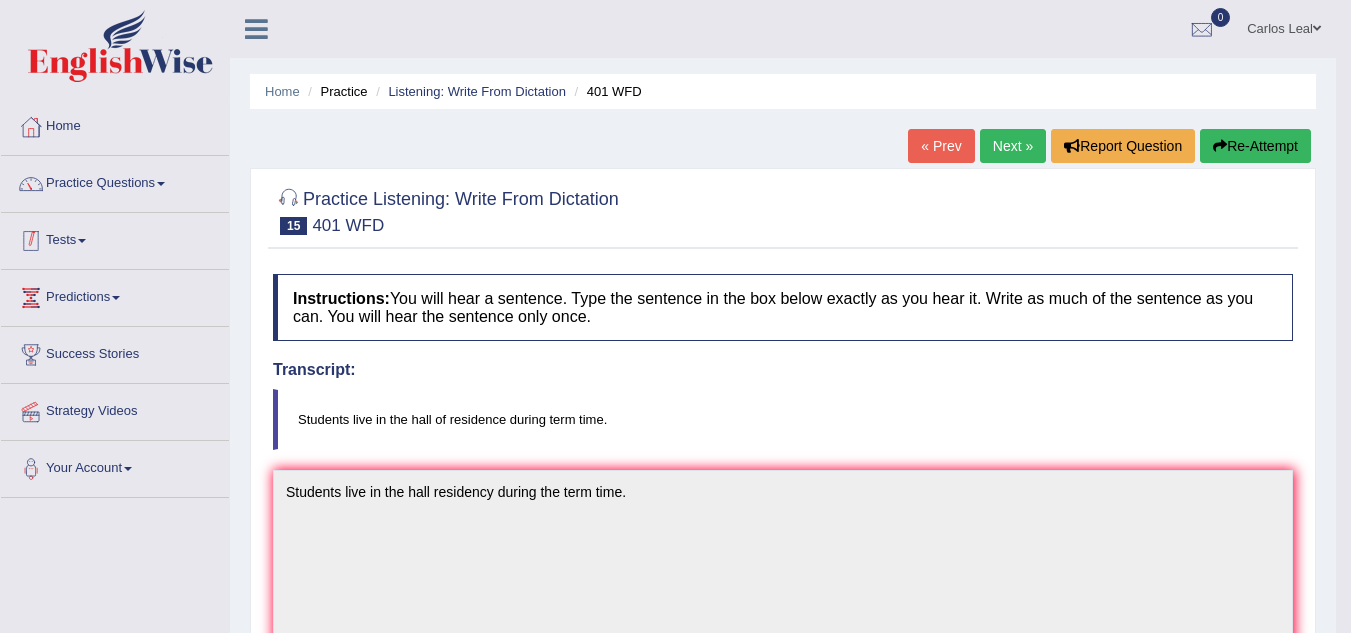 scroll, scrollTop: 78, scrollLeft: 0, axis: vertical 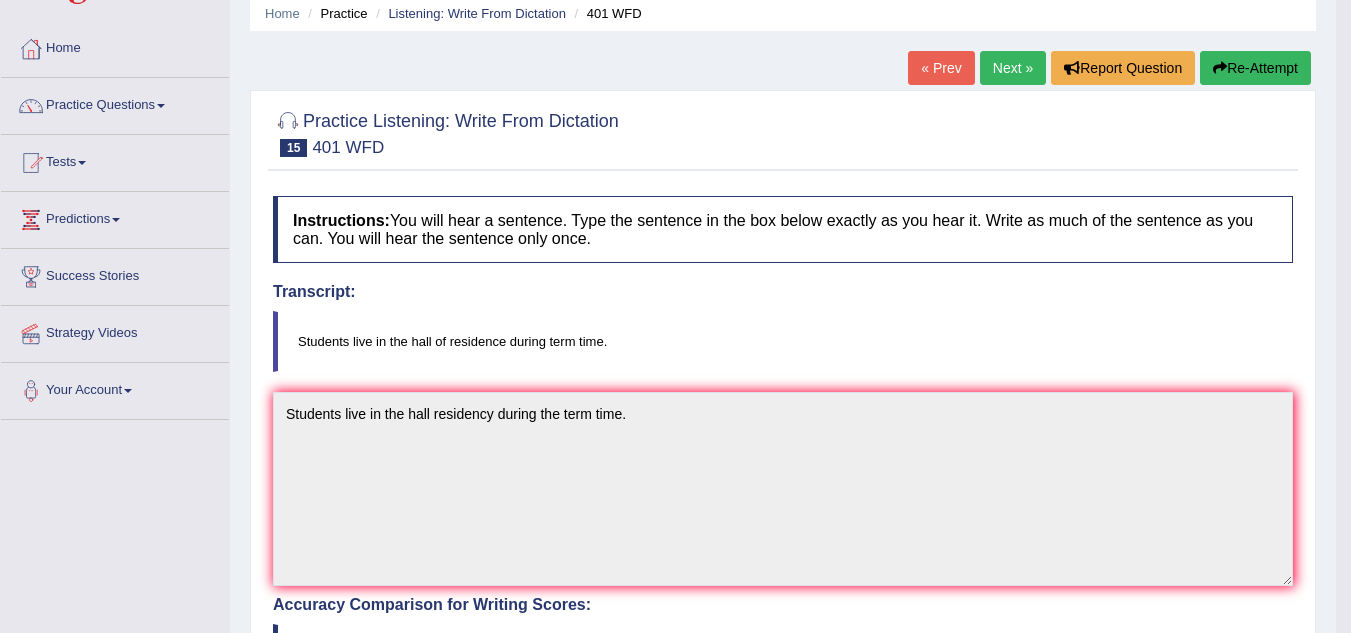 click on "Next »" at bounding box center (1013, 68) 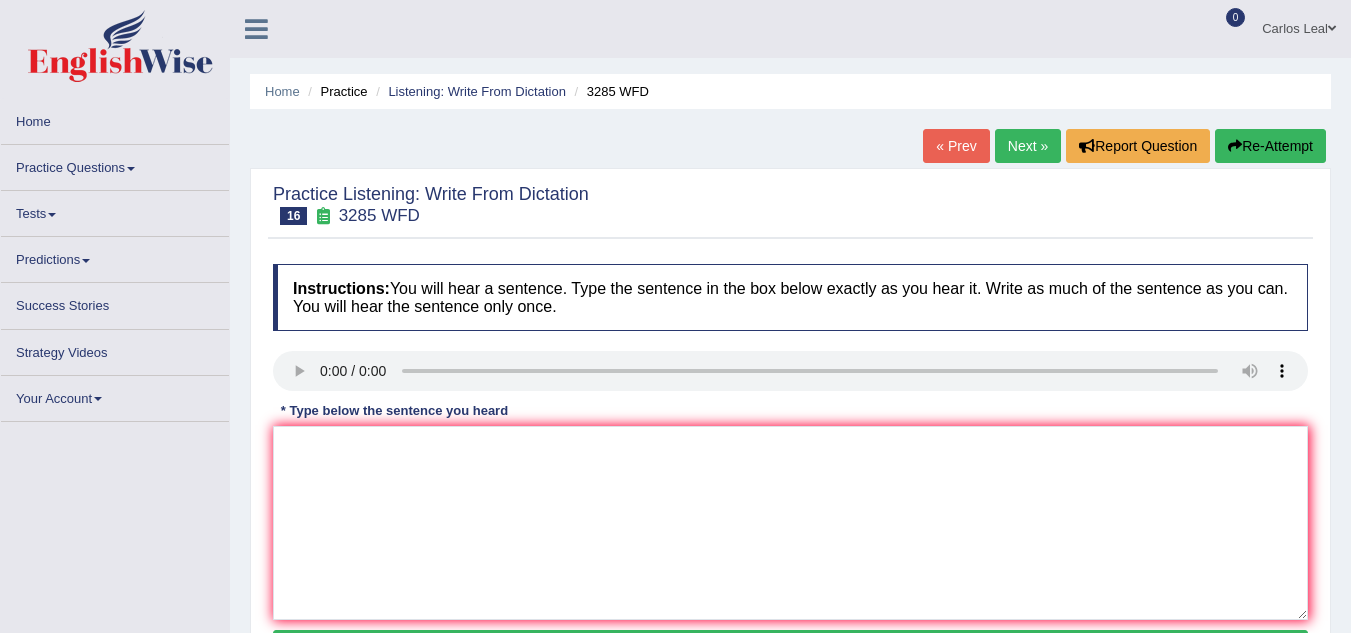 scroll, scrollTop: 0, scrollLeft: 0, axis: both 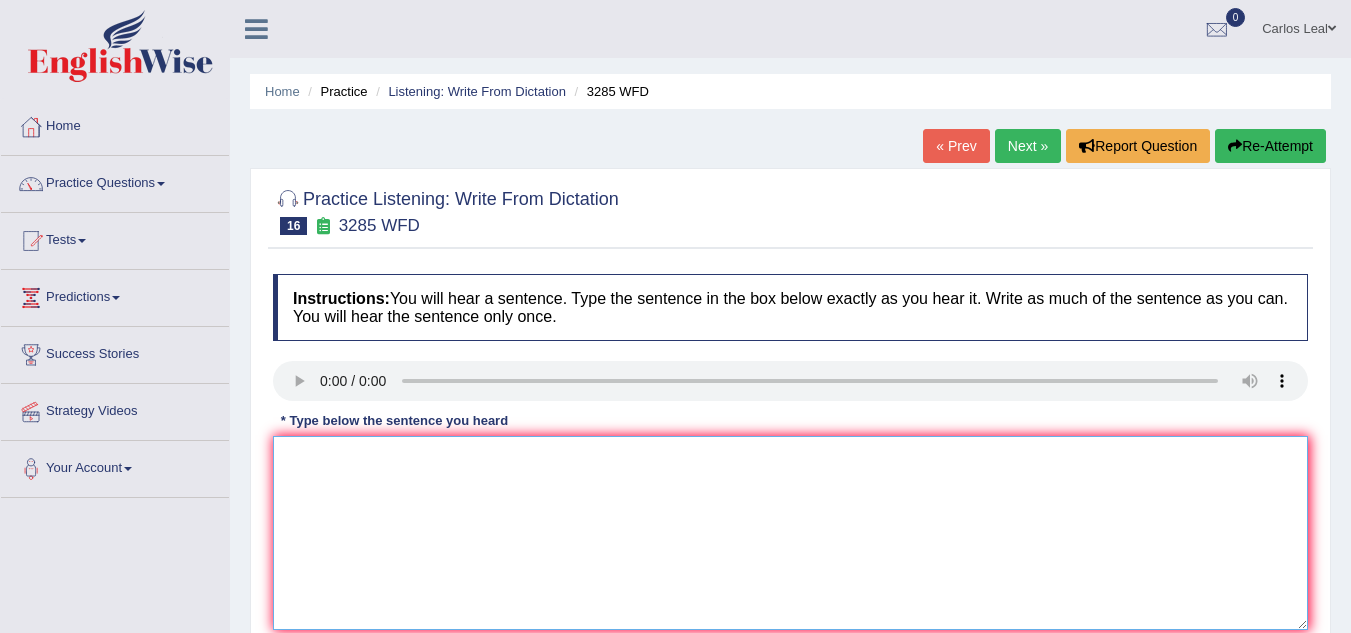 click at bounding box center (790, 533) 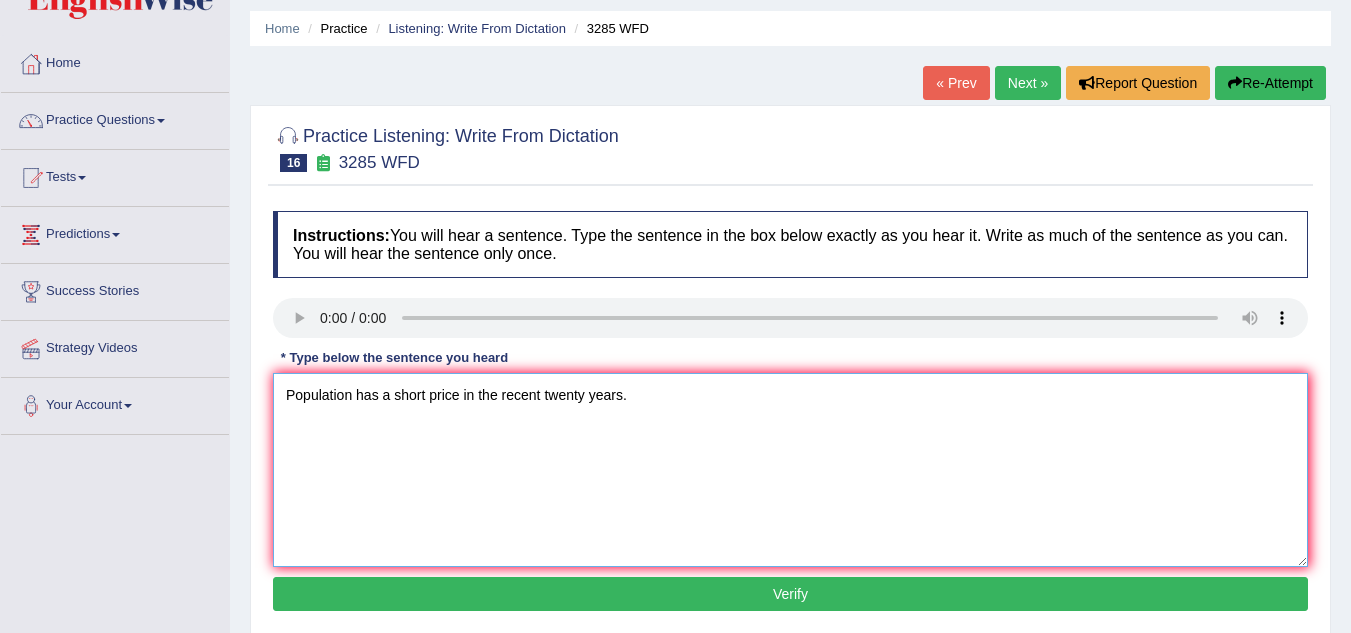 scroll, scrollTop: 69, scrollLeft: 0, axis: vertical 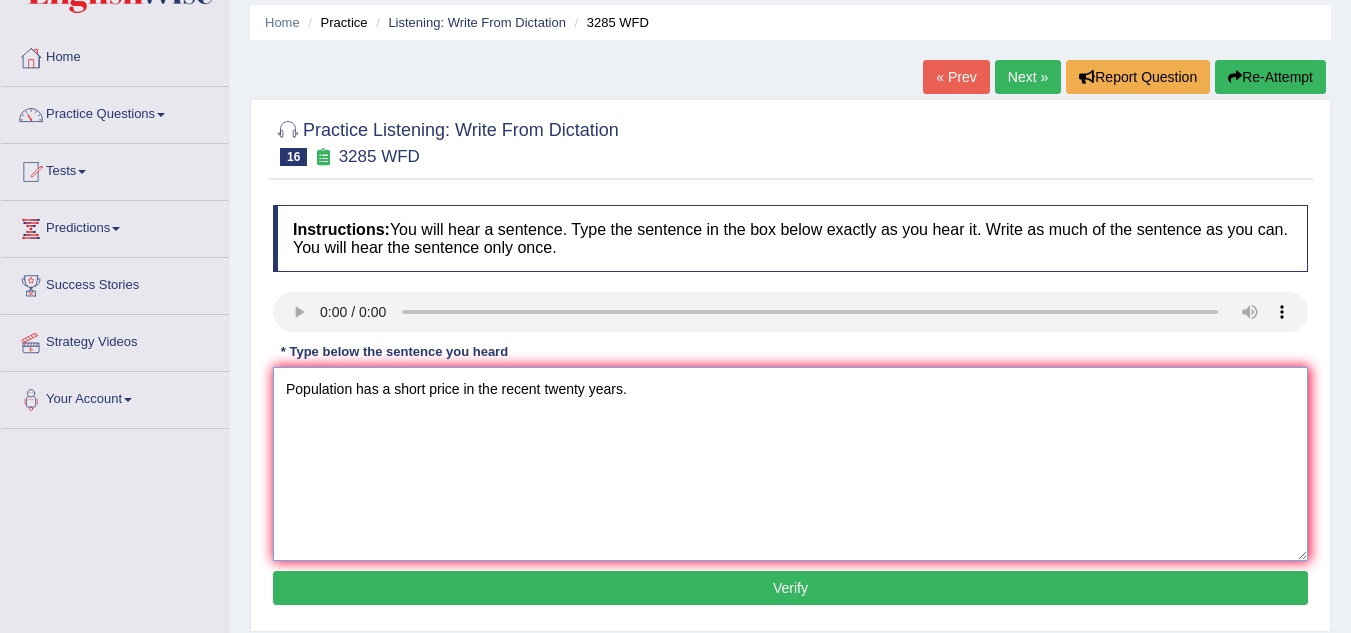 type on "Population has a short price in the recent twenty years." 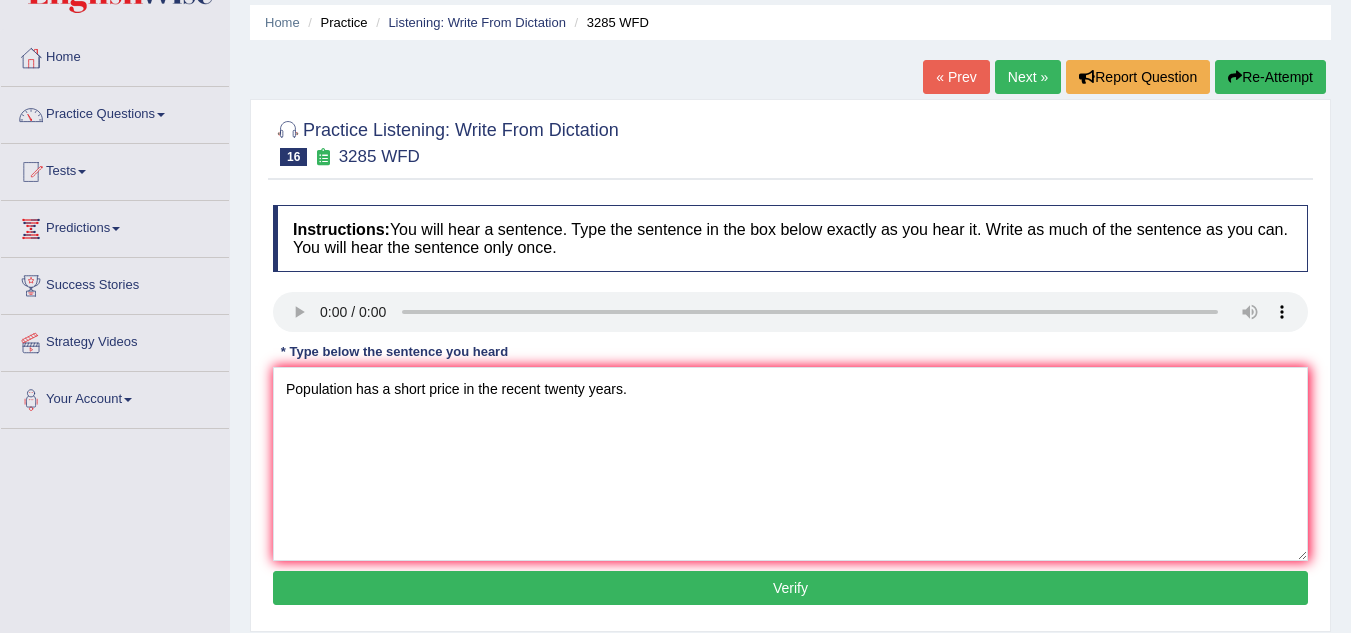 click on "Verify" at bounding box center [790, 588] 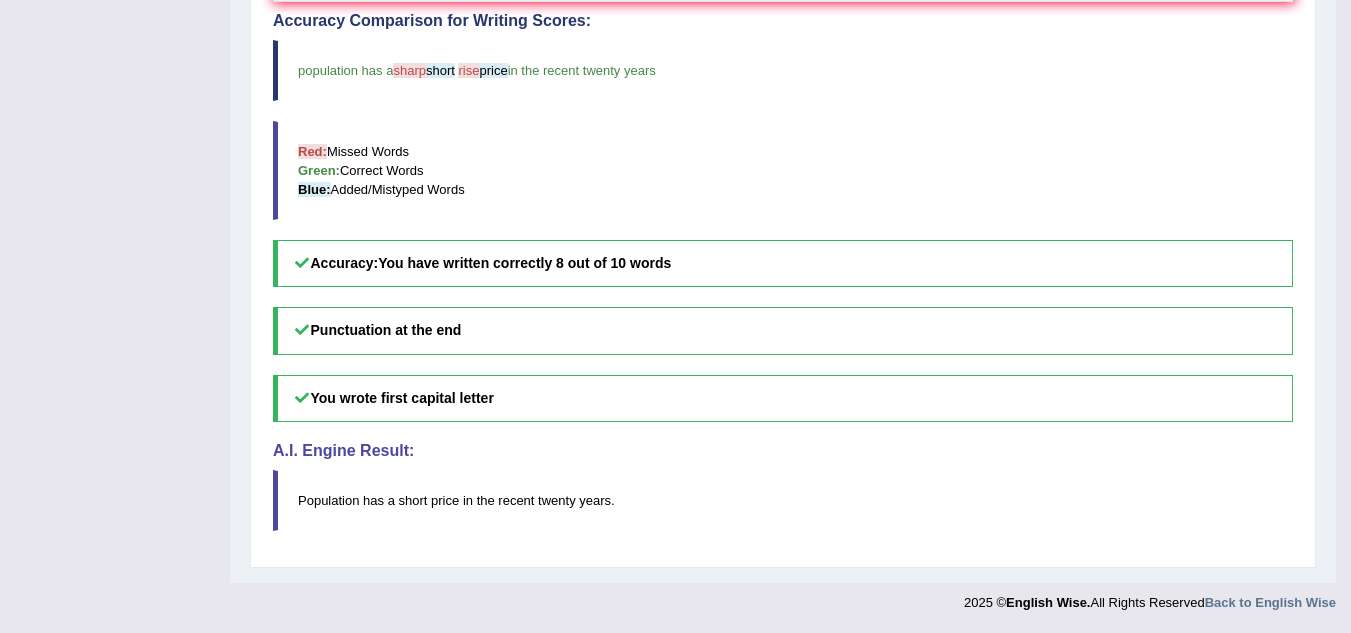 scroll, scrollTop: 119, scrollLeft: 0, axis: vertical 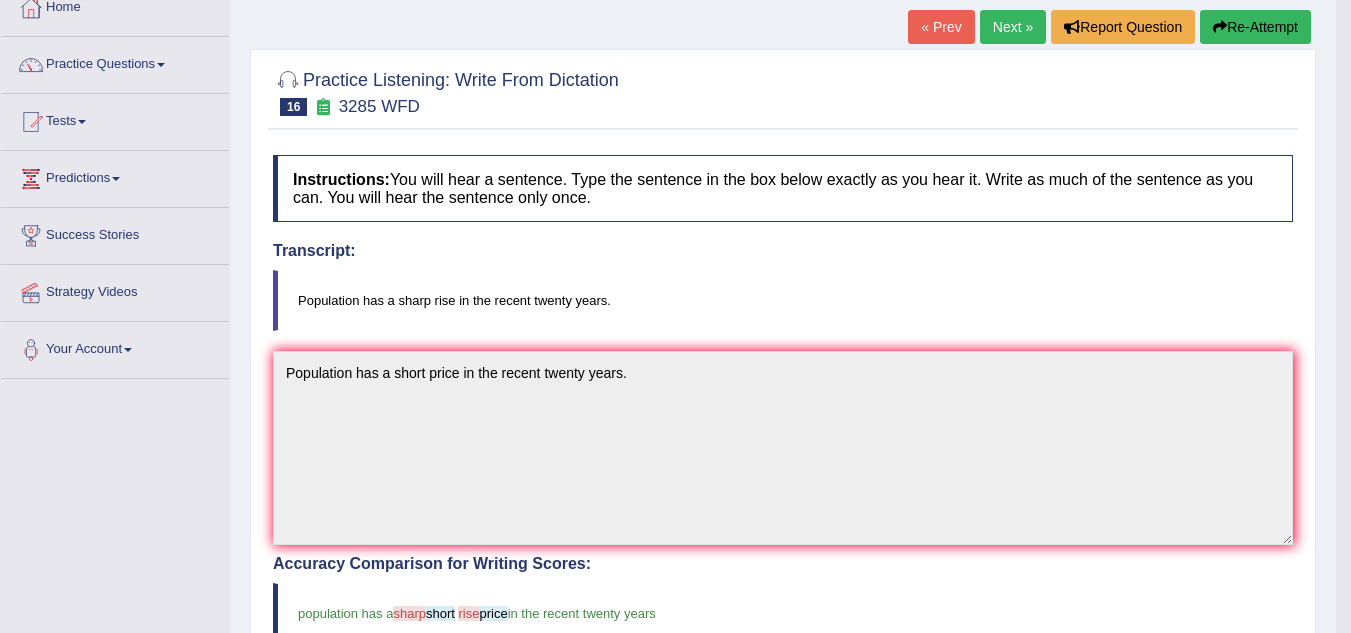 click on "Next »" at bounding box center (1013, 27) 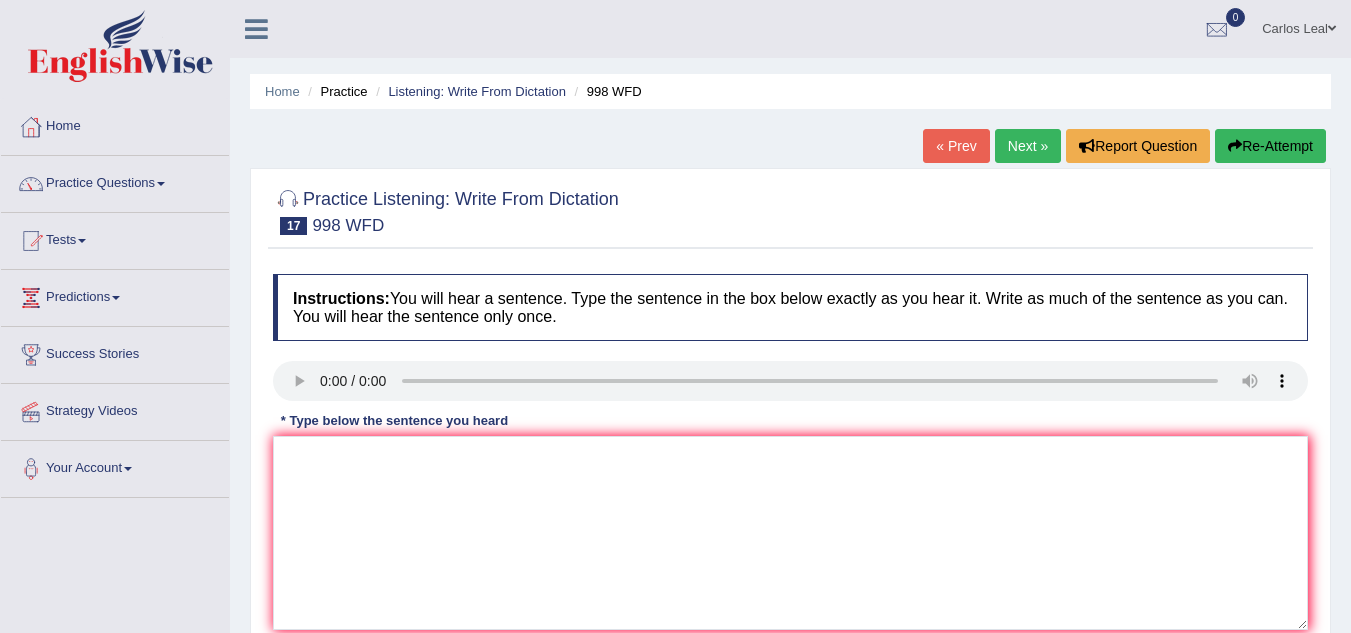 scroll, scrollTop: 0, scrollLeft: 0, axis: both 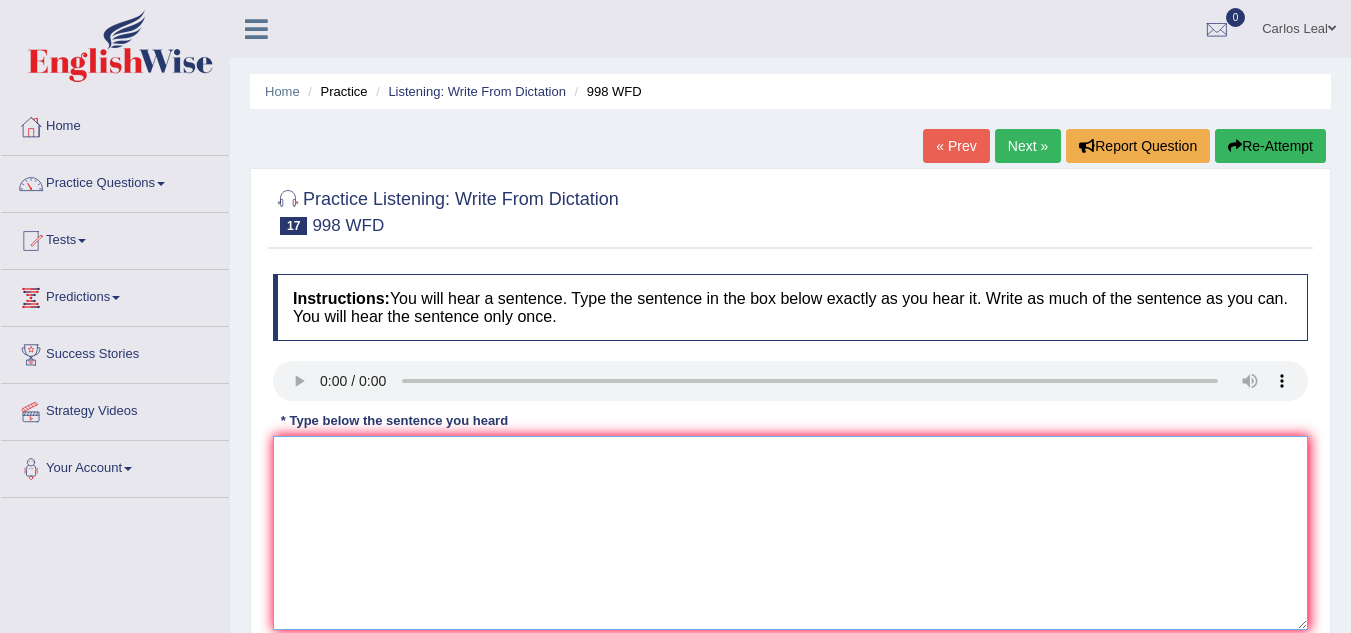 click at bounding box center (790, 533) 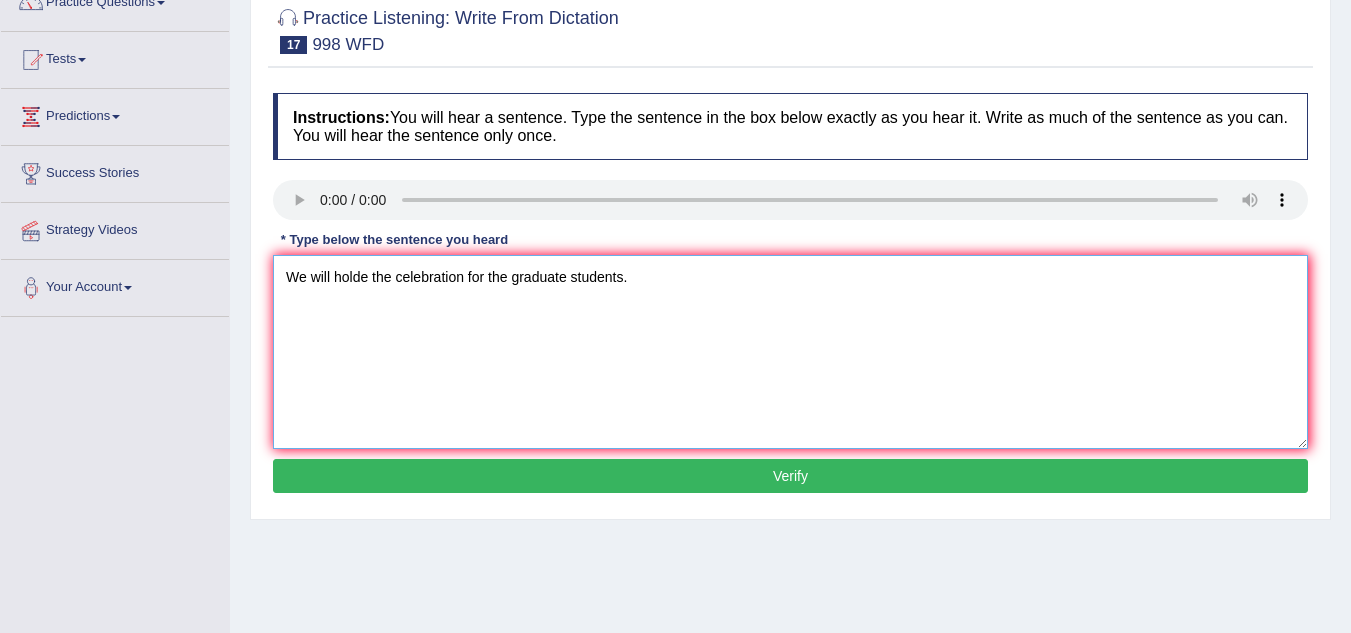 scroll, scrollTop: 211, scrollLeft: 0, axis: vertical 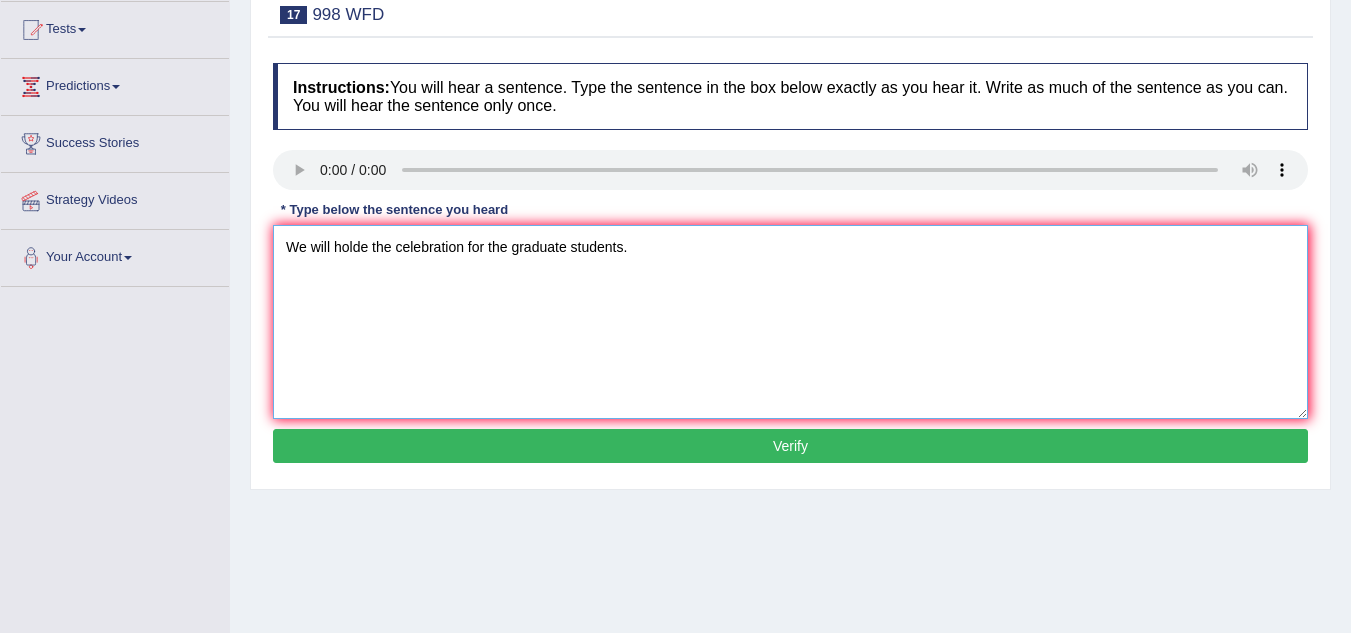 type on "We will holde the celebration for the graduate students." 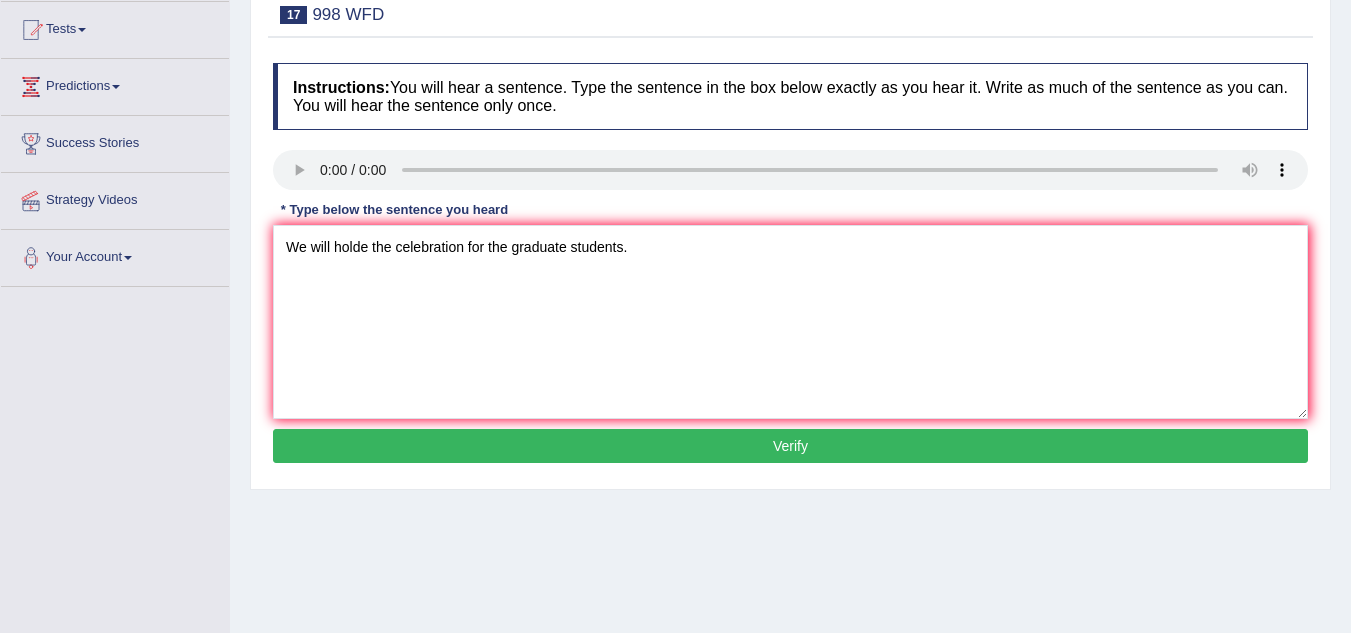 click on "Verify" at bounding box center [790, 446] 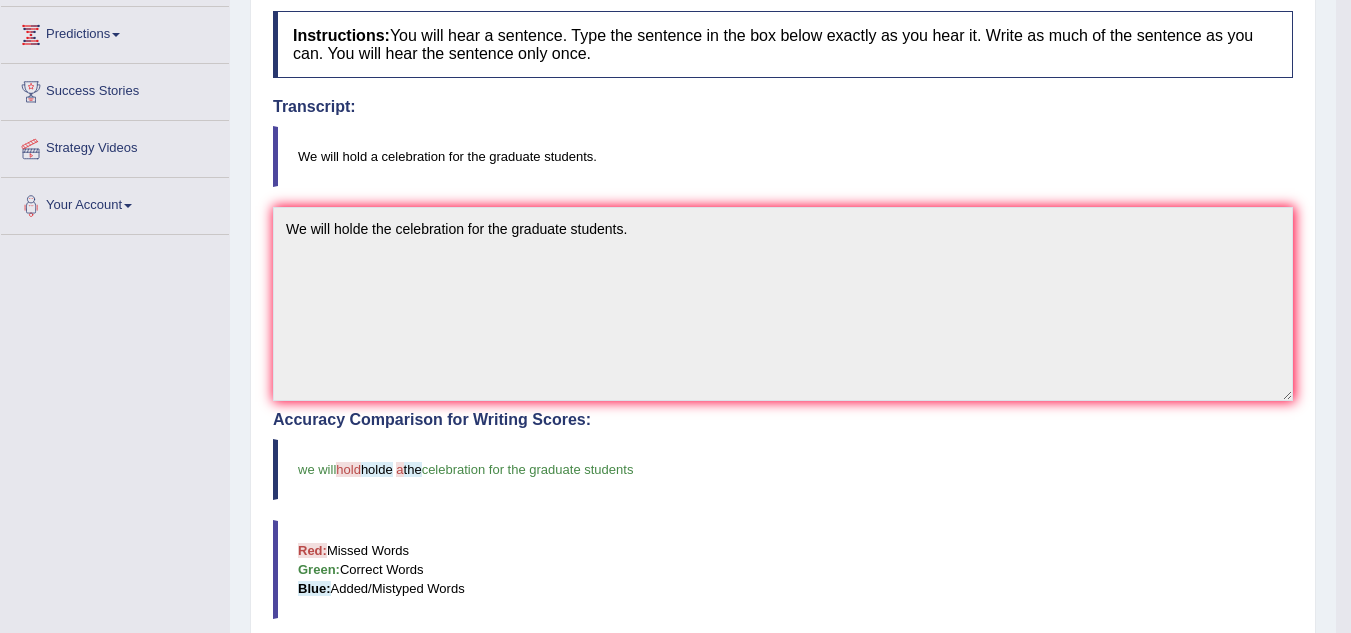 scroll, scrollTop: 261, scrollLeft: 0, axis: vertical 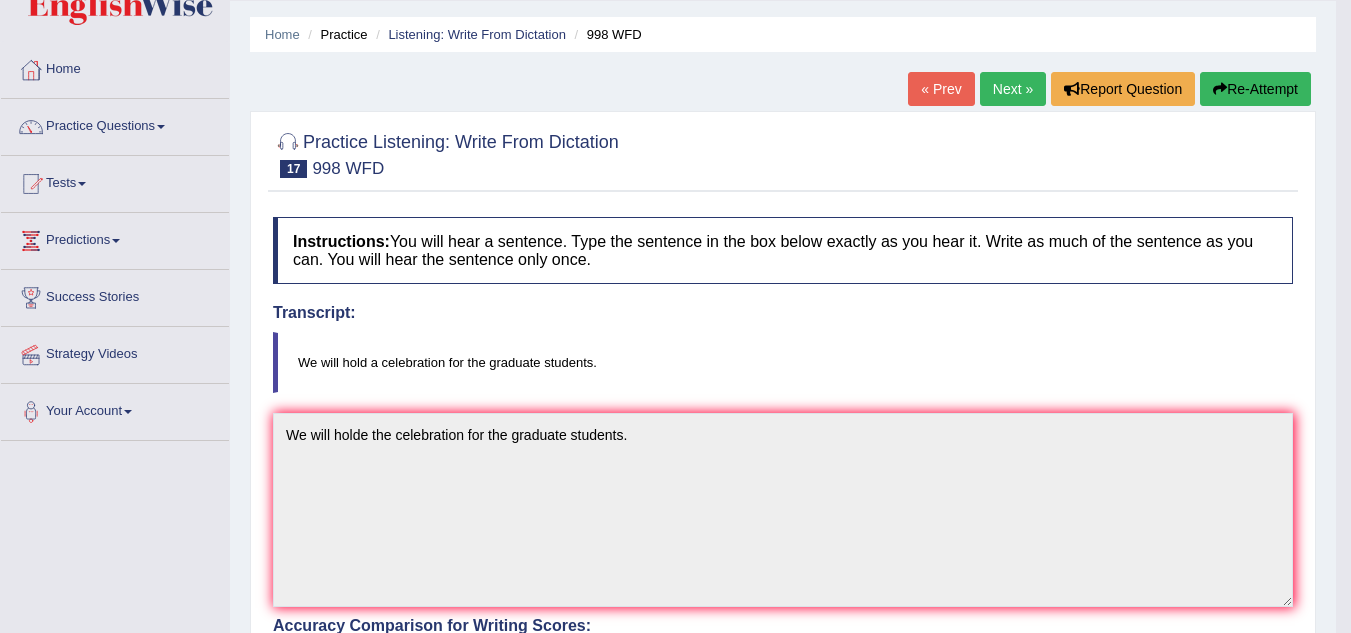 click on "Next »" at bounding box center (1013, 89) 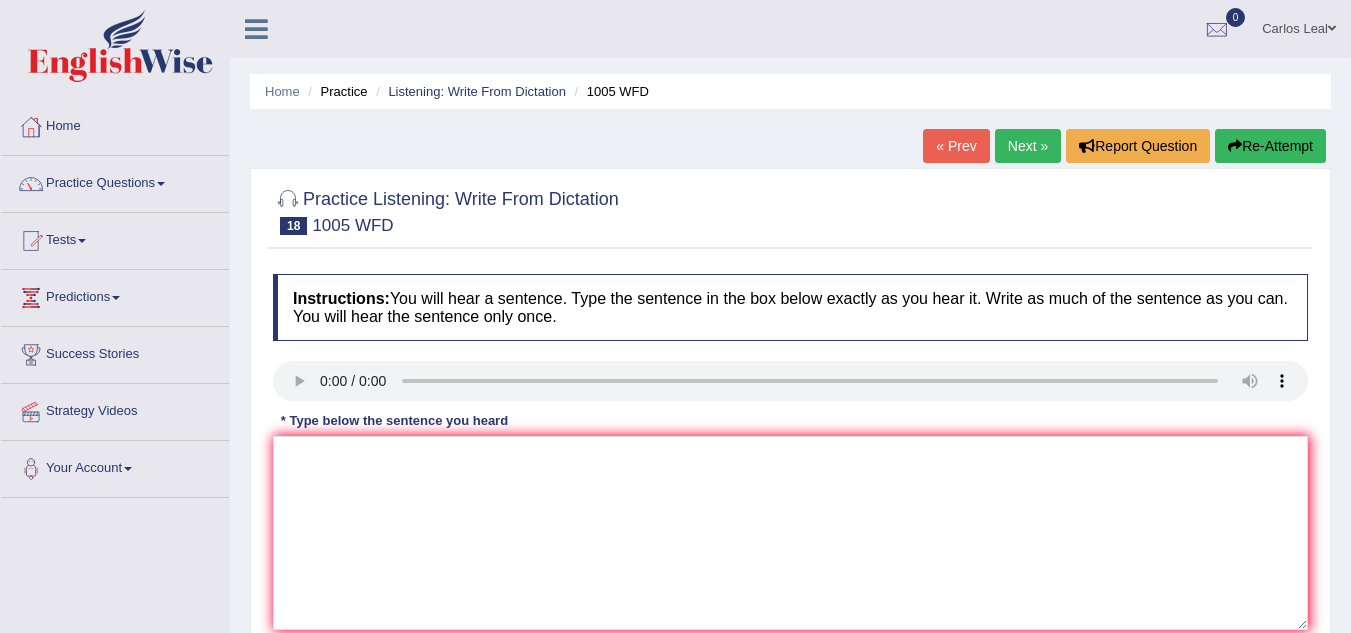 scroll, scrollTop: 0, scrollLeft: 0, axis: both 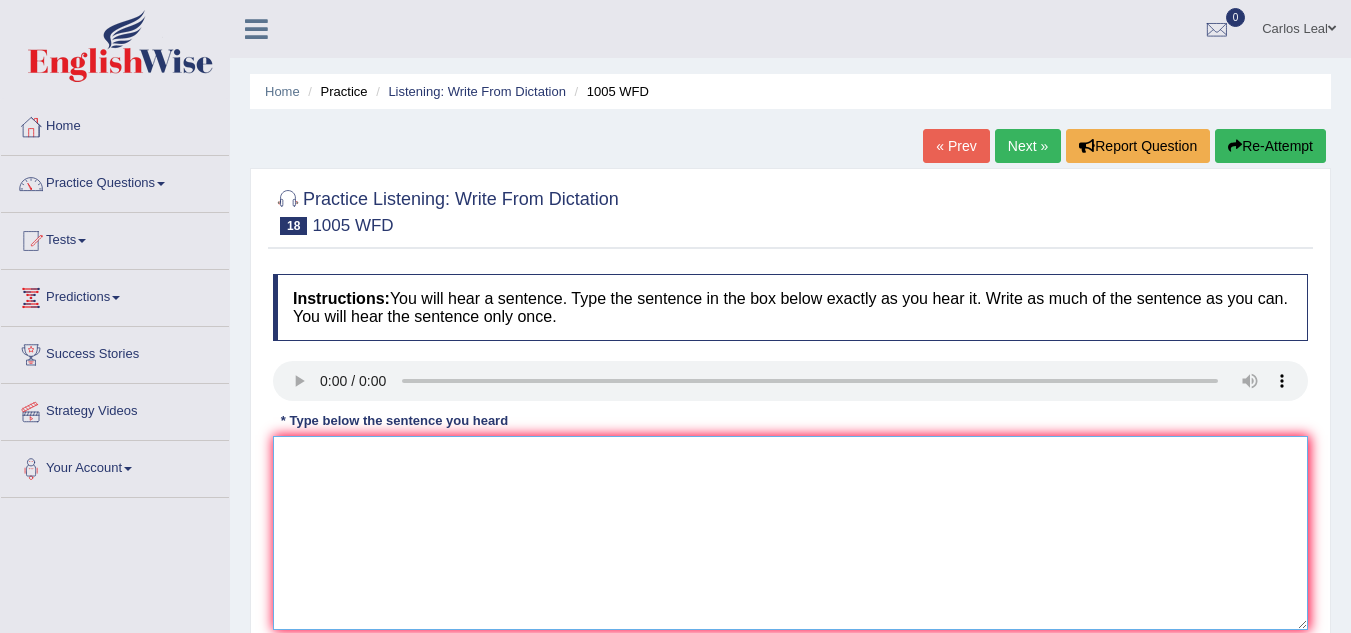 click at bounding box center [790, 533] 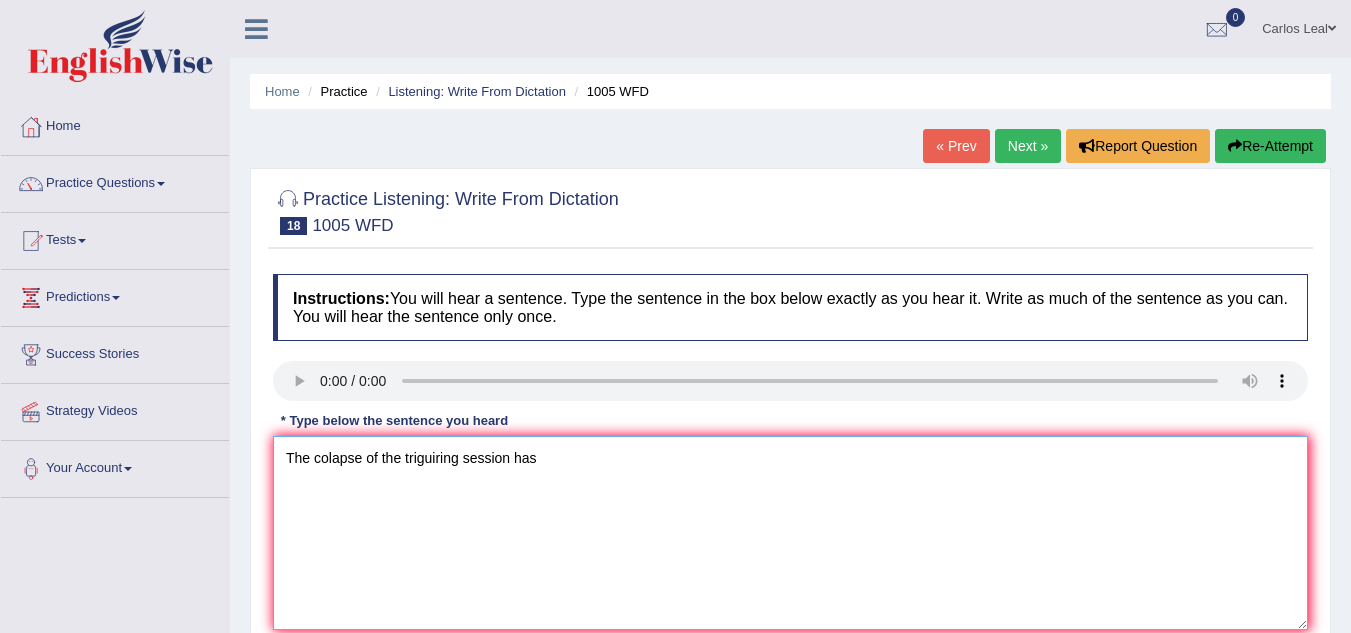 click on "The colapse of the triguiring session has" at bounding box center (790, 533) 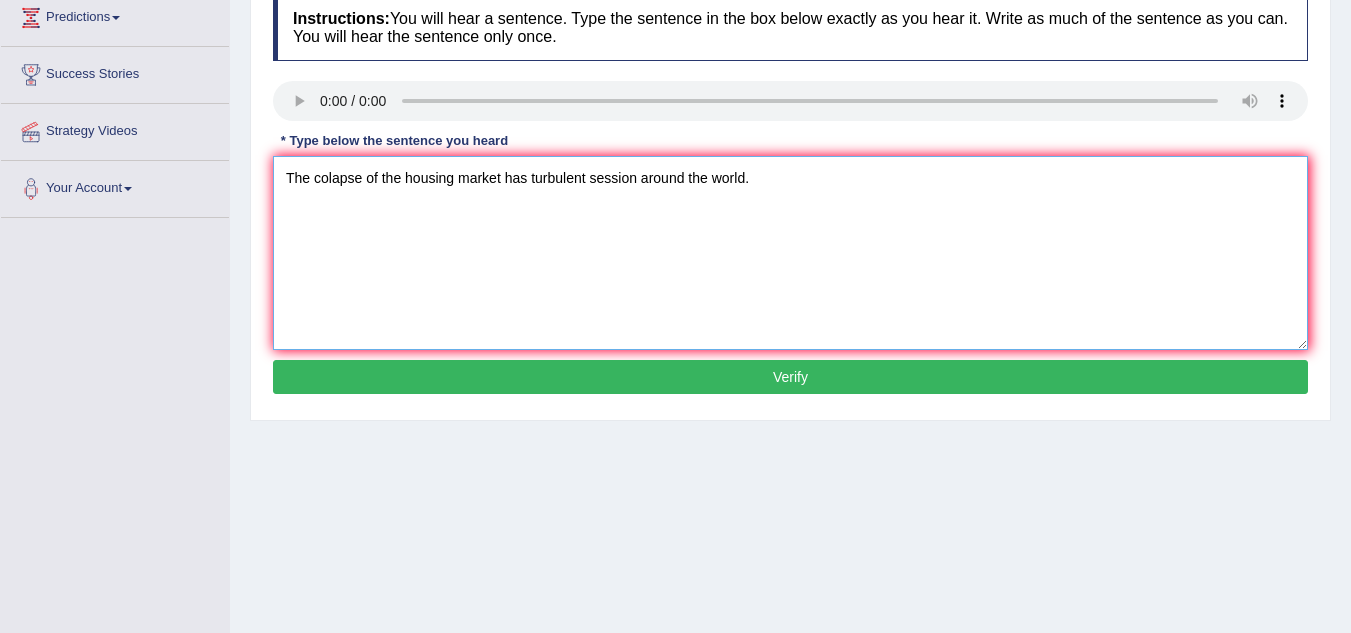 scroll, scrollTop: 304, scrollLeft: 0, axis: vertical 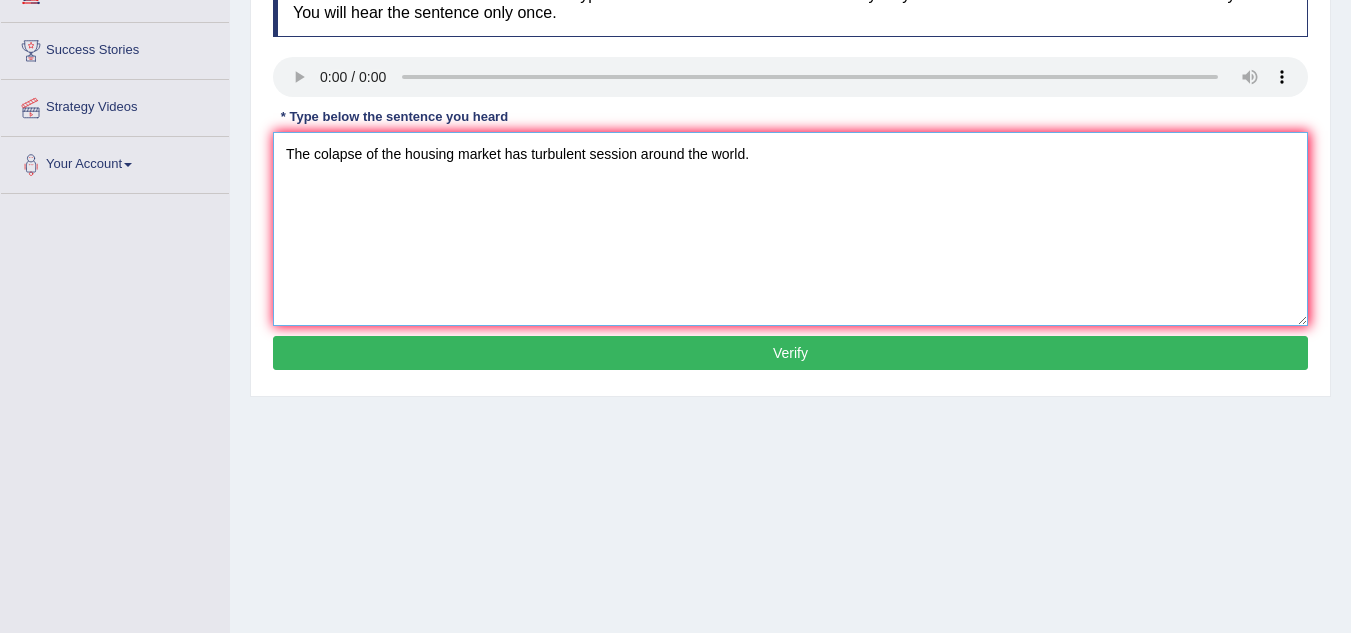 type on "The colapse of the housing market has turbulent session around the world." 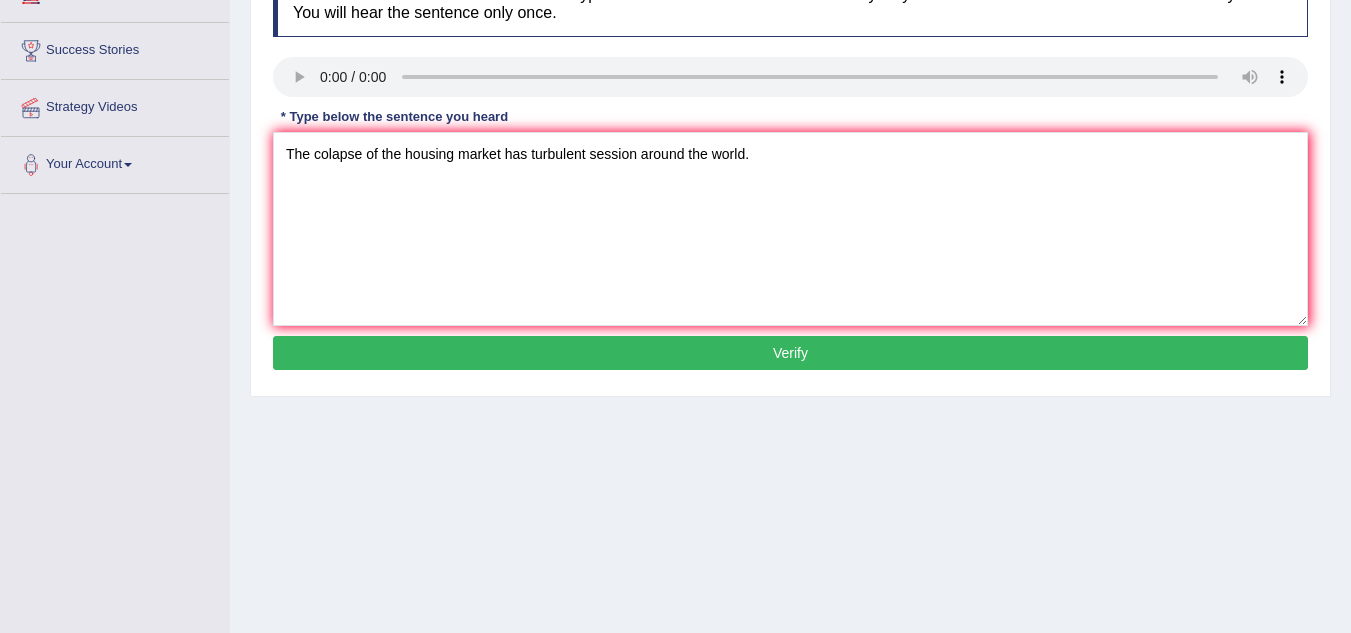 click on "Verify" at bounding box center (790, 353) 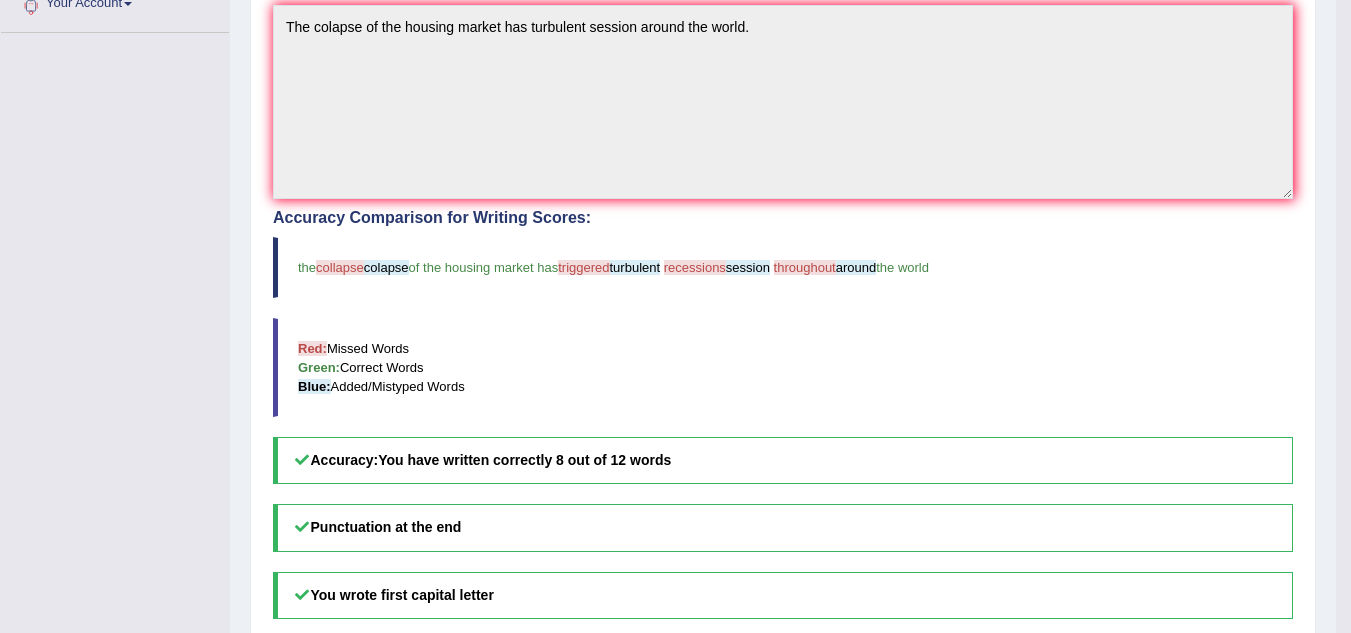 scroll, scrollTop: 467, scrollLeft: 0, axis: vertical 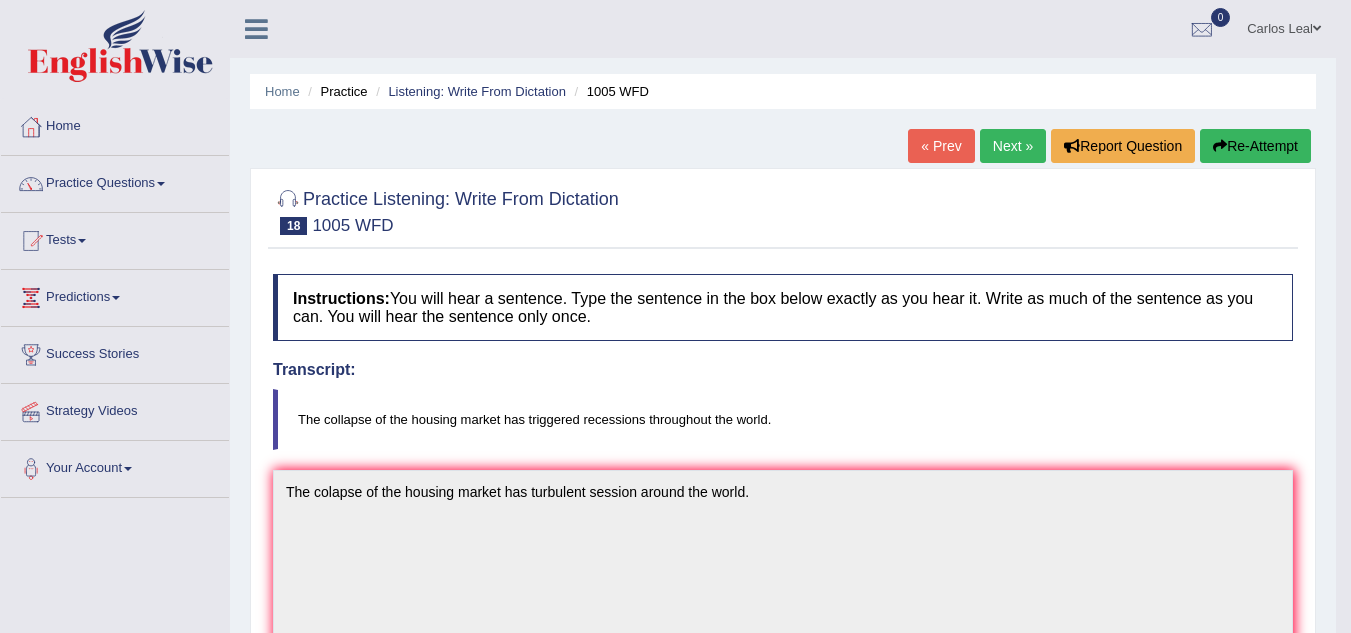 click on "Next »" at bounding box center (1013, 146) 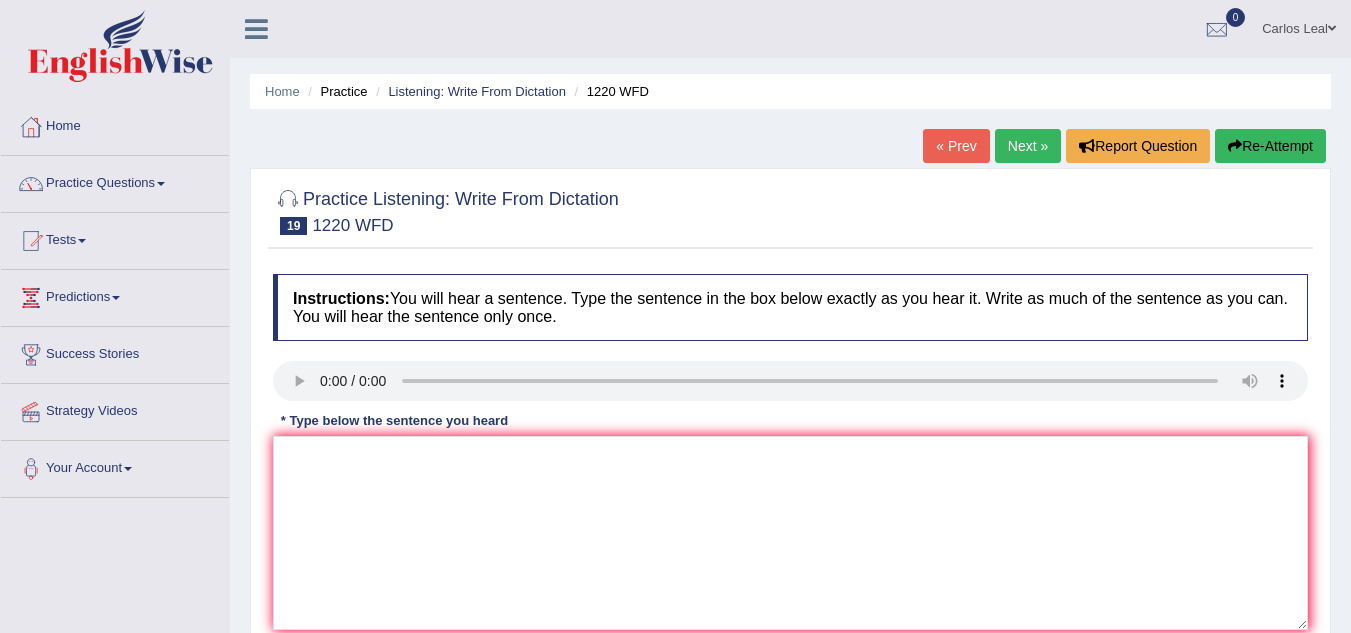 scroll, scrollTop: 0, scrollLeft: 0, axis: both 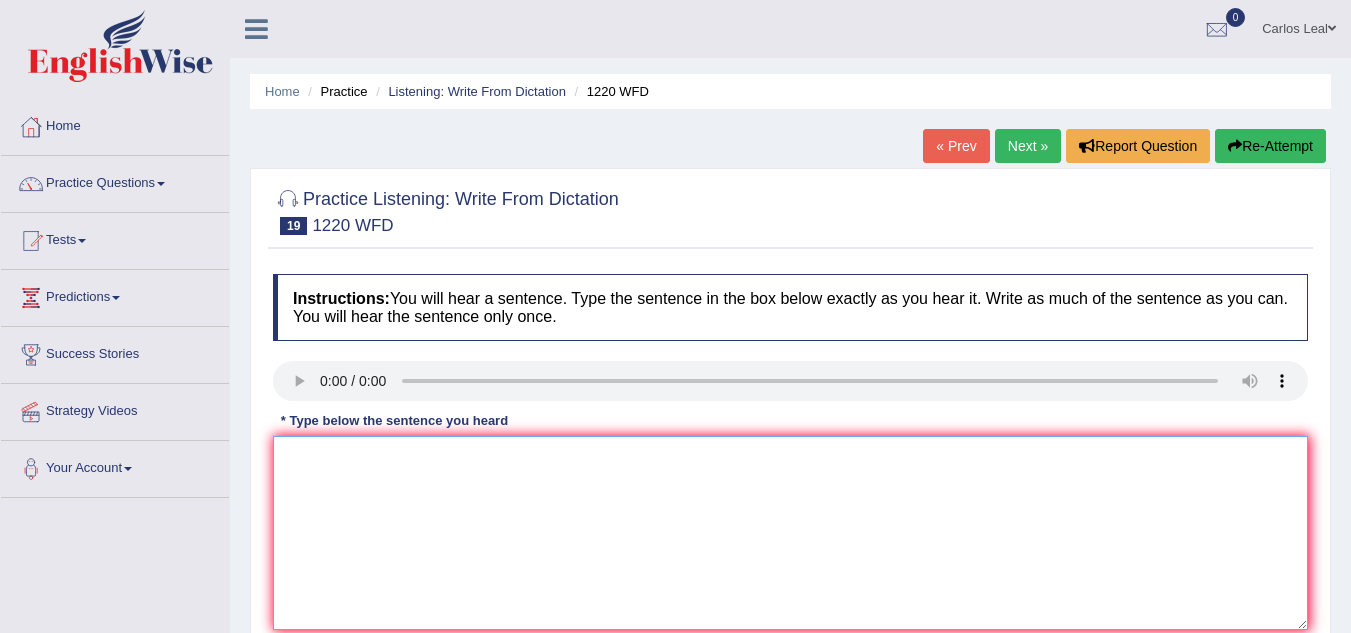 click at bounding box center [790, 533] 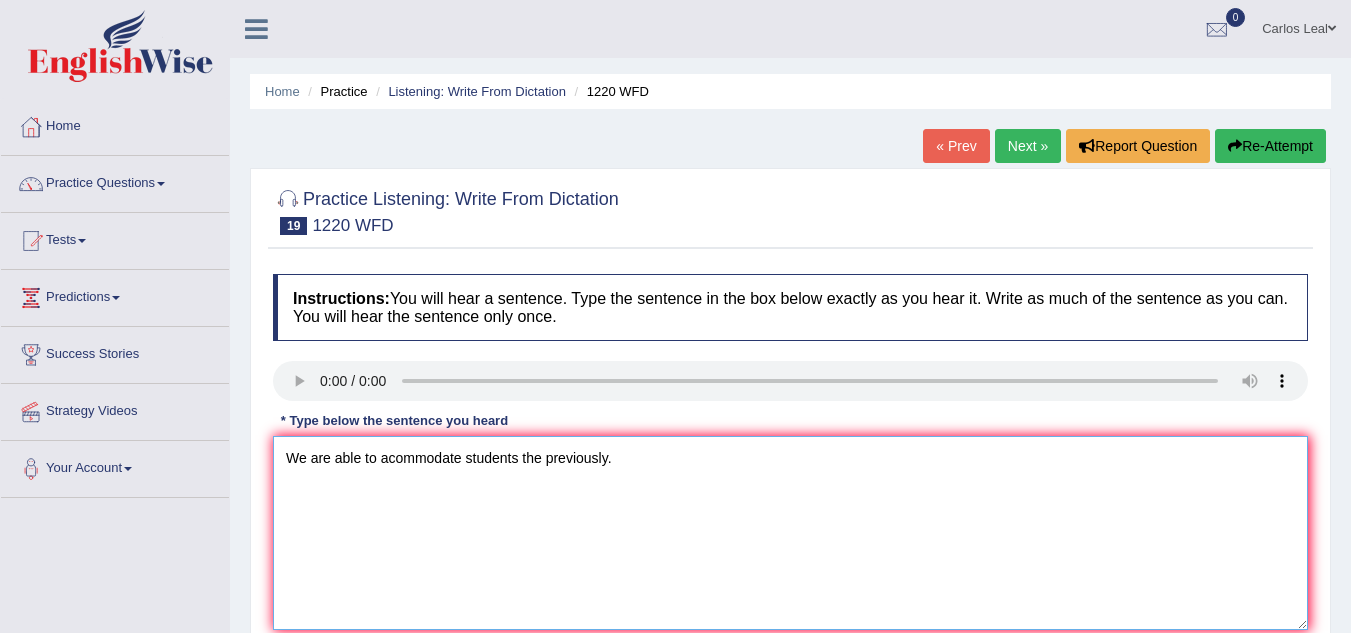 click on "We are able to acommodate students the previously." at bounding box center (790, 533) 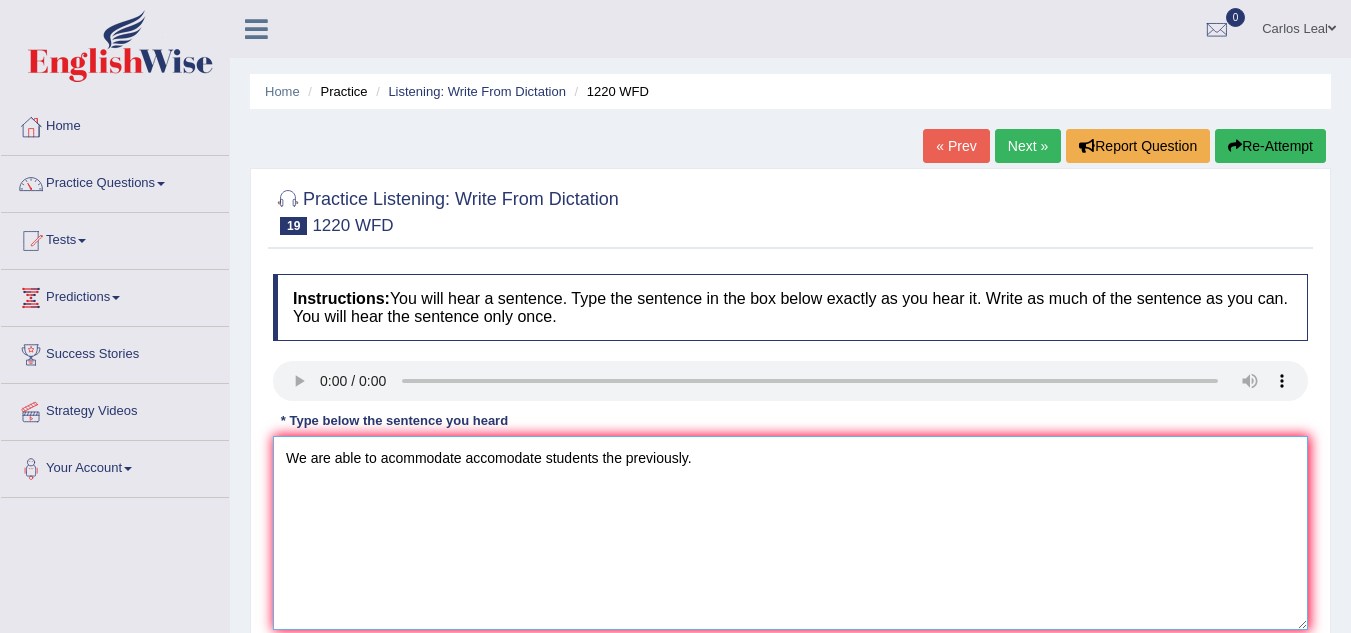 click on "We are able to acommodate accomodate students the previously." at bounding box center (790, 533) 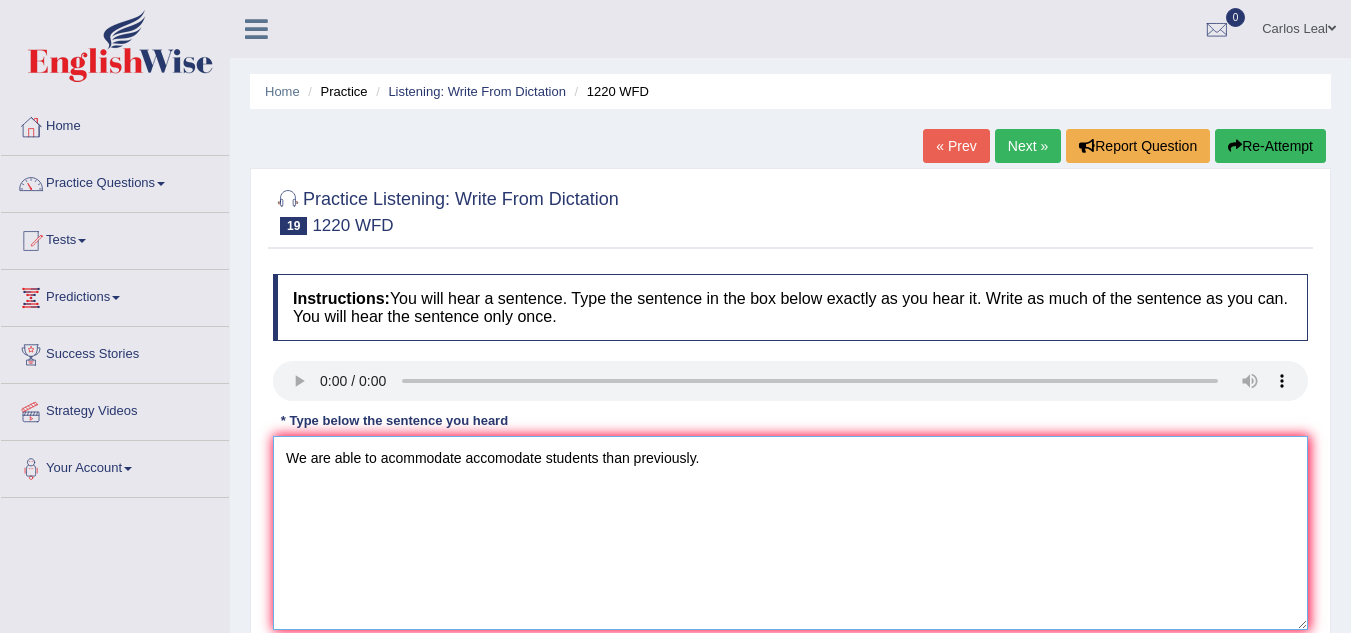 click on "We are able to acommodate accomodate students than previously." at bounding box center [790, 533] 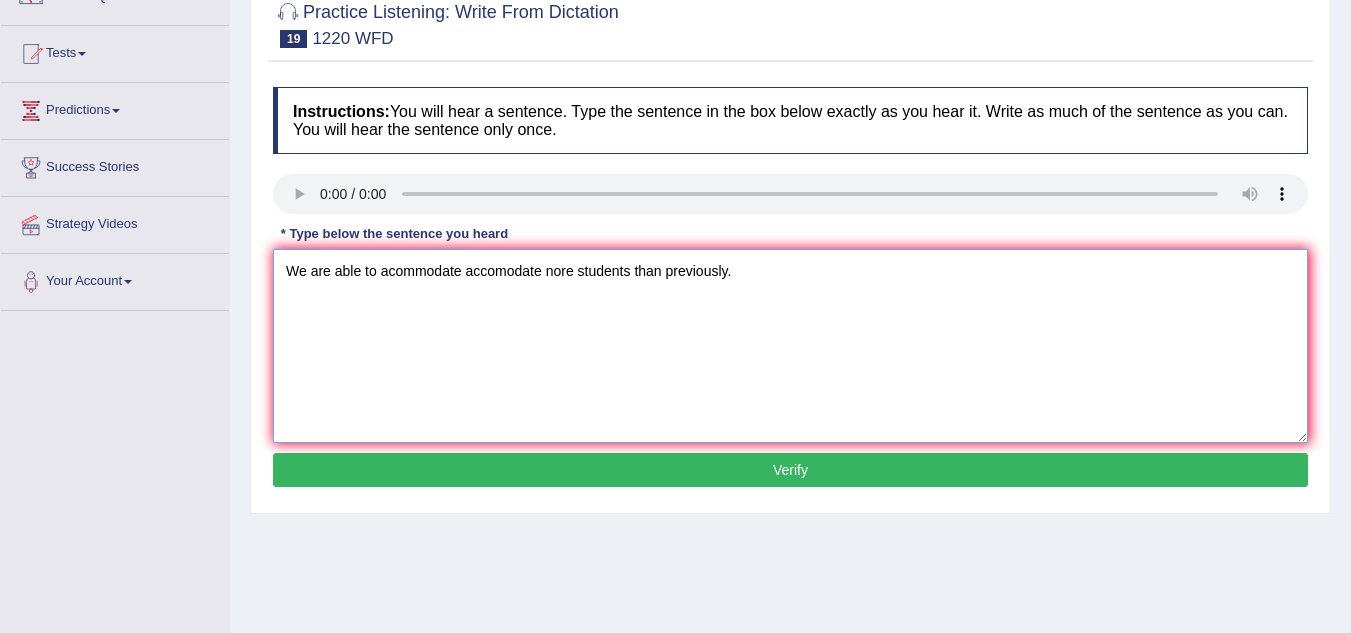 scroll, scrollTop: 195, scrollLeft: 0, axis: vertical 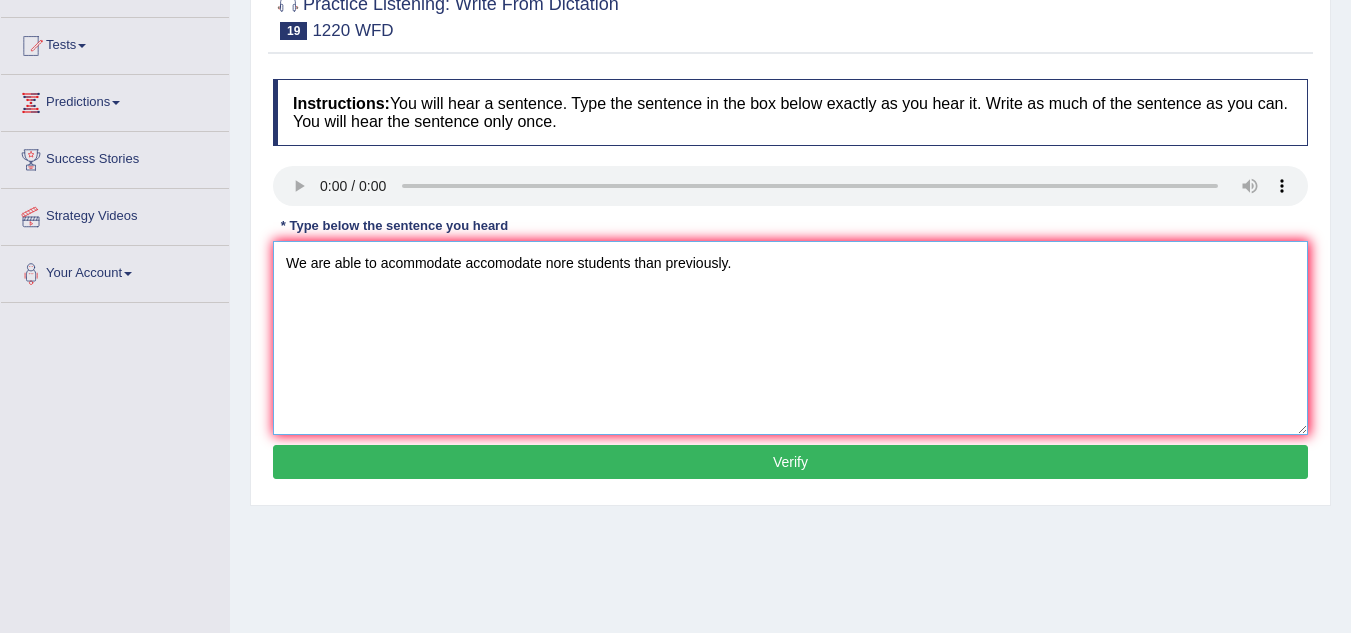 type on "We are able to acommodate accomodate nore students than previously." 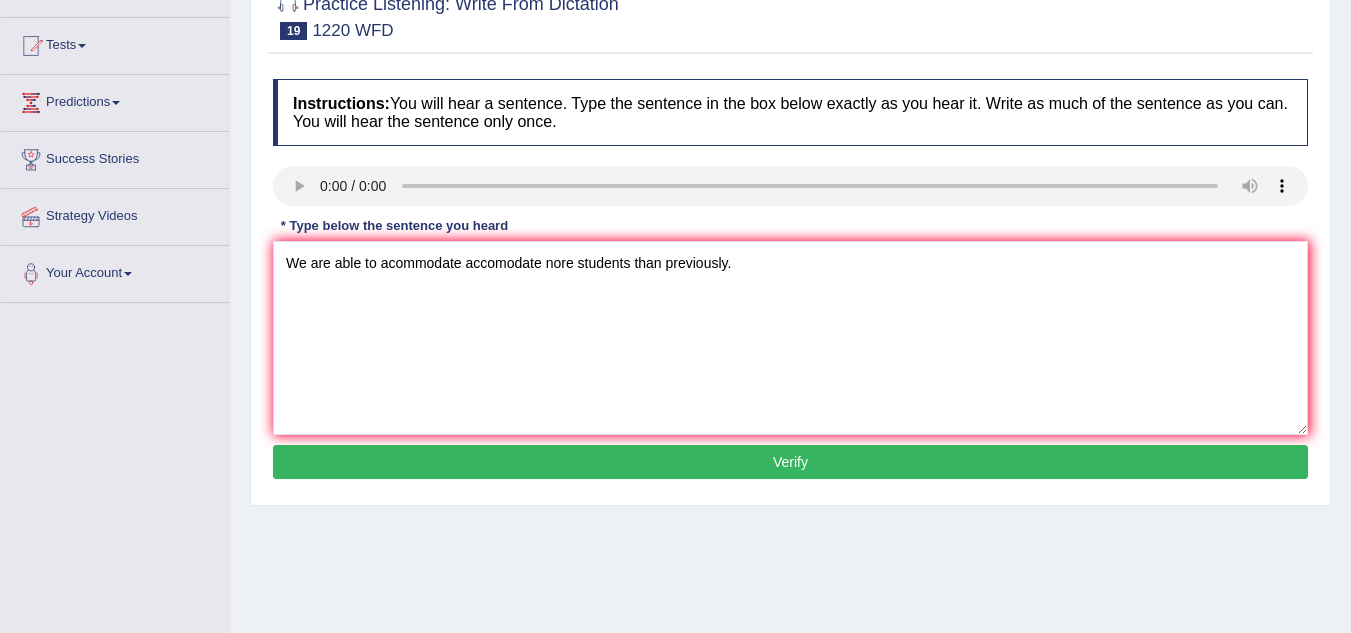 click on "Verify" at bounding box center [790, 462] 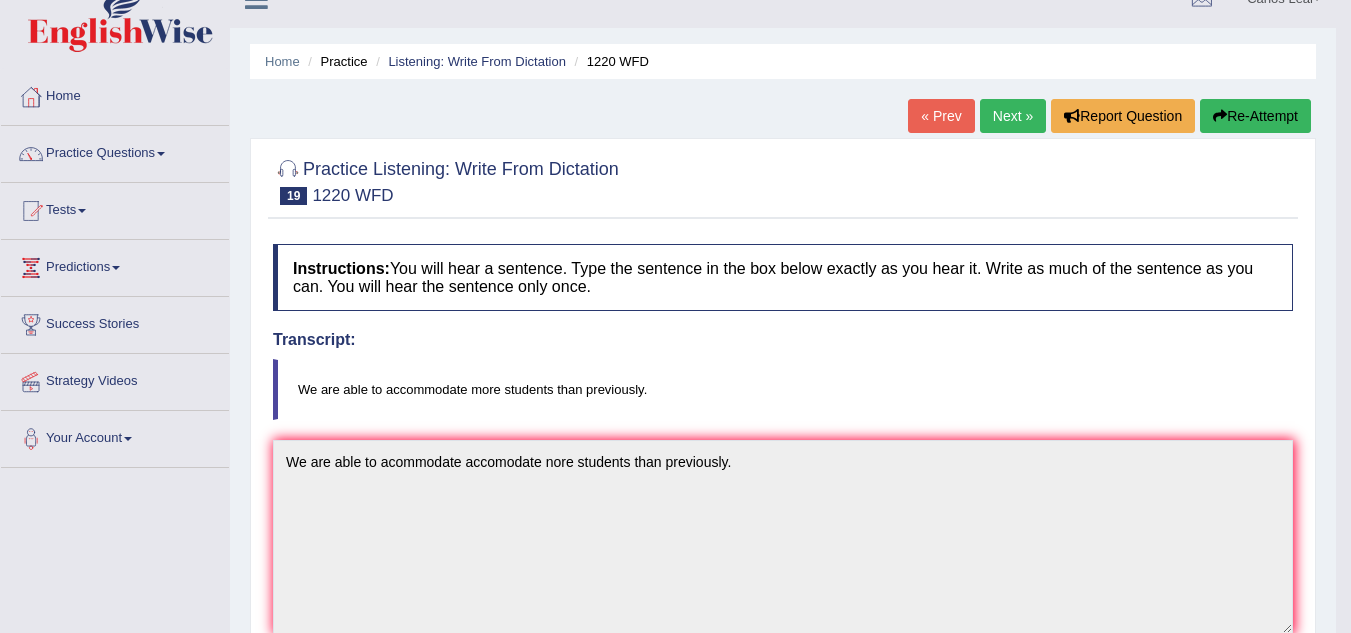 scroll, scrollTop: 6, scrollLeft: 0, axis: vertical 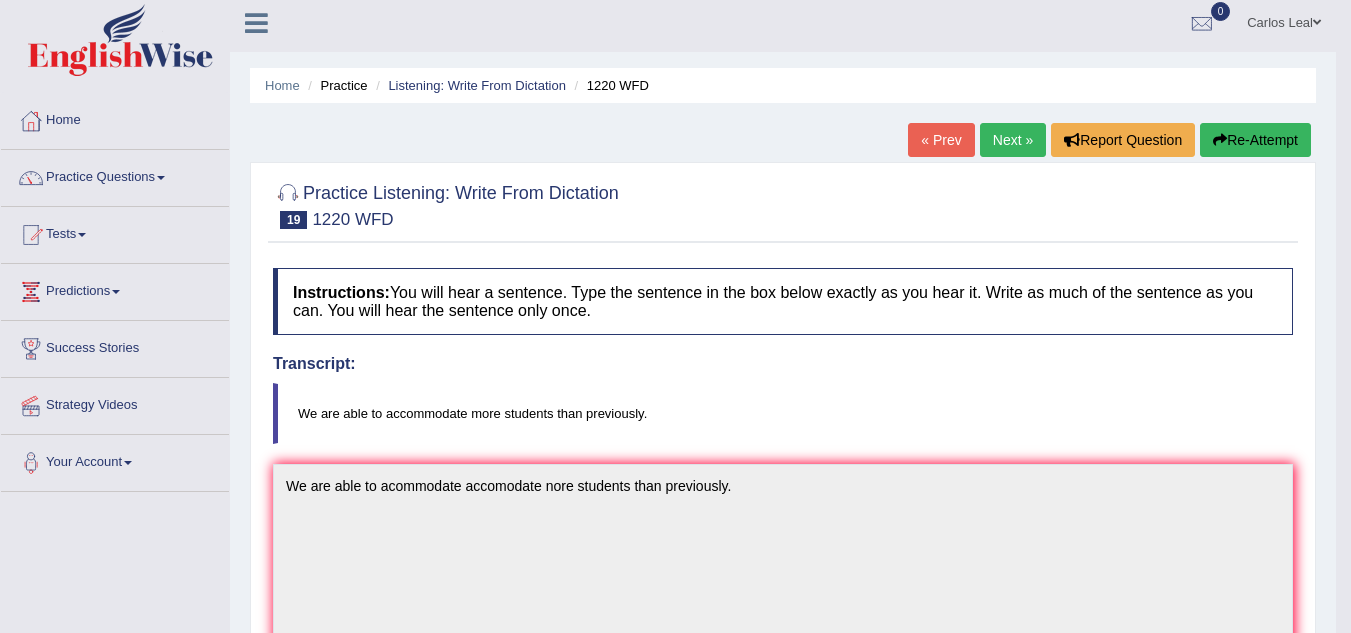 click on "Next »" at bounding box center (1013, 140) 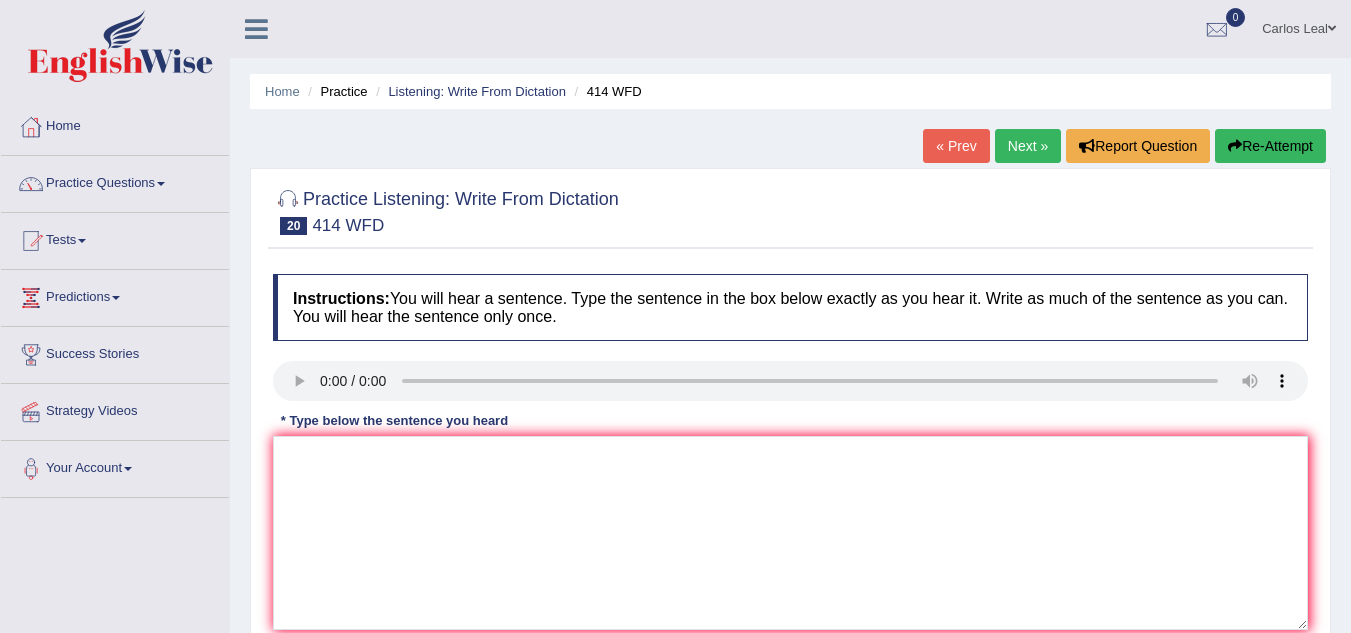 scroll, scrollTop: 0, scrollLeft: 0, axis: both 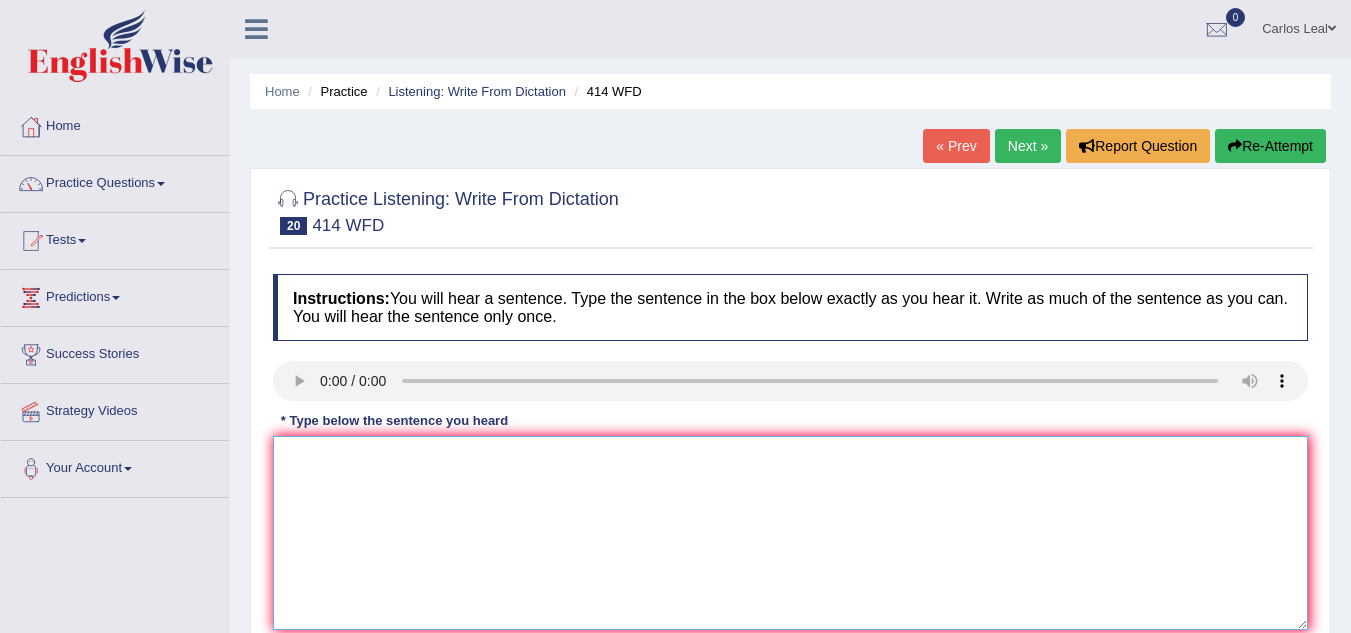 click at bounding box center [790, 533] 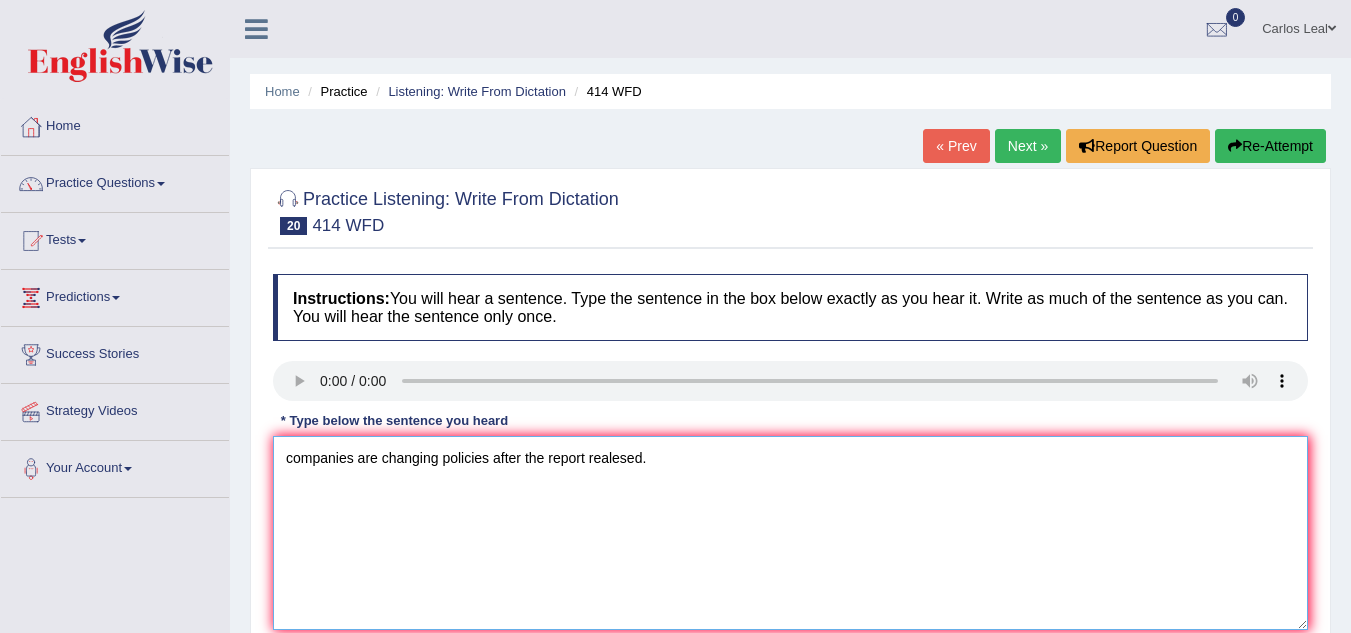 click on "companies are changing policies after the report realesed." at bounding box center (790, 533) 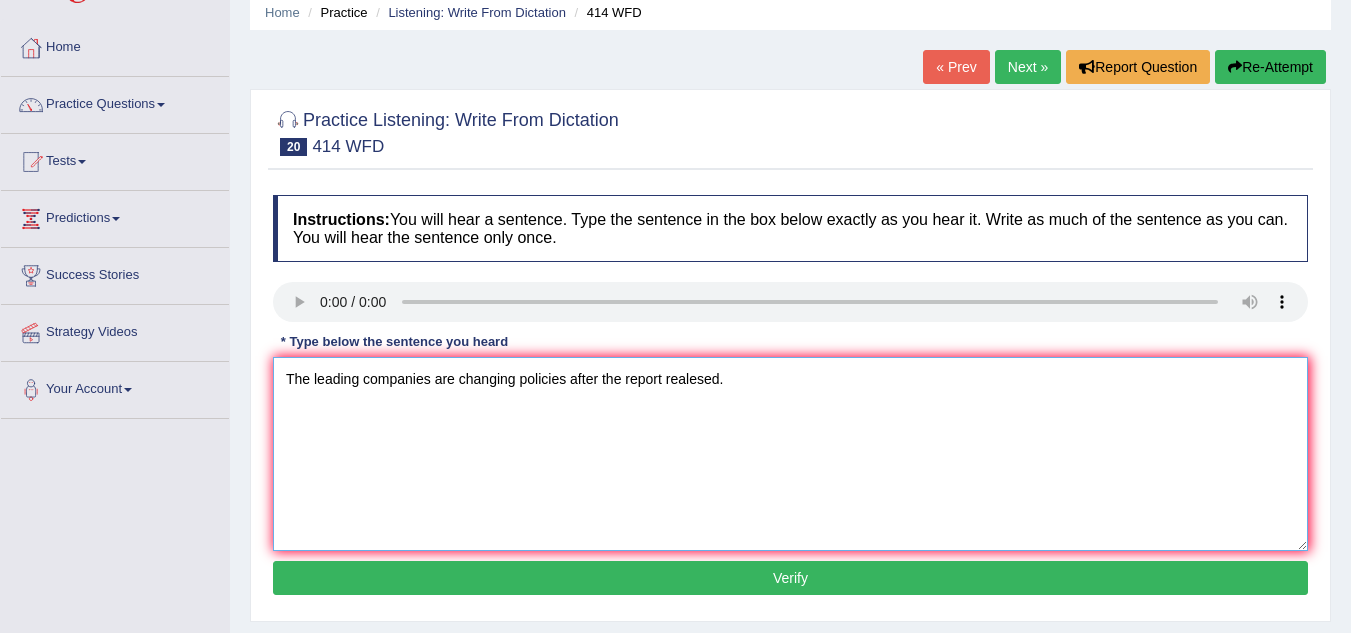 scroll, scrollTop: 106, scrollLeft: 0, axis: vertical 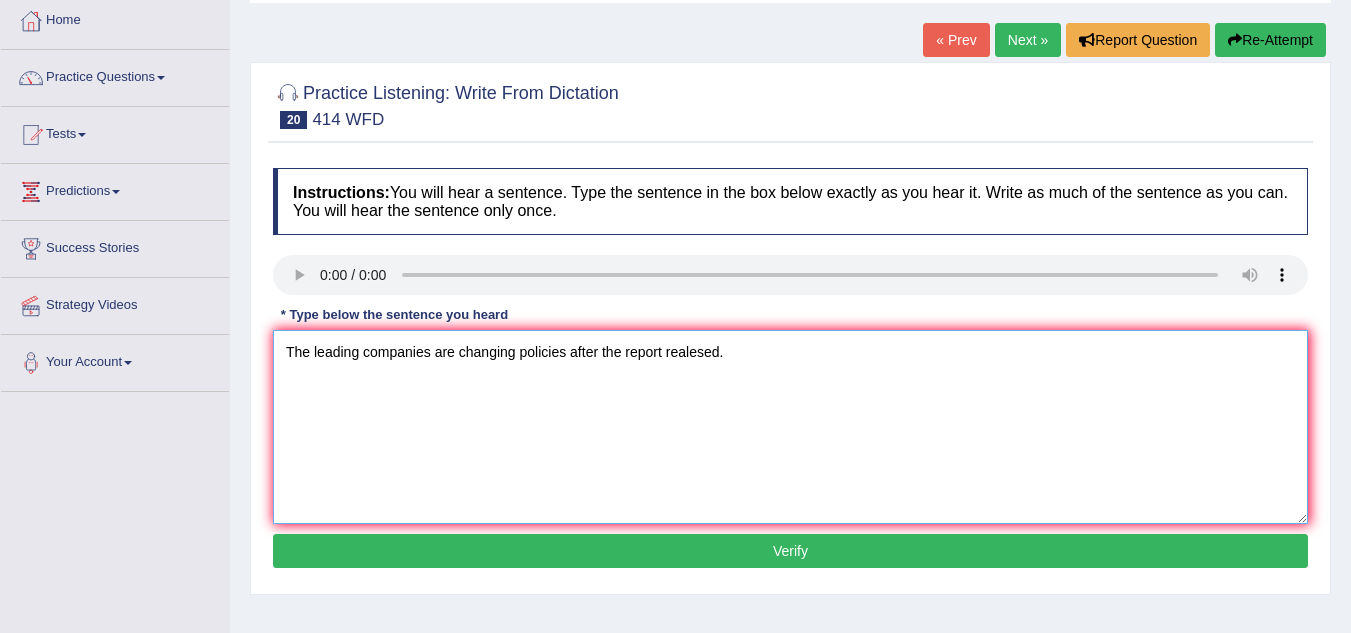type on "The leading companies are changing policies after the report realesed." 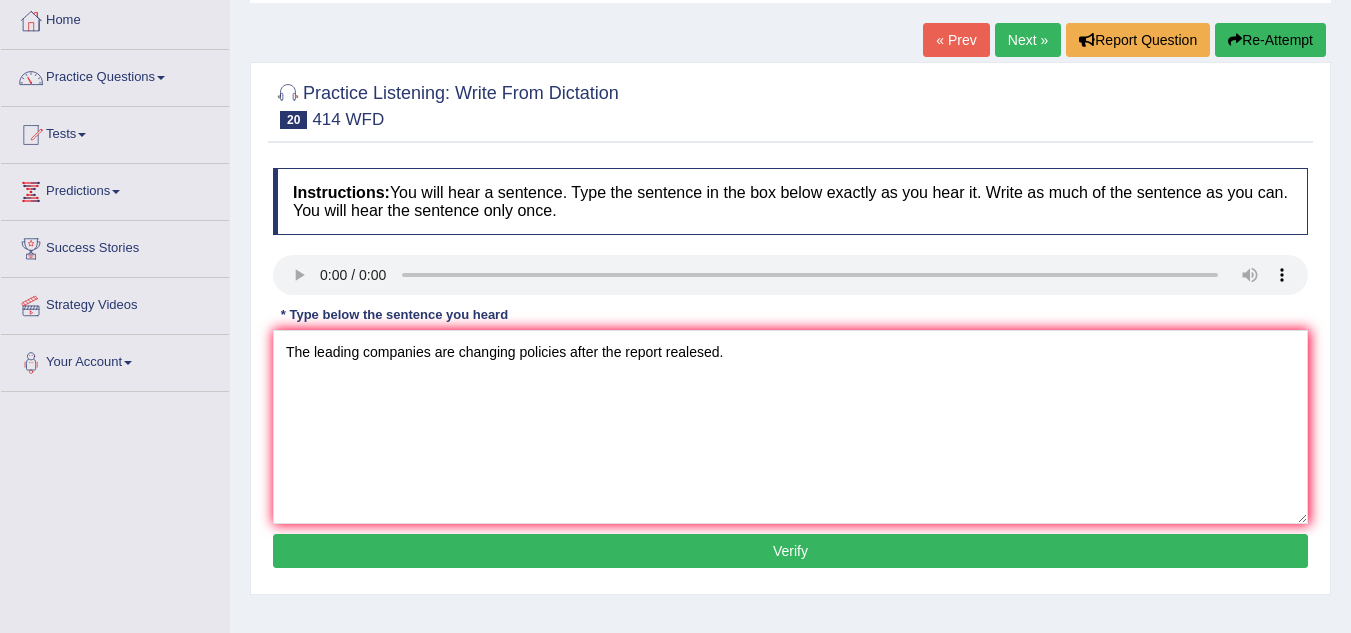 click on "Verify" at bounding box center (790, 551) 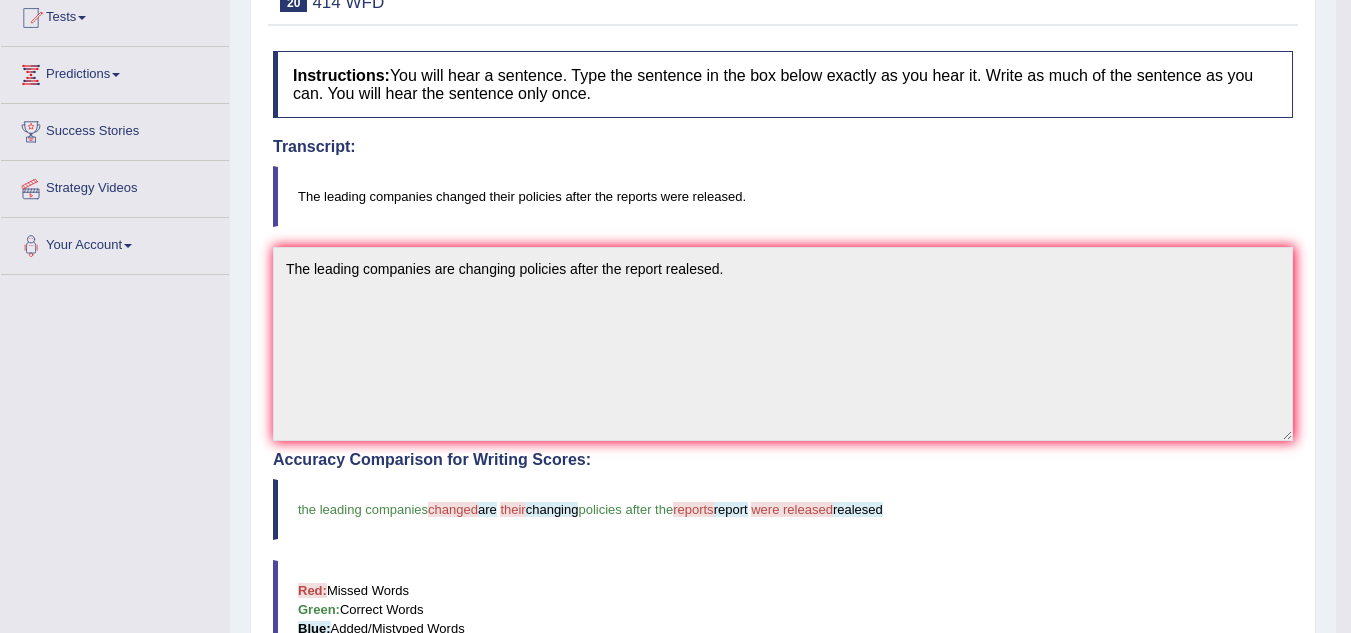 scroll, scrollTop: 242, scrollLeft: 0, axis: vertical 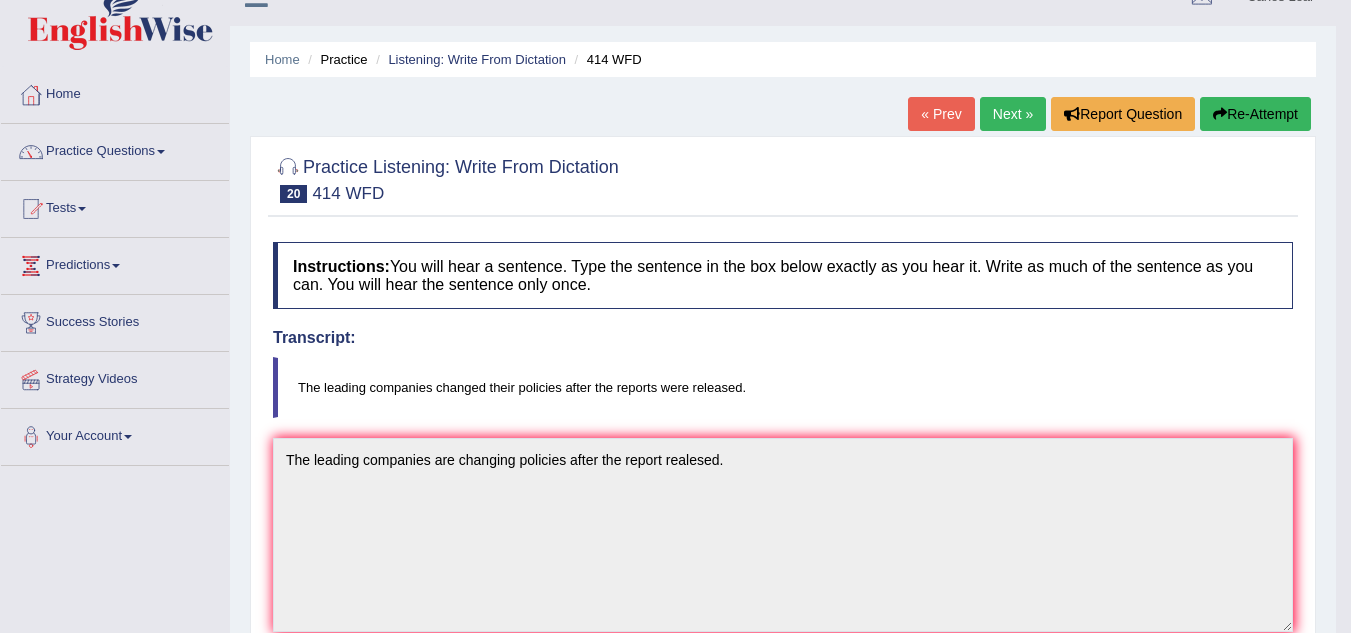 click on "Next »" at bounding box center [1013, 114] 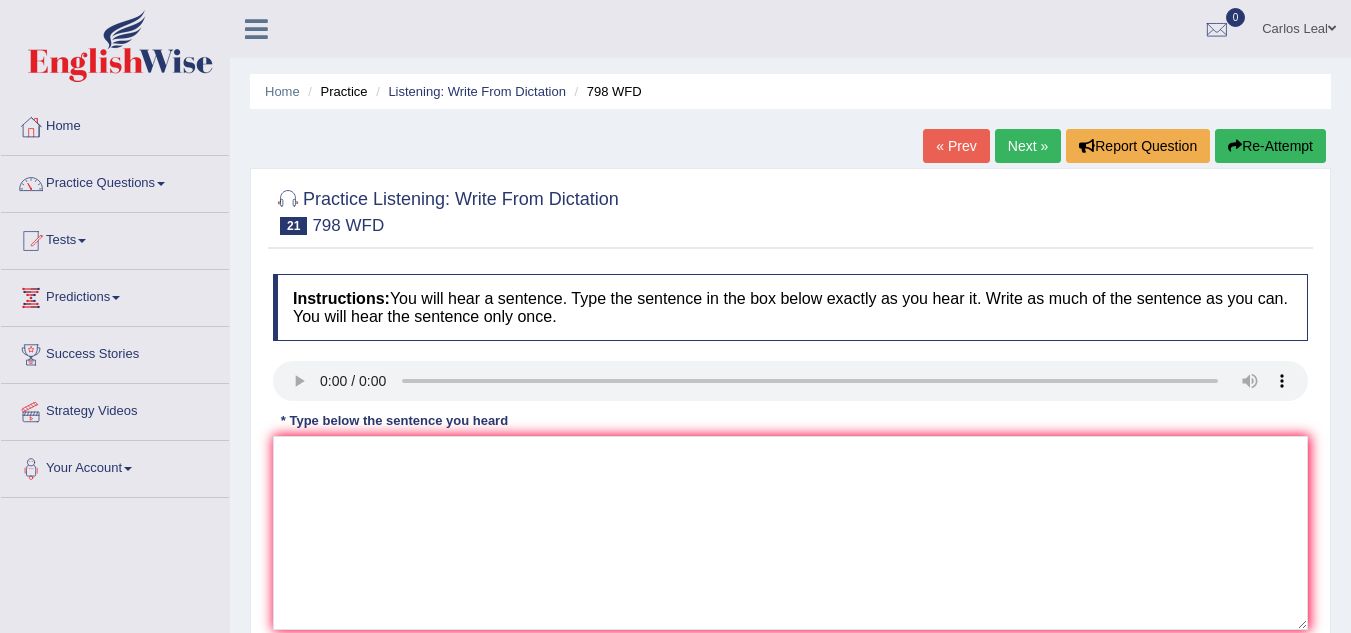 scroll, scrollTop: 0, scrollLeft: 0, axis: both 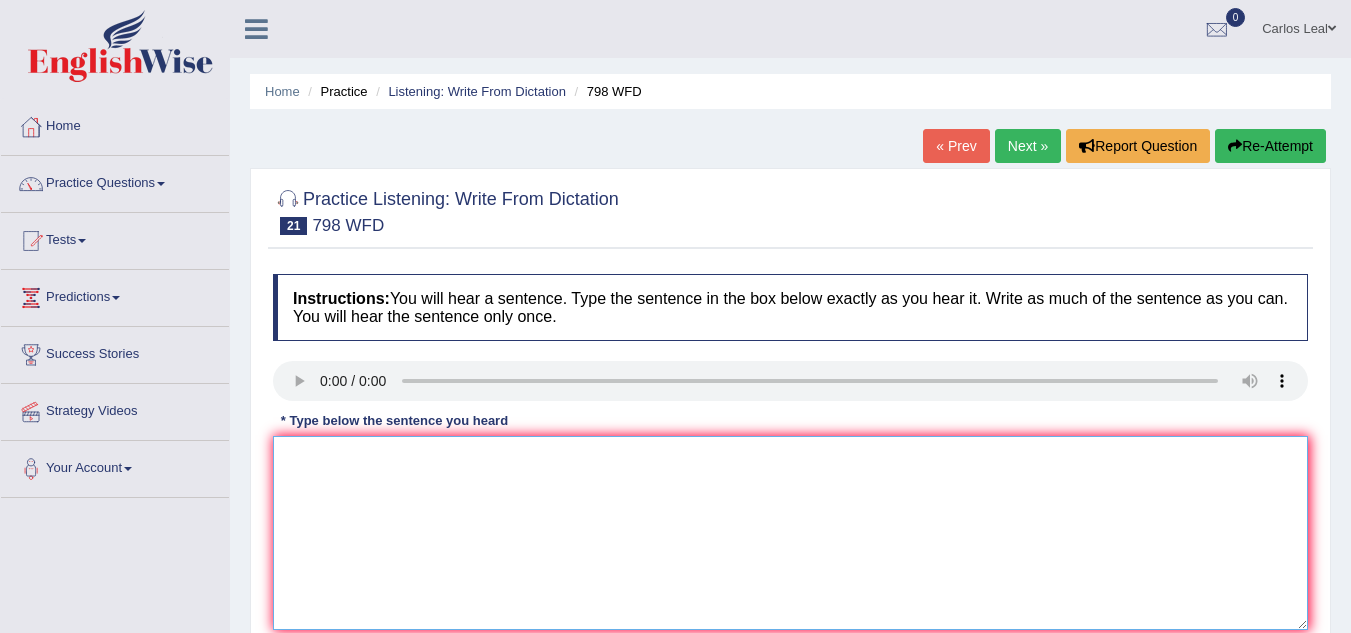 click at bounding box center [790, 533] 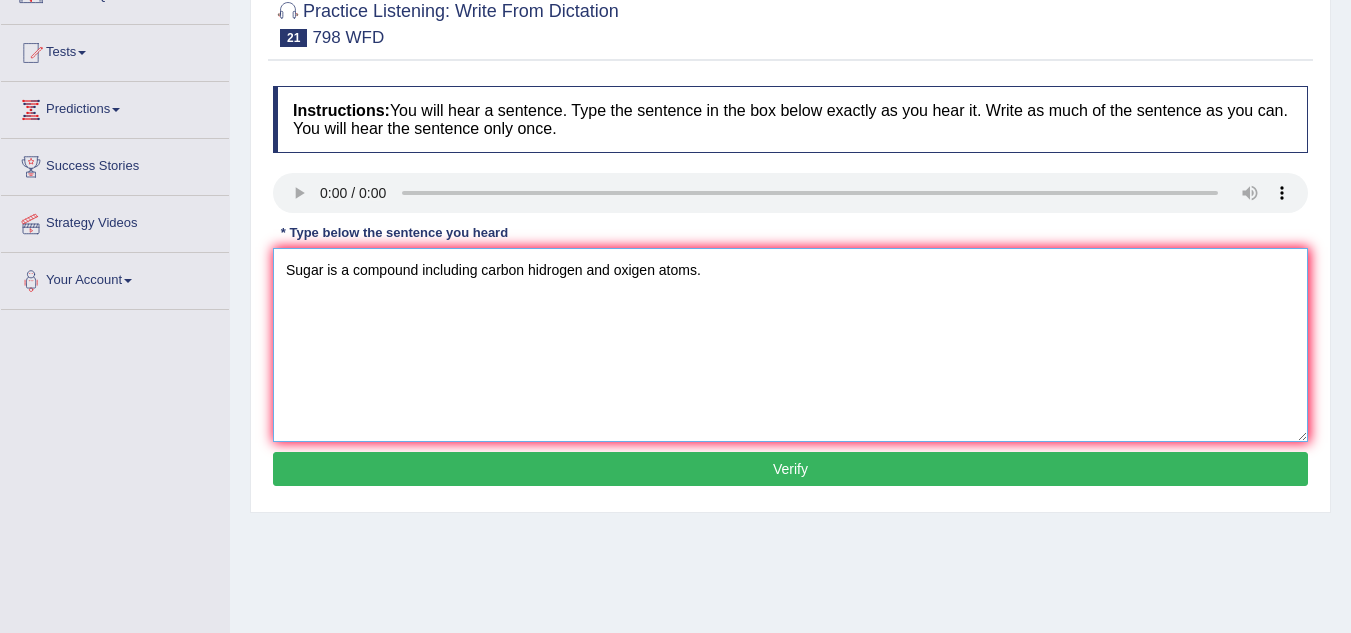 scroll, scrollTop: 190, scrollLeft: 0, axis: vertical 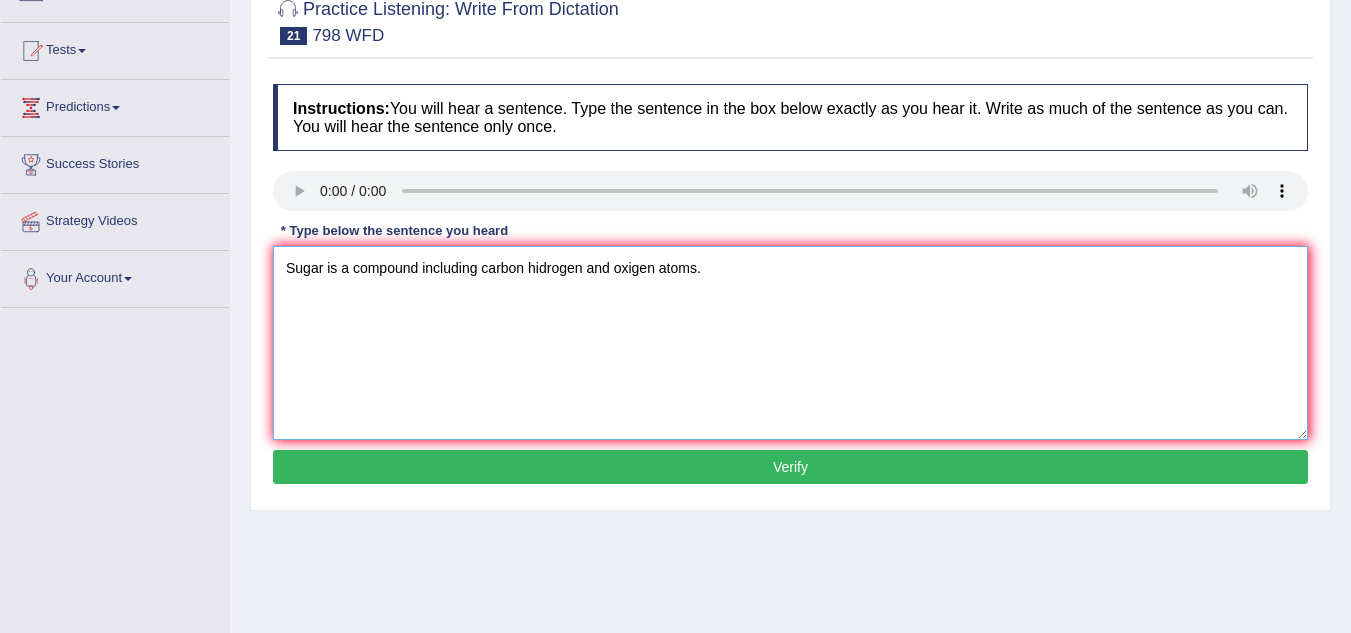 type on "Sugar is a compound including carbon hidrogen and oxigen atoms." 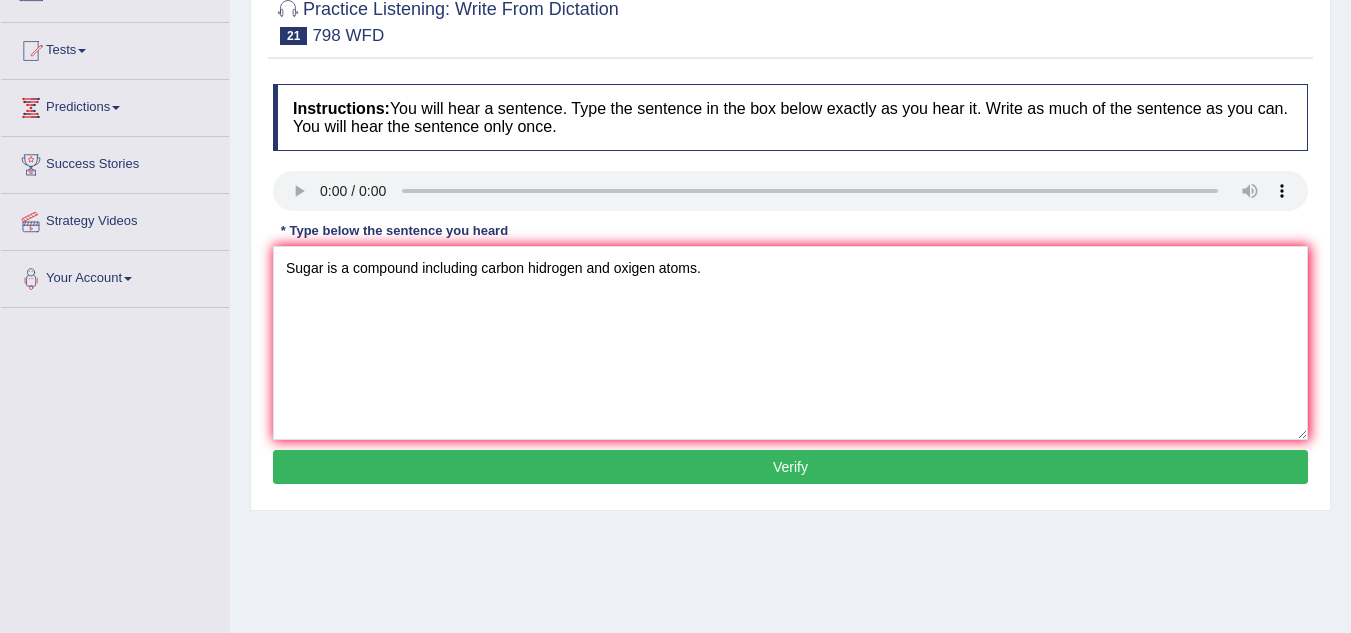 click on "Verify" at bounding box center (790, 467) 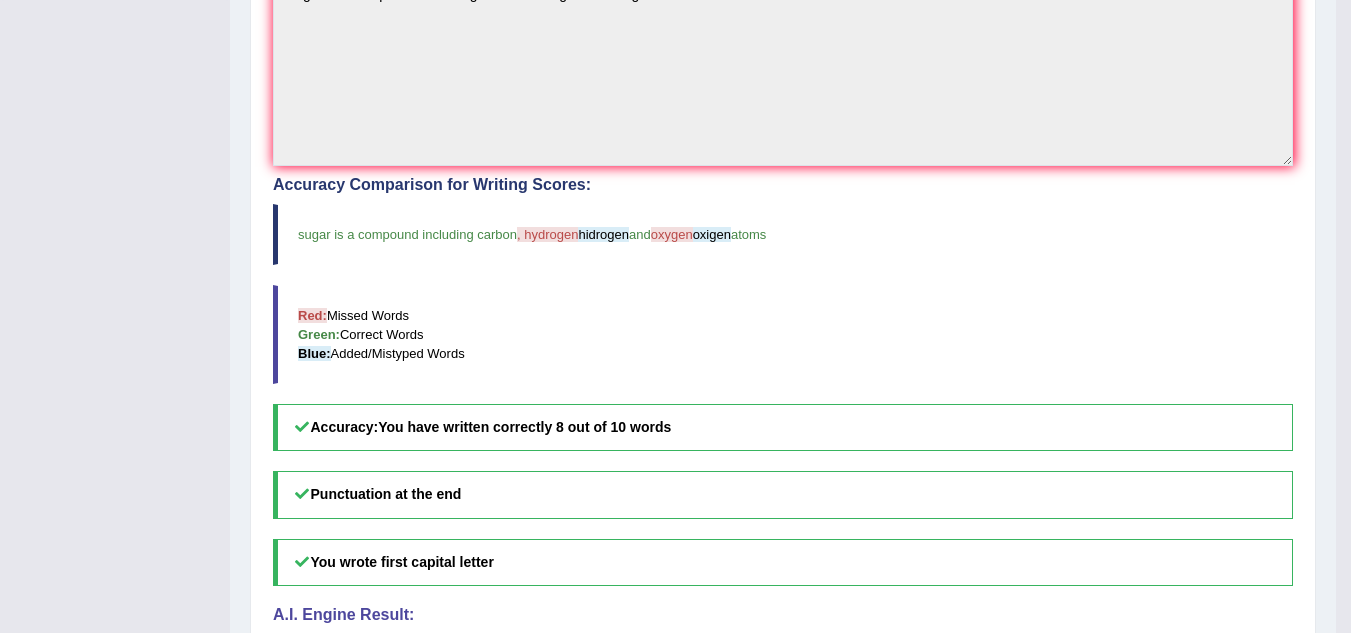scroll, scrollTop: 0, scrollLeft: 0, axis: both 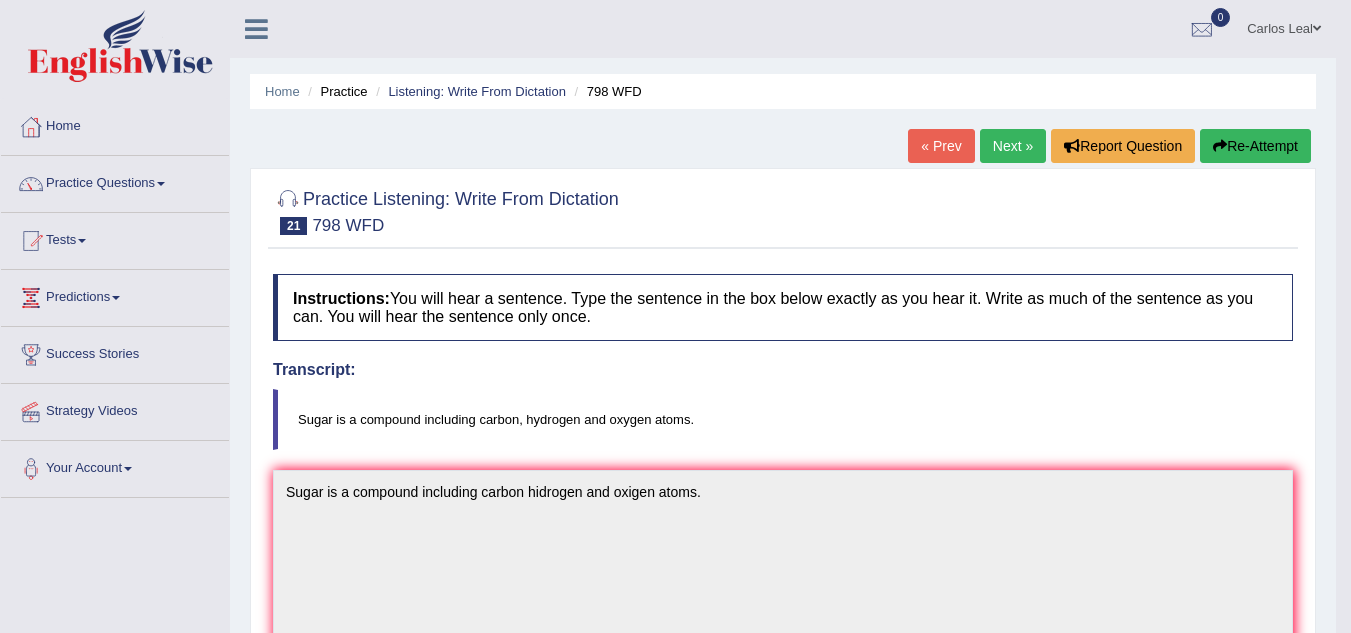 click on "Next »" at bounding box center [1013, 146] 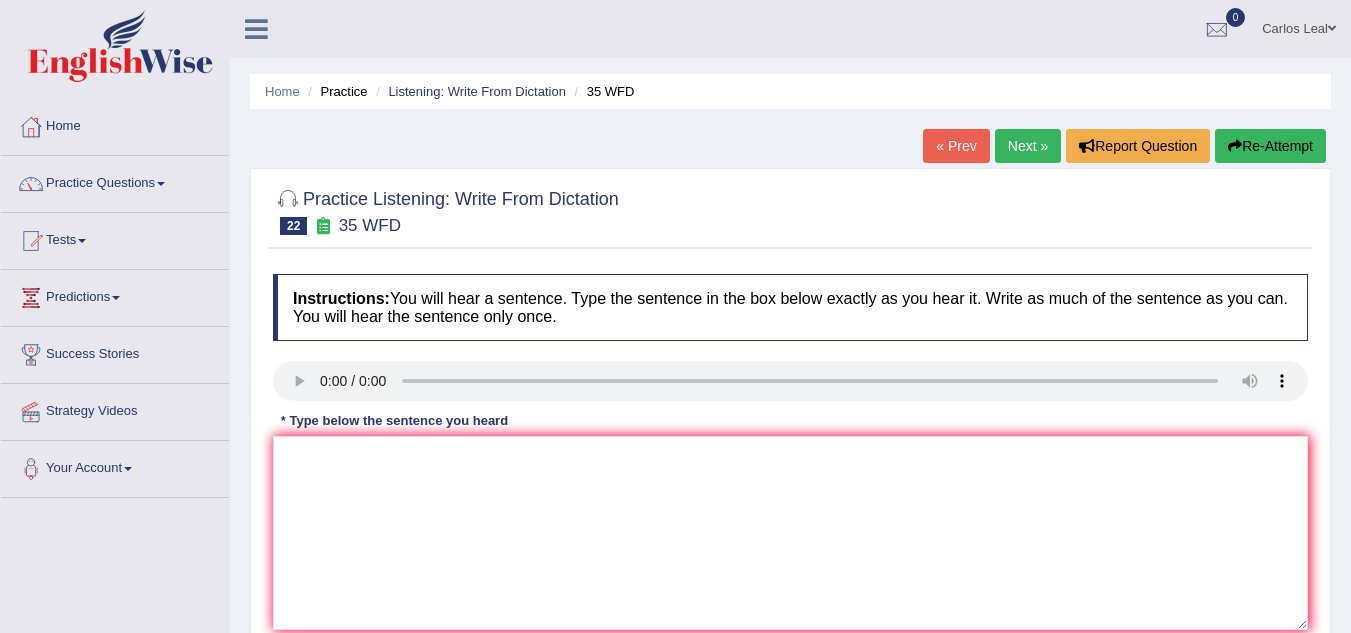 scroll, scrollTop: 0, scrollLeft: 0, axis: both 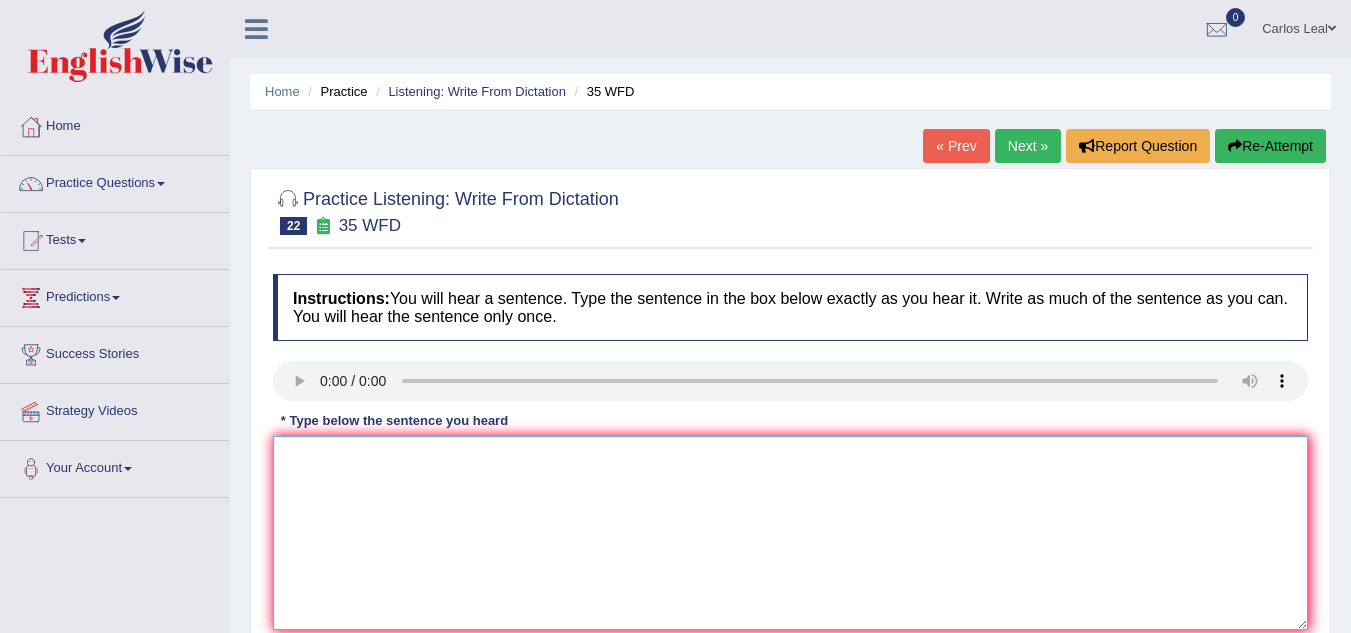 click at bounding box center (790, 533) 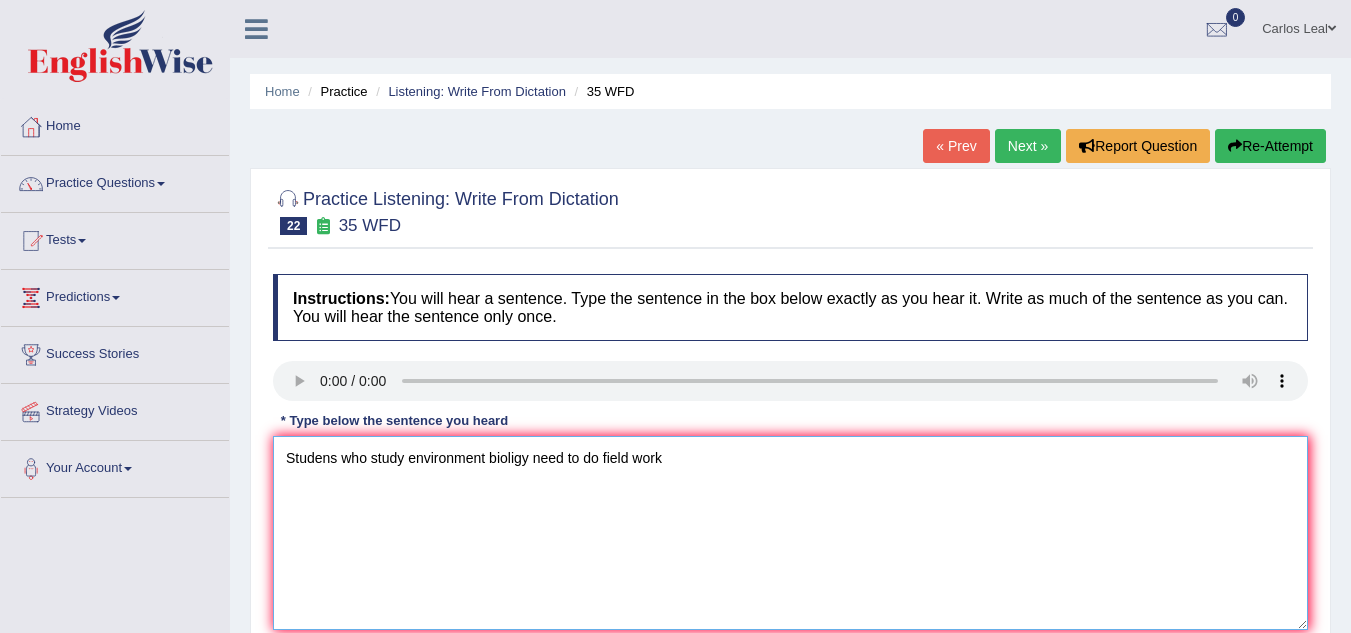 scroll, scrollTop: 206, scrollLeft: 0, axis: vertical 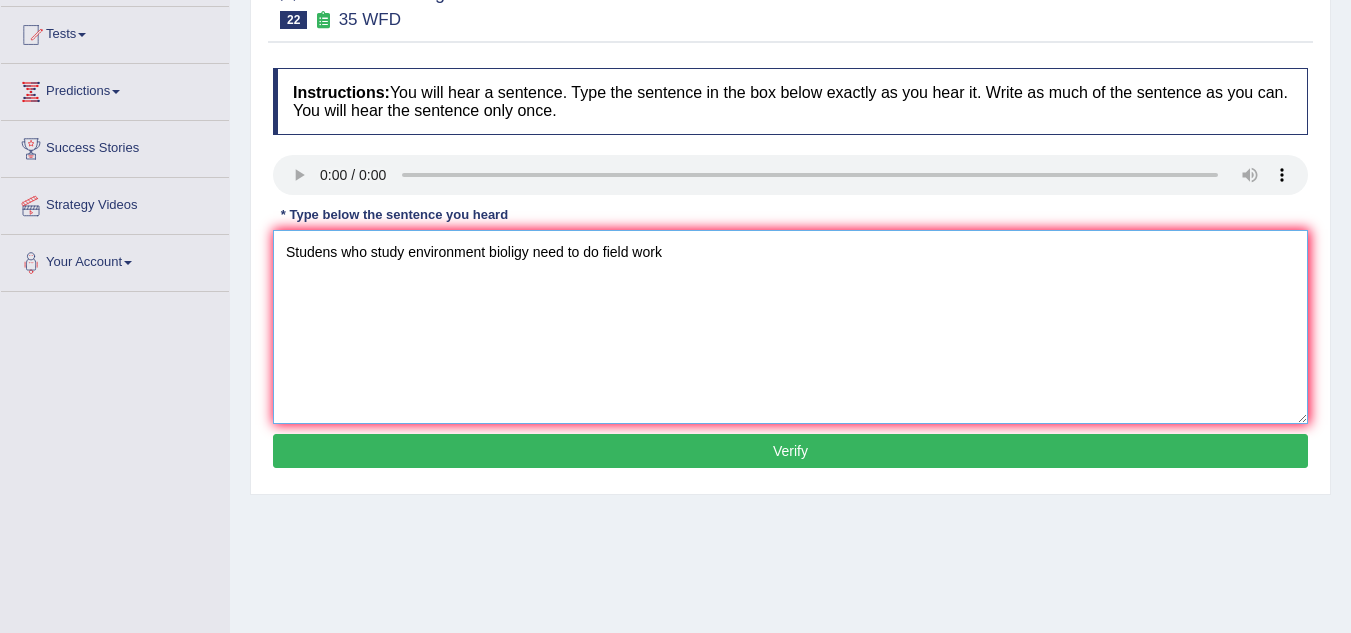 type on "Studens who study environment bioligy need to do field work" 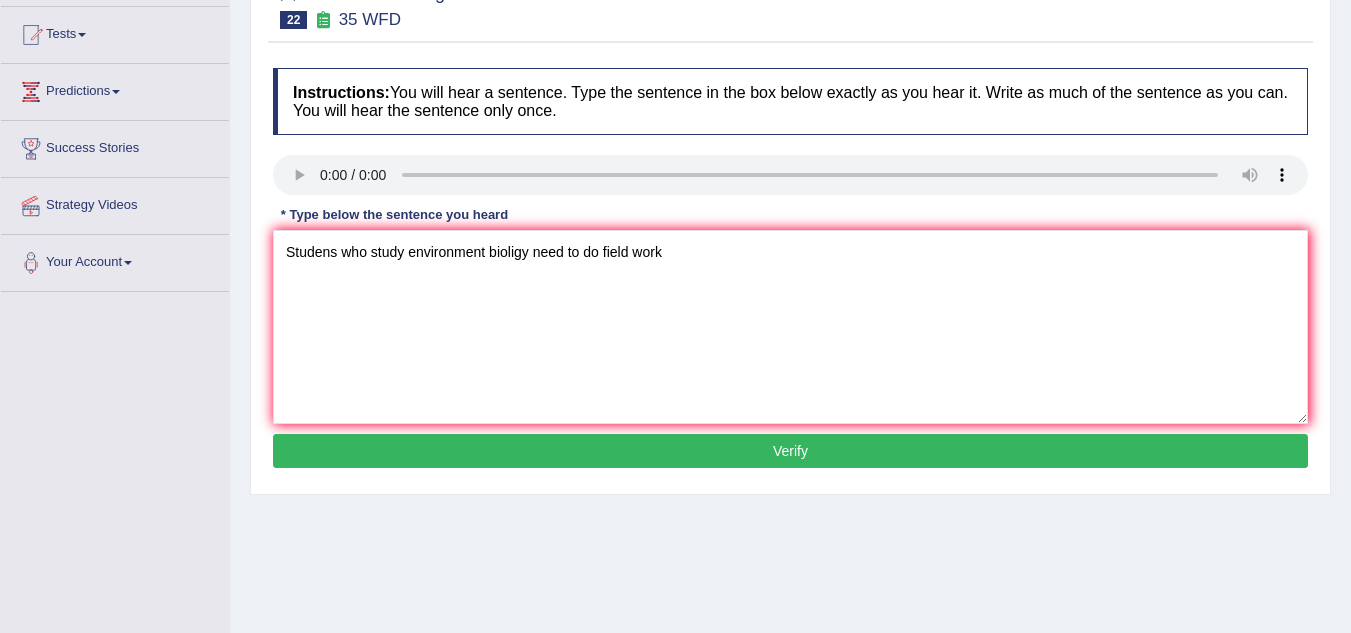 click on "Verify" at bounding box center [790, 451] 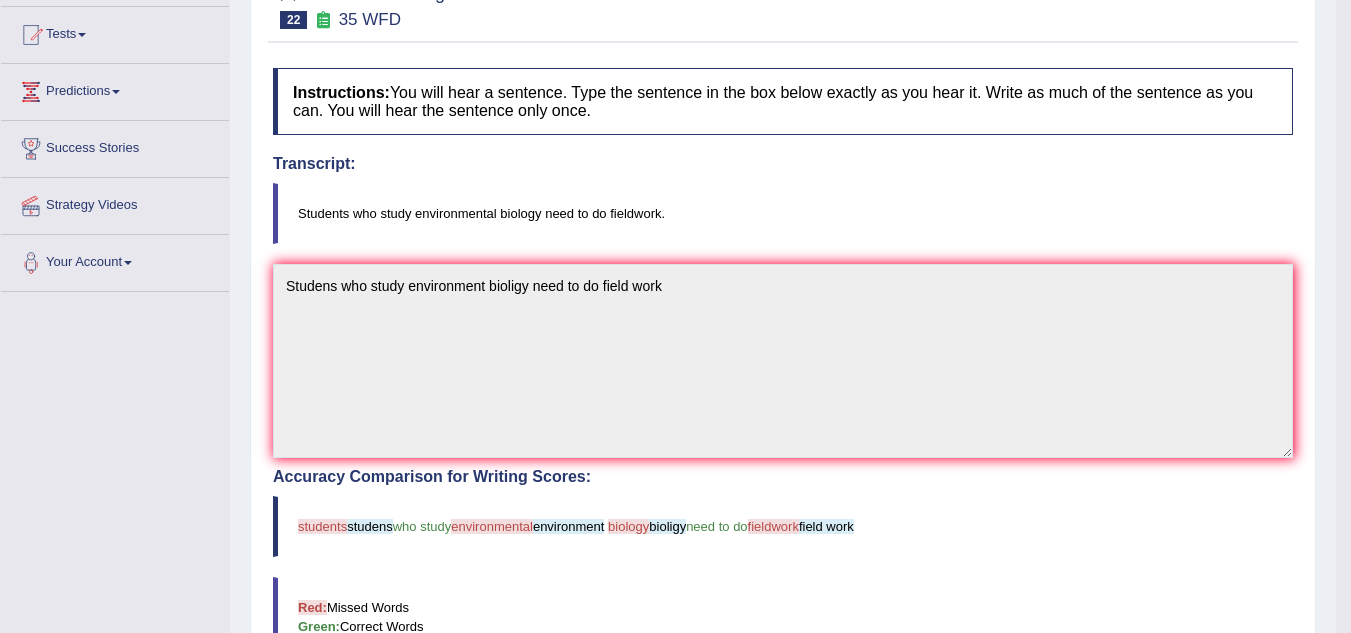 scroll, scrollTop: 0, scrollLeft: 0, axis: both 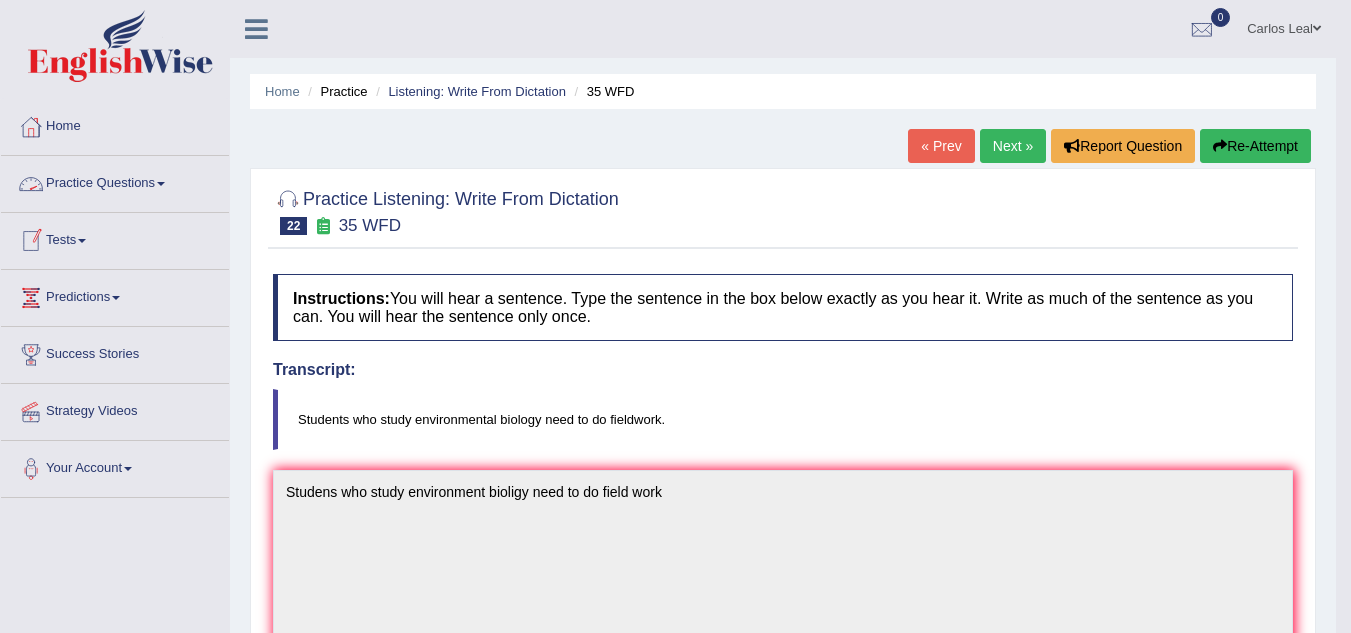 click on "Practice Questions" at bounding box center (115, 181) 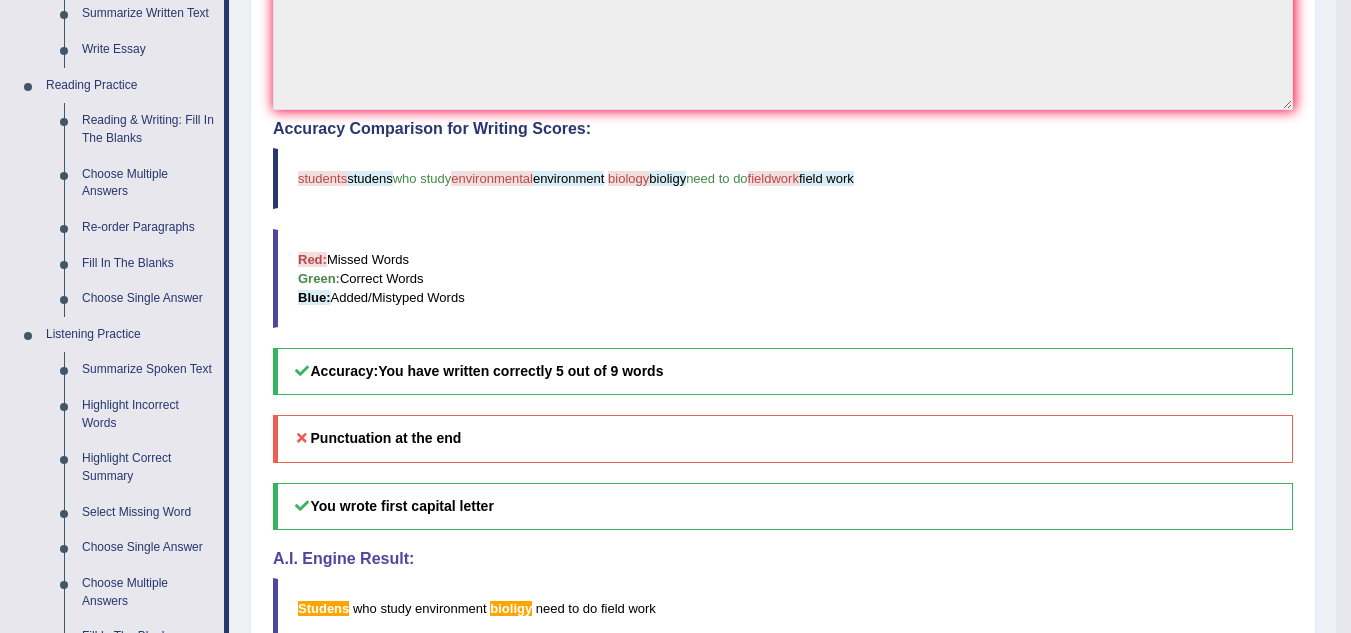 scroll, scrollTop: 569, scrollLeft: 0, axis: vertical 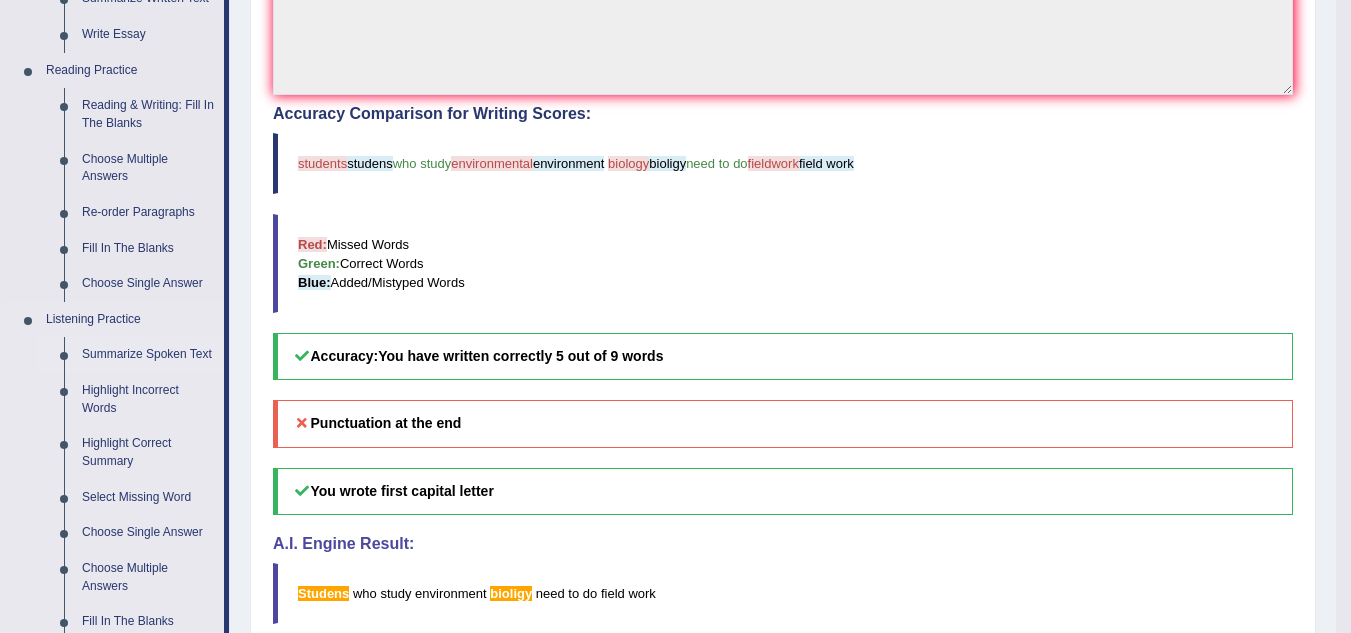 click on "Summarize Spoken Text" at bounding box center [148, 355] 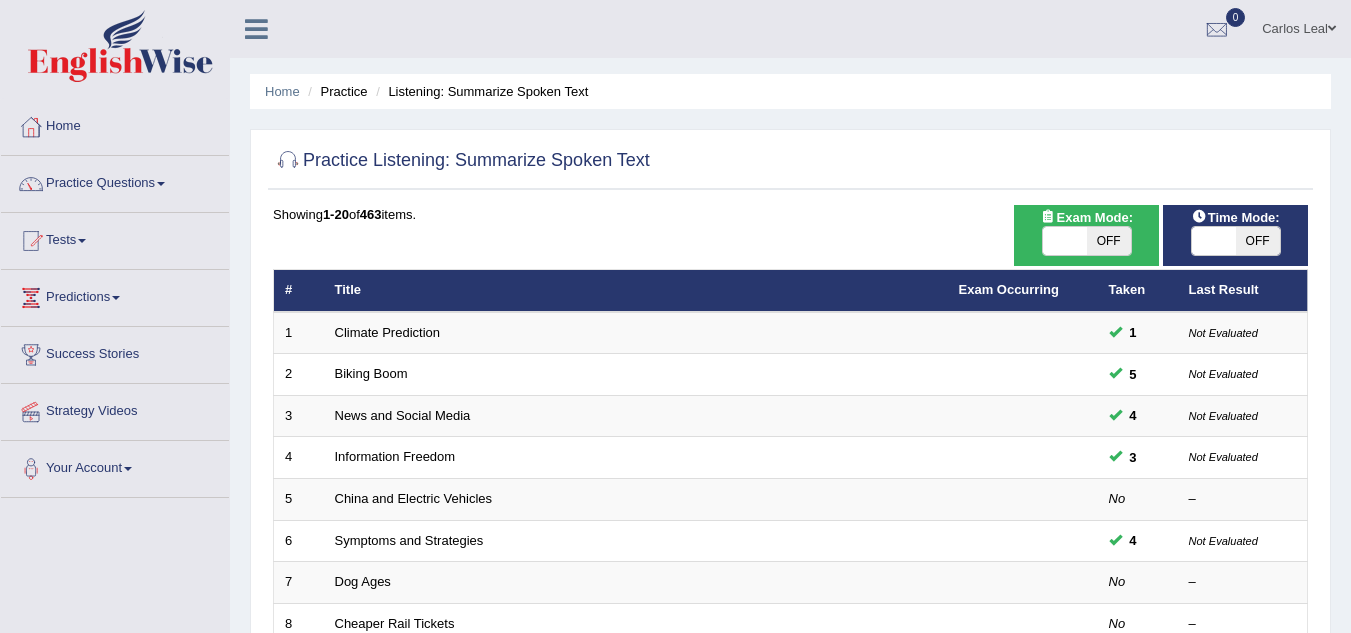 scroll, scrollTop: 0, scrollLeft: 0, axis: both 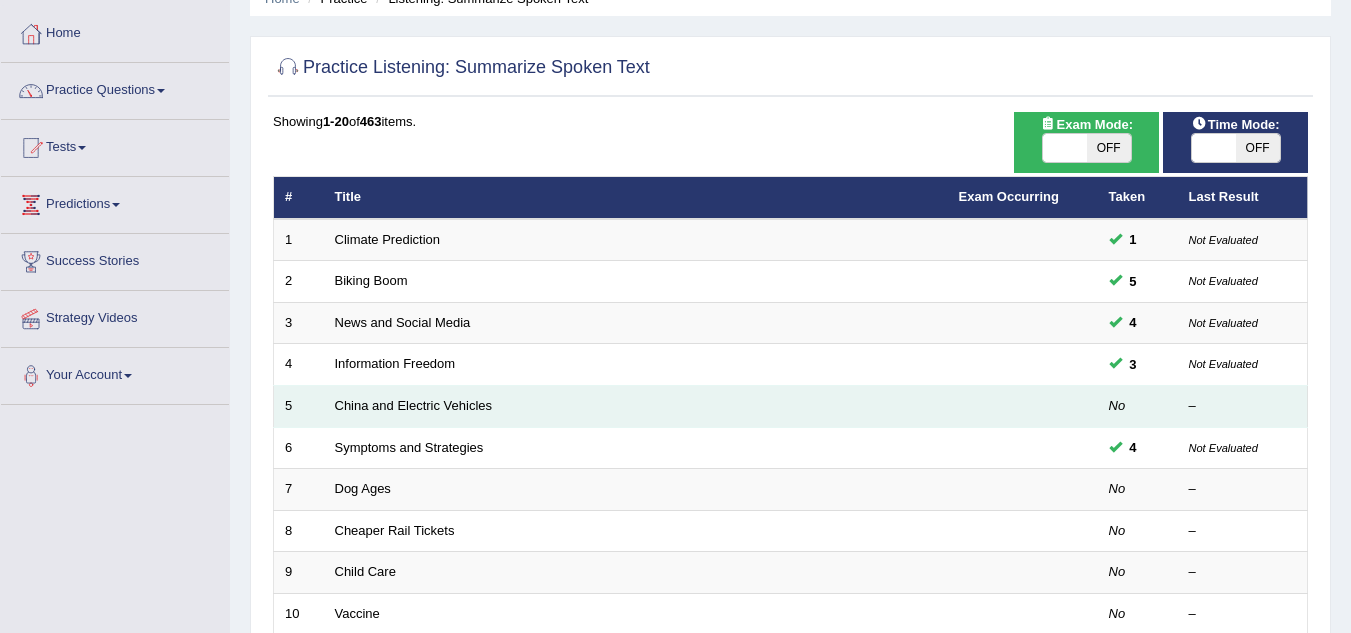 click on "China and Electric Vehicles" at bounding box center [636, 407] 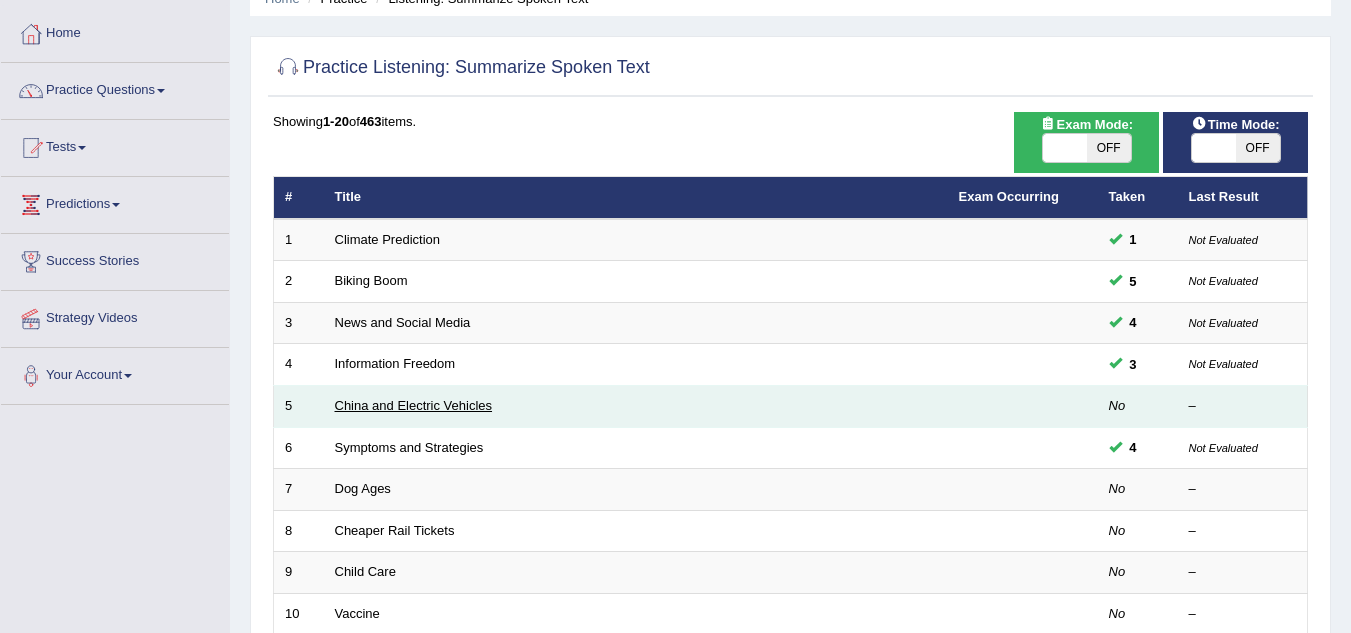 click on "China and Electric Vehicles" at bounding box center (414, 405) 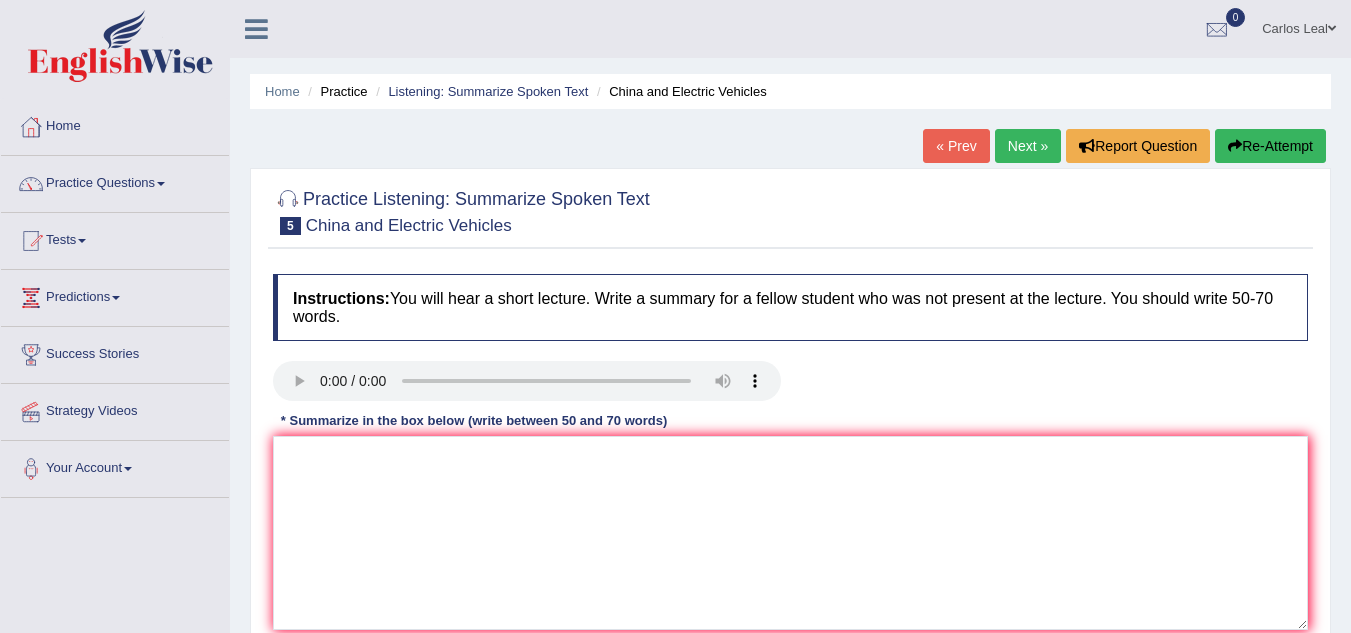 scroll, scrollTop: 0, scrollLeft: 0, axis: both 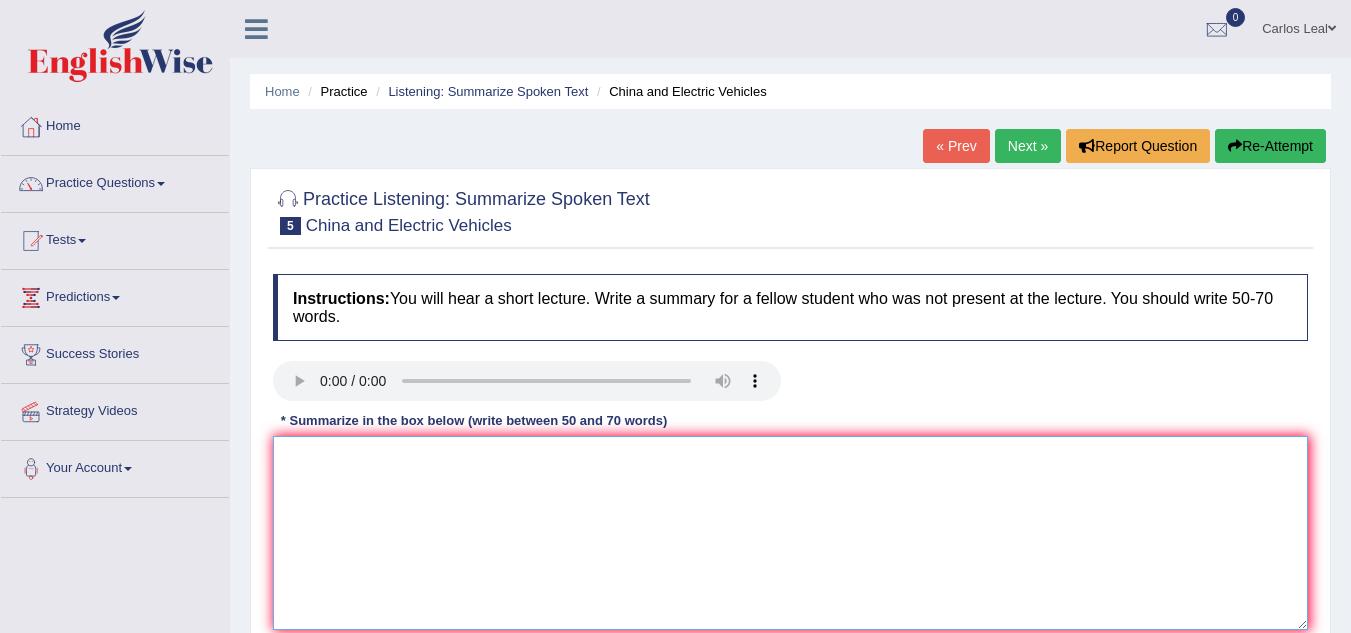 click at bounding box center (790, 533) 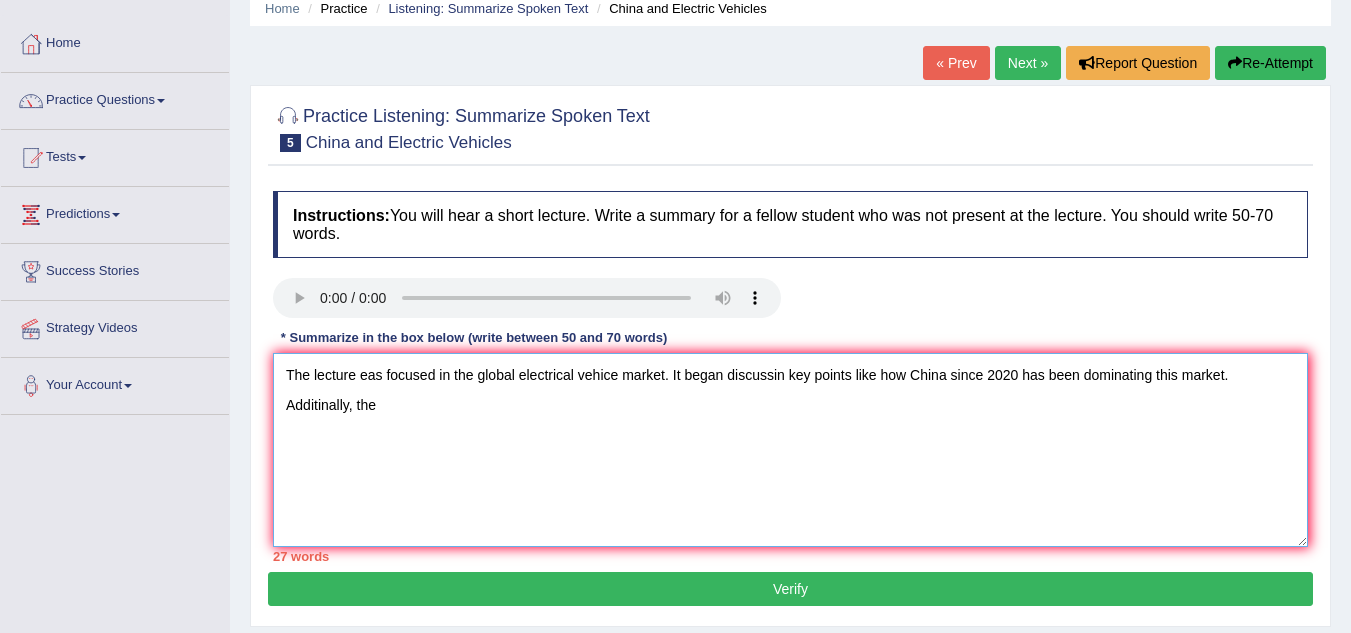 scroll, scrollTop: 107, scrollLeft: 0, axis: vertical 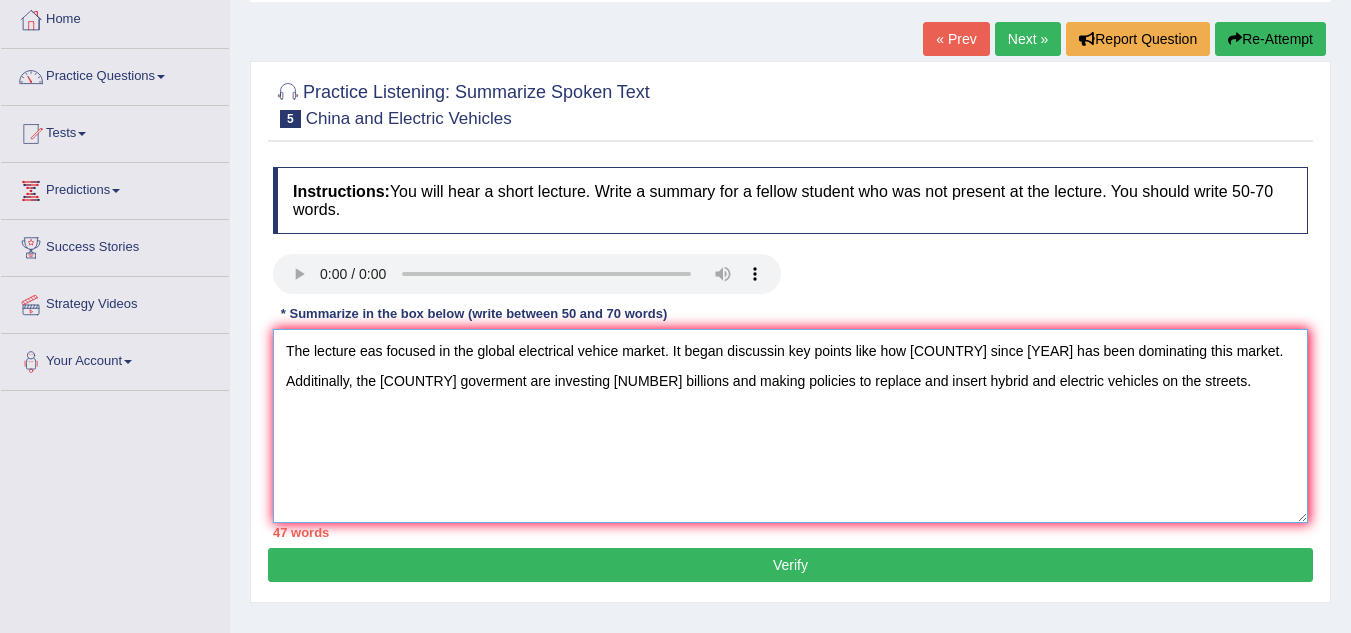 click on "The lecture eas focused in the global electrical vehice market. It began discussin key points like how [COUNTRY] since [YEAR] has been dominating this market. Additinally, the [COUNTRY] goverment are investing [NUMBER] billions and making policies to replace and insert hybrid and electric vehicles on the streets." at bounding box center [790, 426] 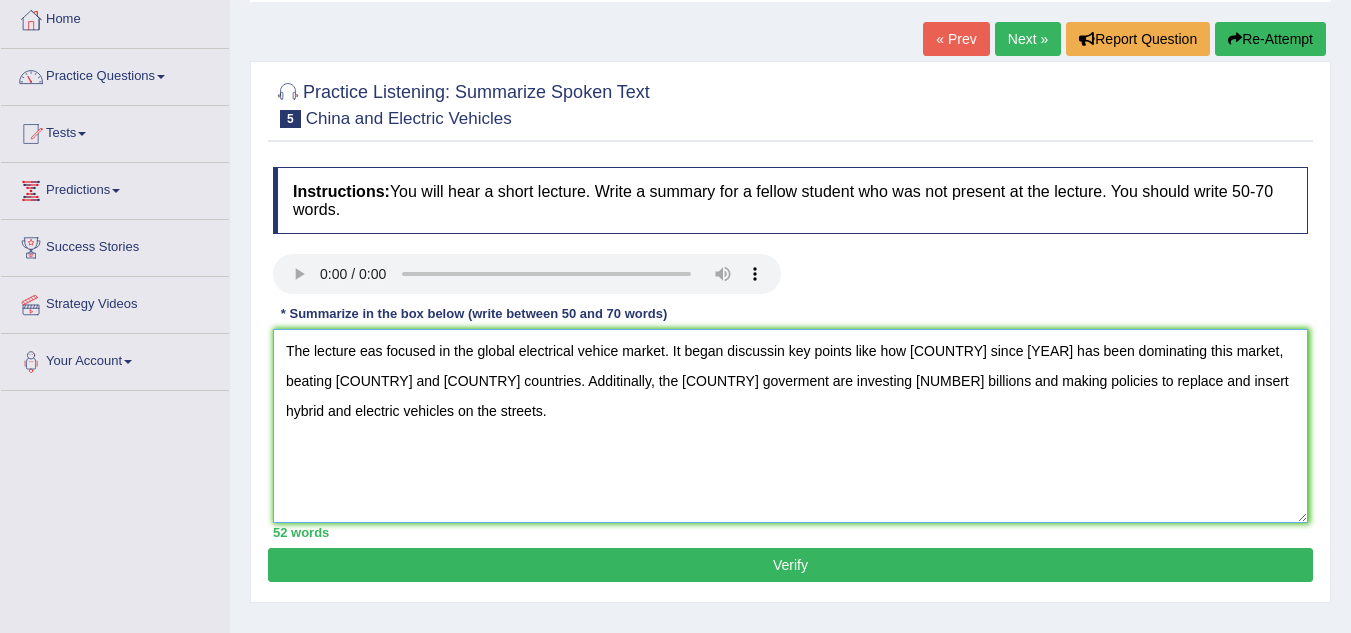click on "The lecture eas focused in the global electrical vehice market. It began discussin key points like how [COUNTRY] since [YEAR] has been dominating this market, beating [COUNTRY] and [COUNTRY] countries. Additinally, the [COUNTRY] goverment are investing [NUMBER] billions and making policies to replace and insert hybrid and electric vehicles on the streets." at bounding box center [790, 426] 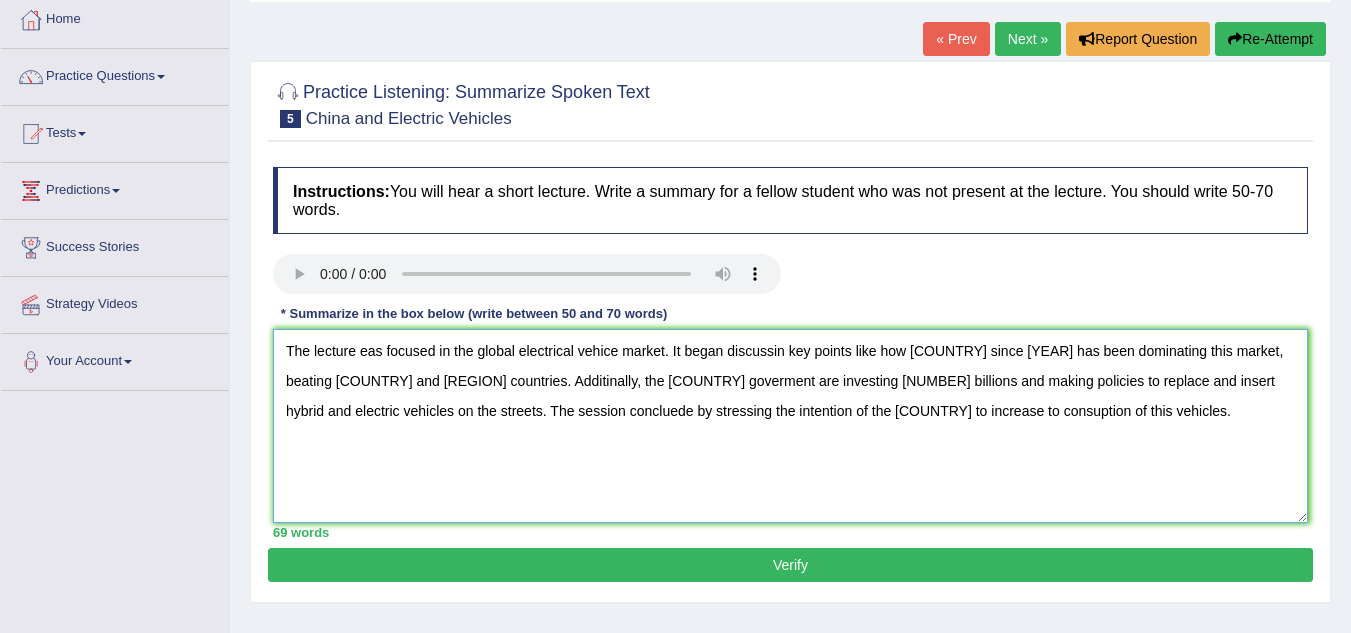 type on "The lecture eas focused in the global electrical vehice market. It began discussin key points like how [COUNTRY] since [YEAR] has been dominating this market, beating [COUNTRY] and [REGION] countries. Additinally, the [COUNTRY] goverment are investing [NUMBER] billions and making policies to replace and insert hybrid and electric vehicles on the streets. The session concluede by stressing the intention of the [COUNTRY] to increase to consuption of this vehicles." 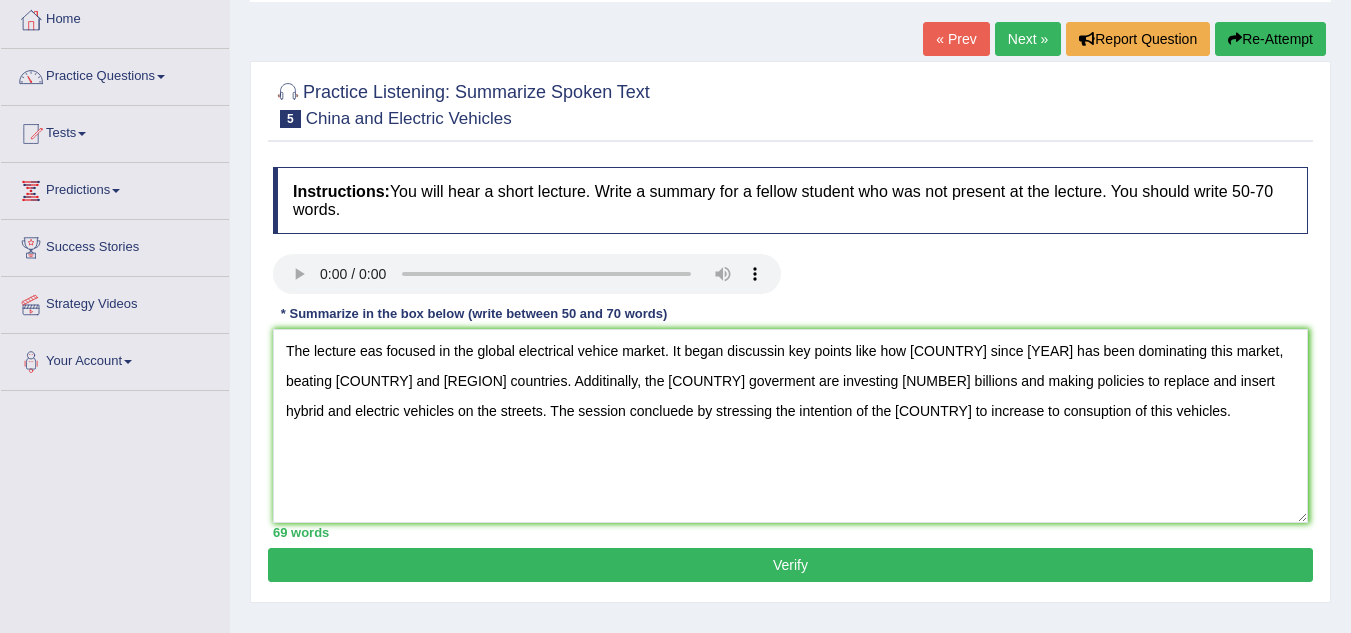 click on "Verify" at bounding box center [790, 565] 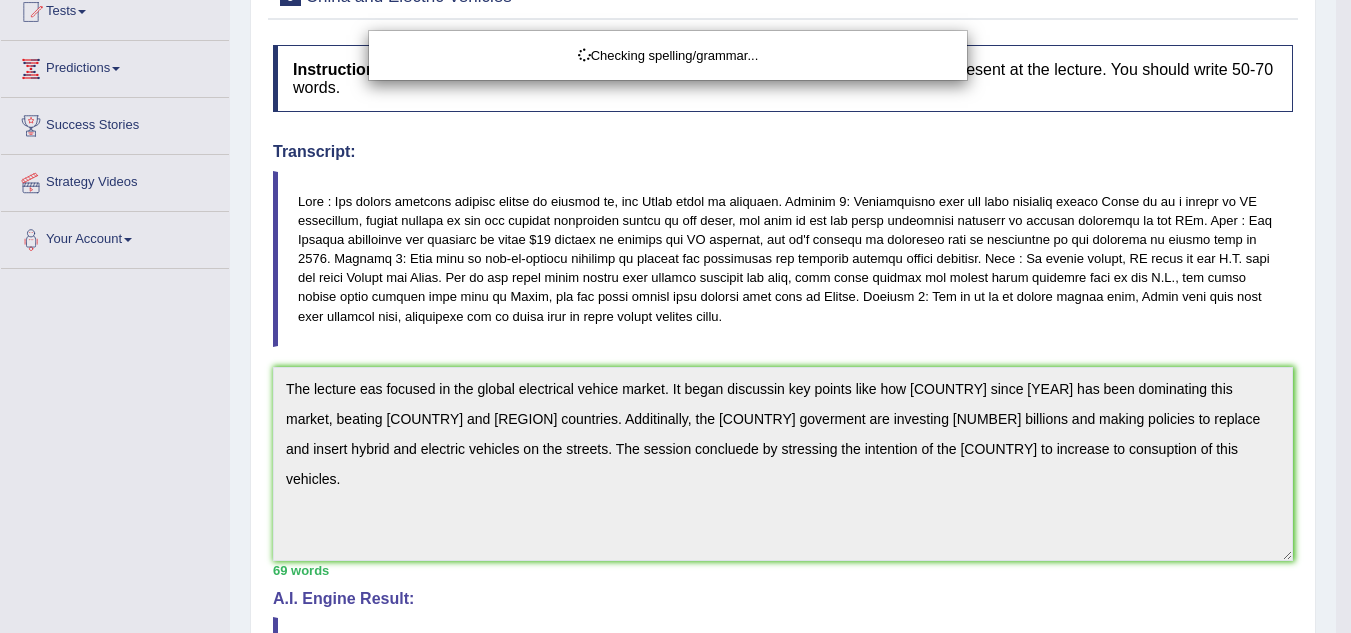 drag, startPoint x: 1365, startPoint y: 249, endPoint x: 1333, endPoint y: 395, distance: 149.46571 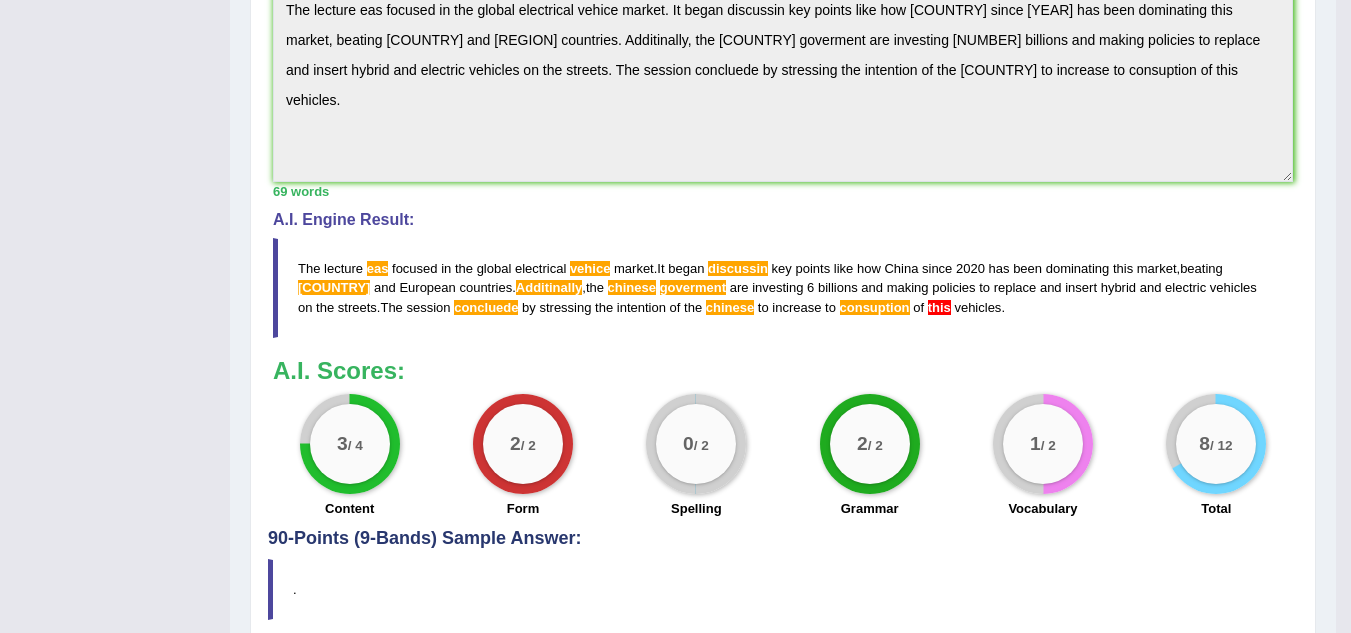 scroll, scrollTop: 612, scrollLeft: 0, axis: vertical 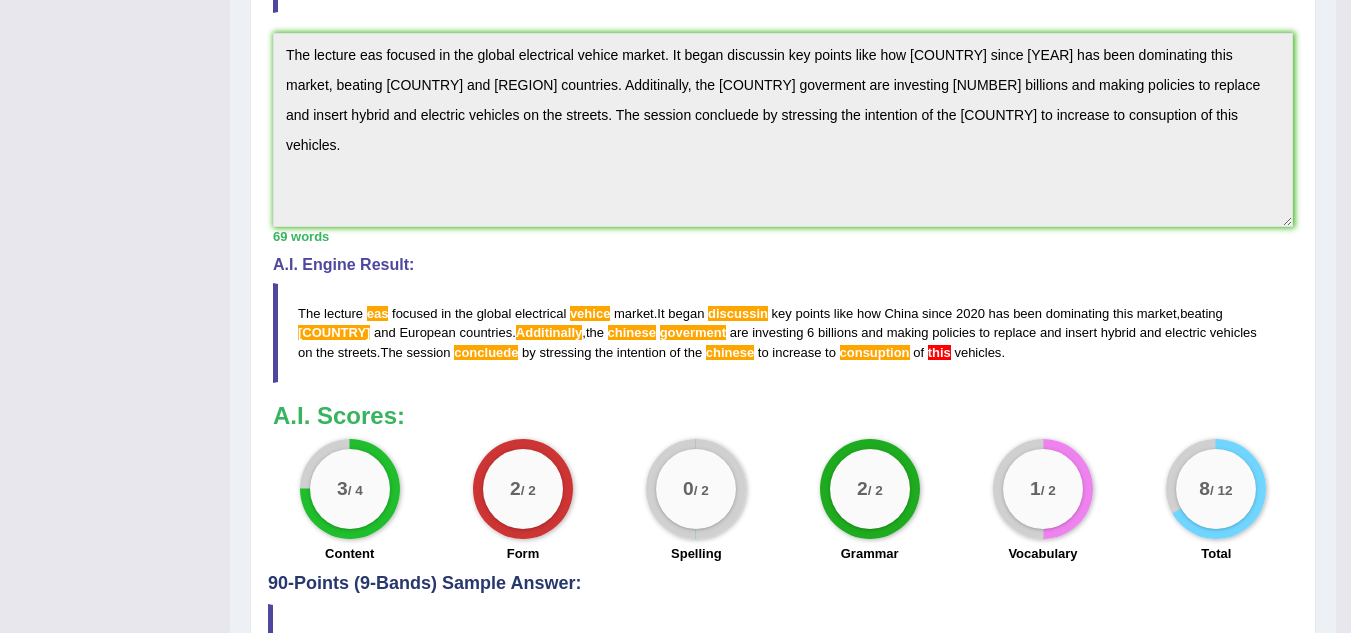 drag, startPoint x: 300, startPoint y: 312, endPoint x: 404, endPoint y: 247, distance: 122.641754 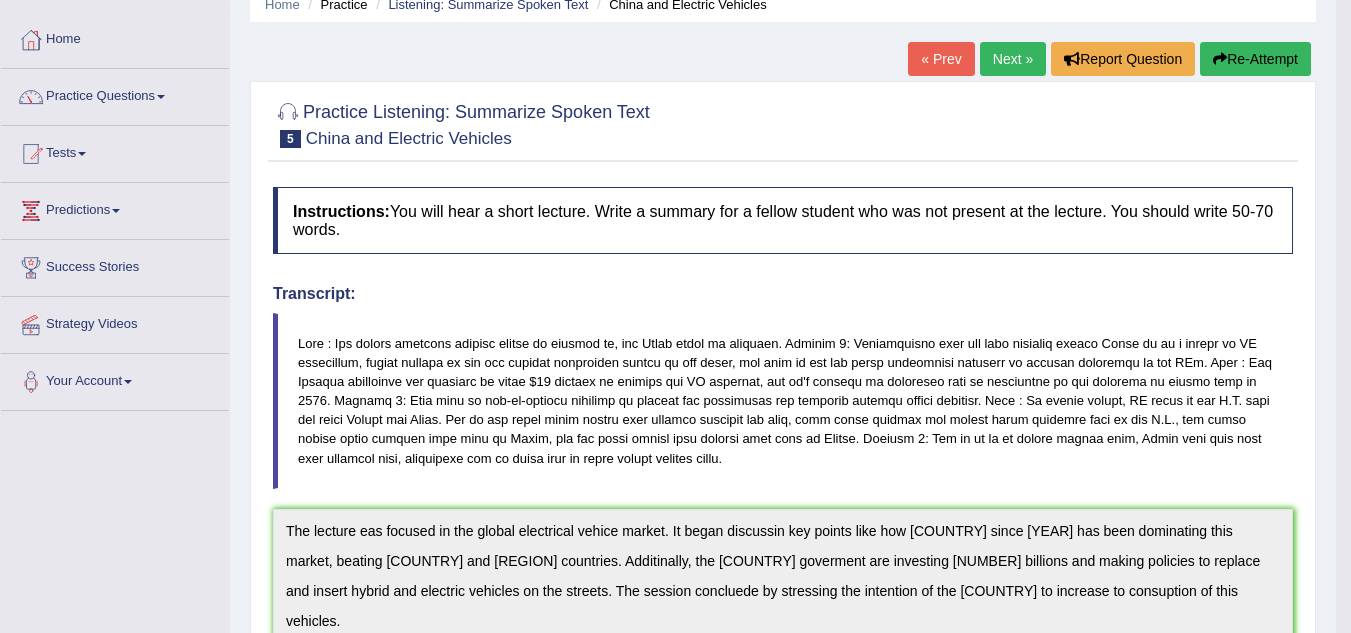 scroll, scrollTop: 61, scrollLeft: 0, axis: vertical 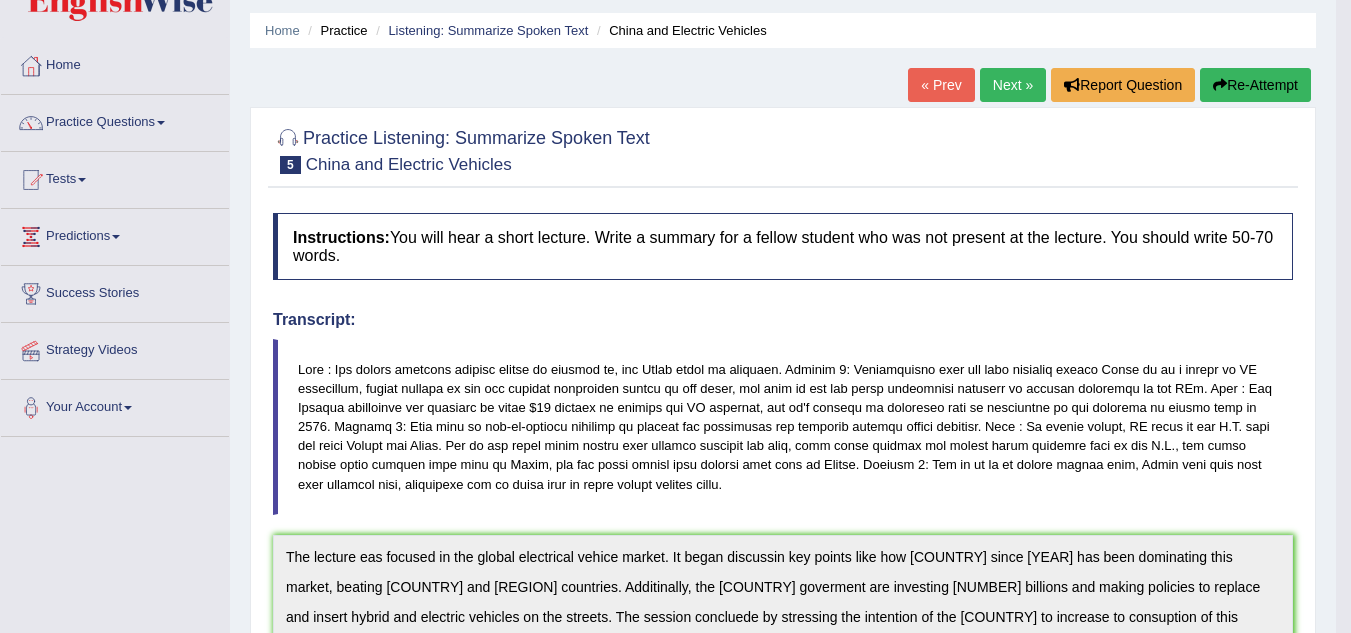 click on "Next »" at bounding box center (1013, 85) 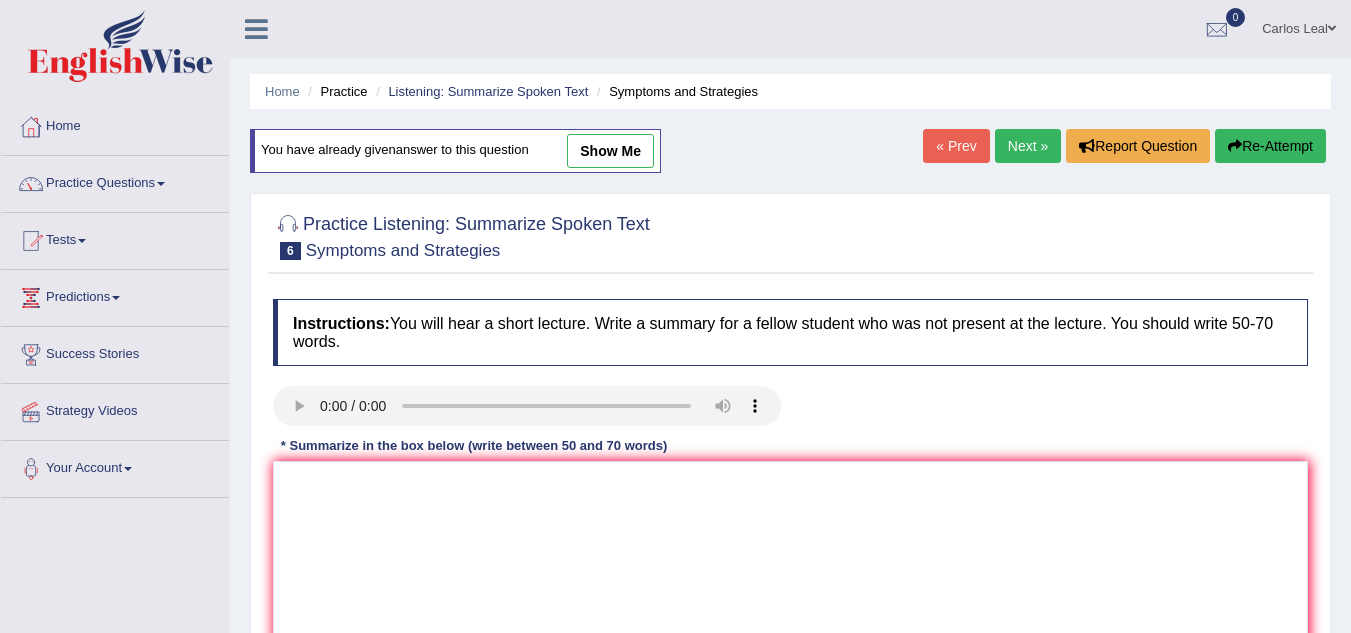 scroll, scrollTop: 0, scrollLeft: 0, axis: both 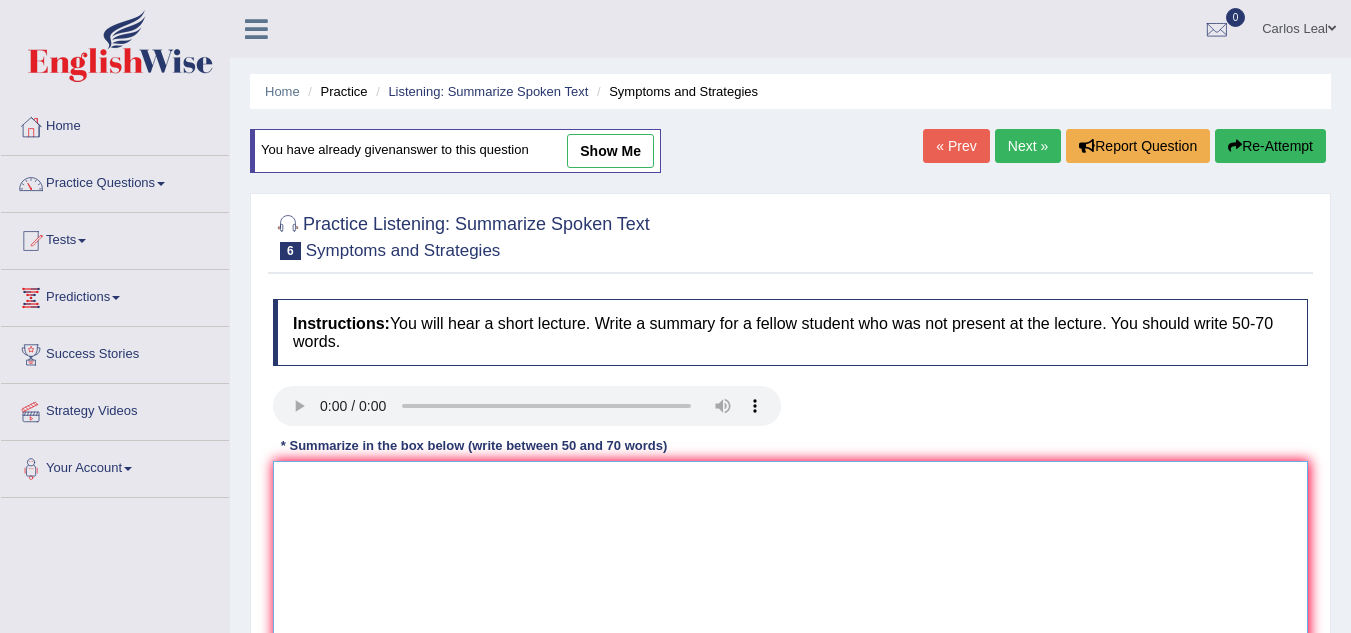 click at bounding box center [790, 558] 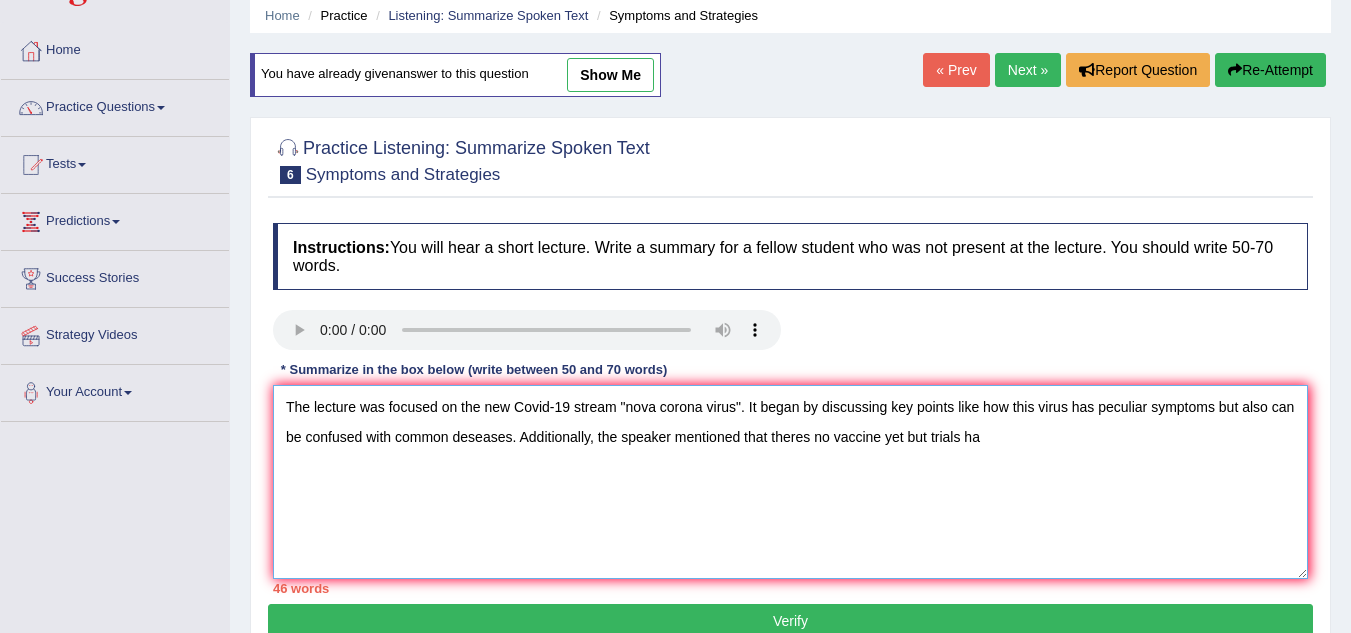 scroll, scrollTop: 81, scrollLeft: 0, axis: vertical 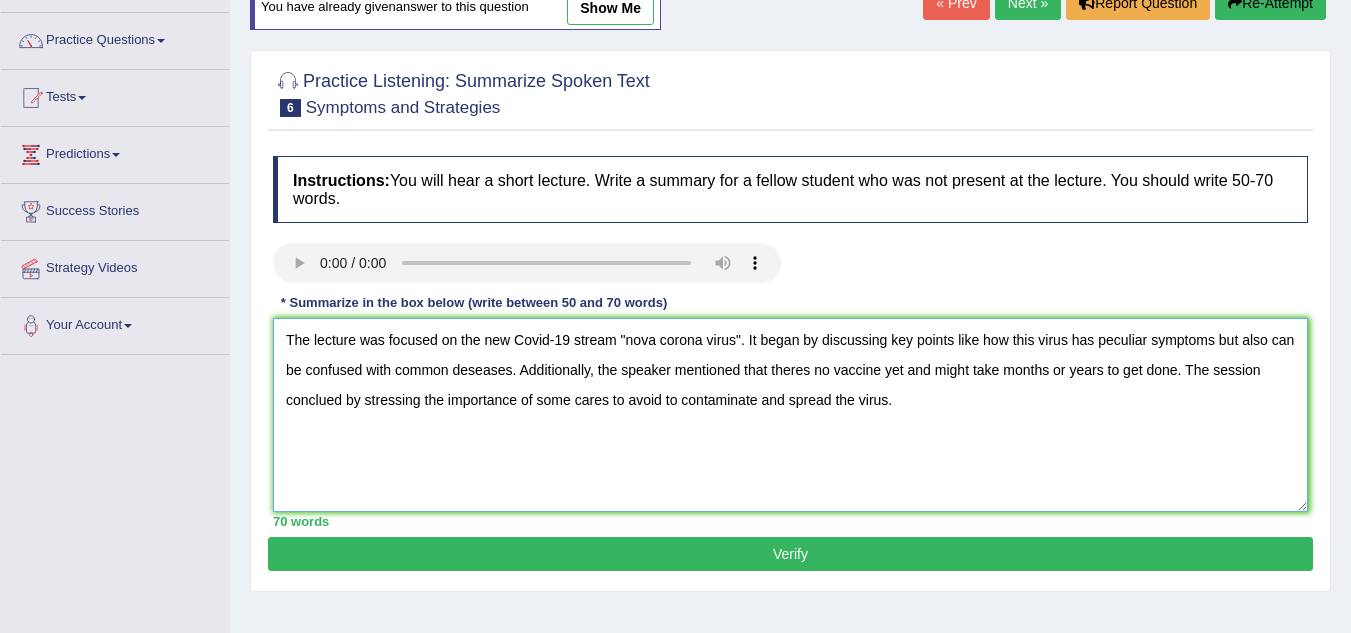 click on "The lecture was focused on the new Covid-19 stream "nova corona virus". It began by discussing key points like how this virus has peculiar symptoms but also can be confused with common deseases. Additionally, the speaker mentioned that theres no vaccine yet and might take months or years to get done. The session conclued by stressing the importance of some cares to avoid to contaminate and spread the virus." at bounding box center (790, 415) 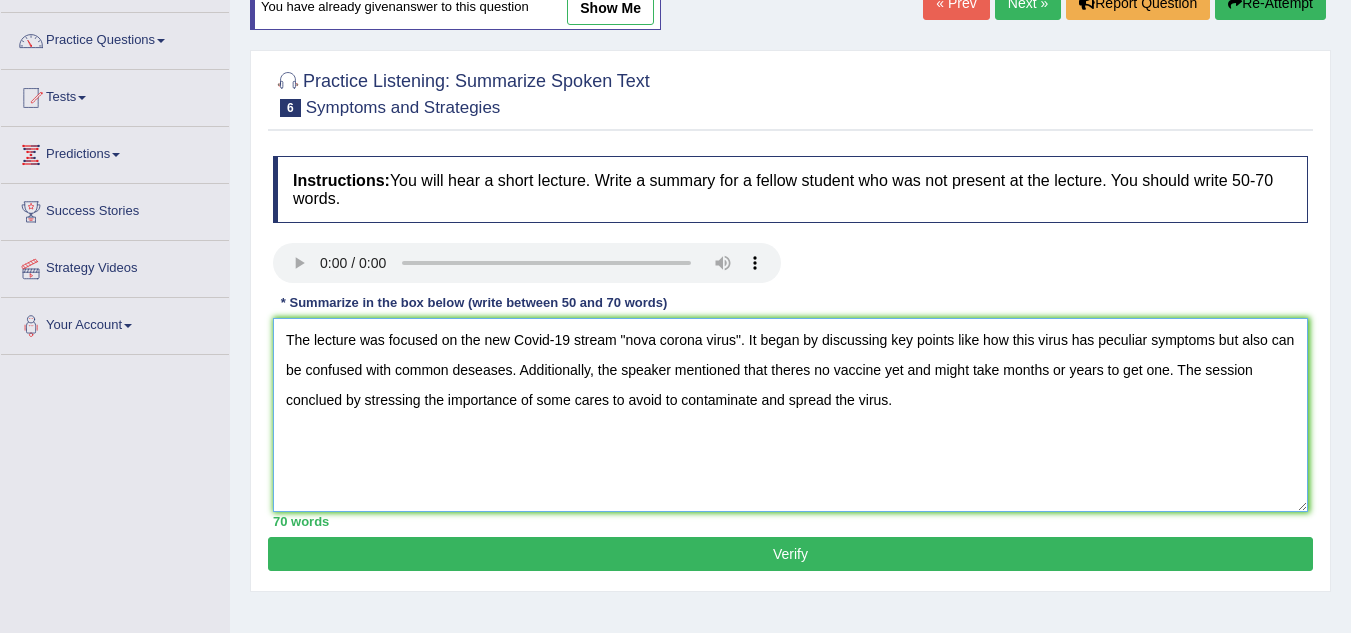 type on "The lecture was focused on the new Covid-19 stream "nova corona virus". It began by discussing key points like how this virus has peculiar symptoms but also can be confused with common deseases. Additionally, the speaker mentioned that theres no vaccine yet and might take months or years to get one. The session conclued by stressing the importance of some cares to avoid to contaminate and spread the virus." 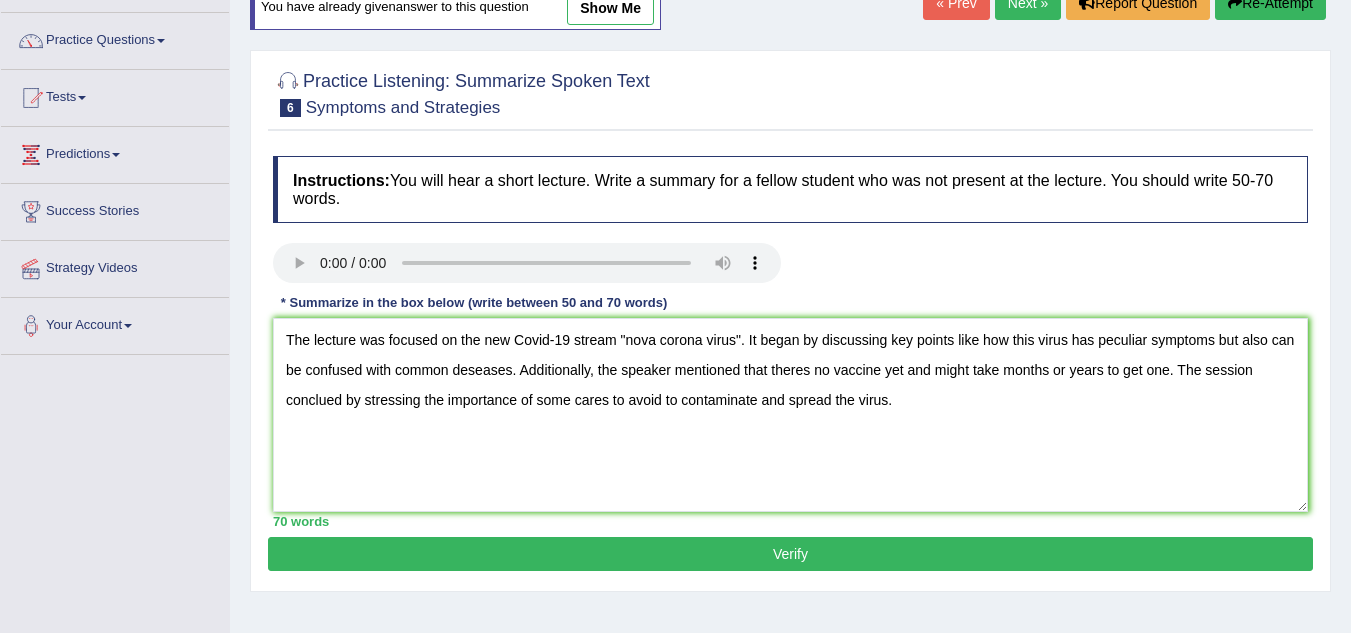 click on "Verify" at bounding box center [790, 554] 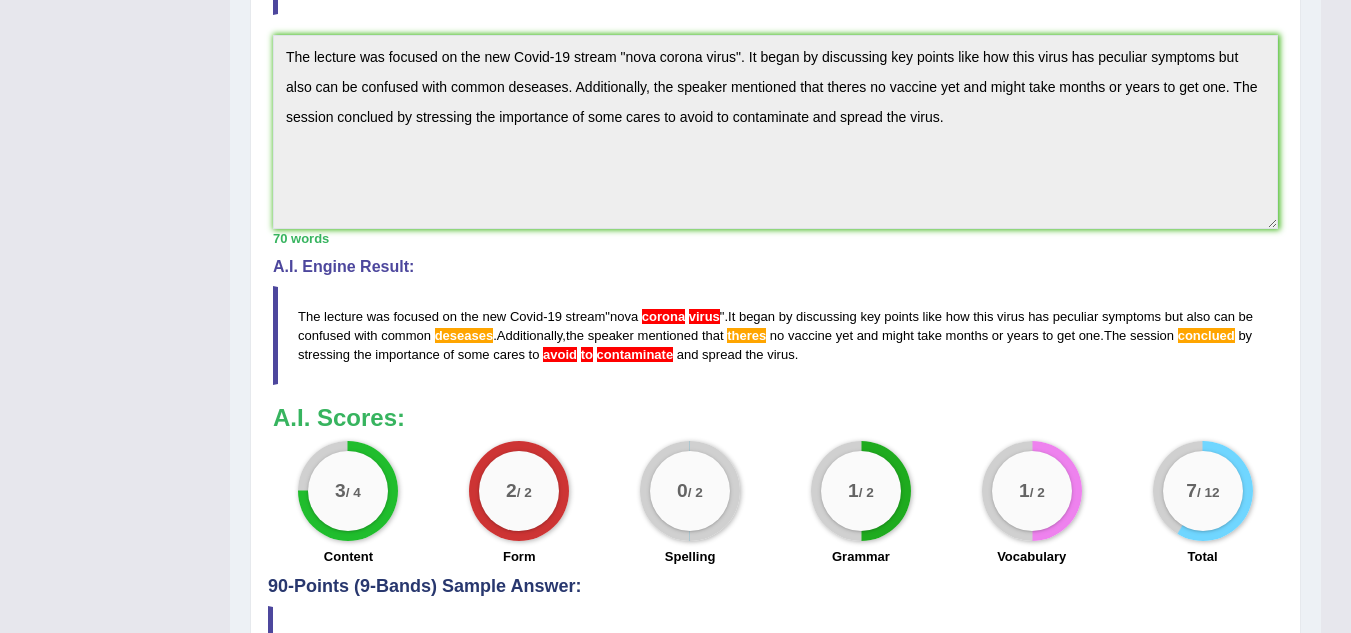 scroll, scrollTop: 611, scrollLeft: 0, axis: vertical 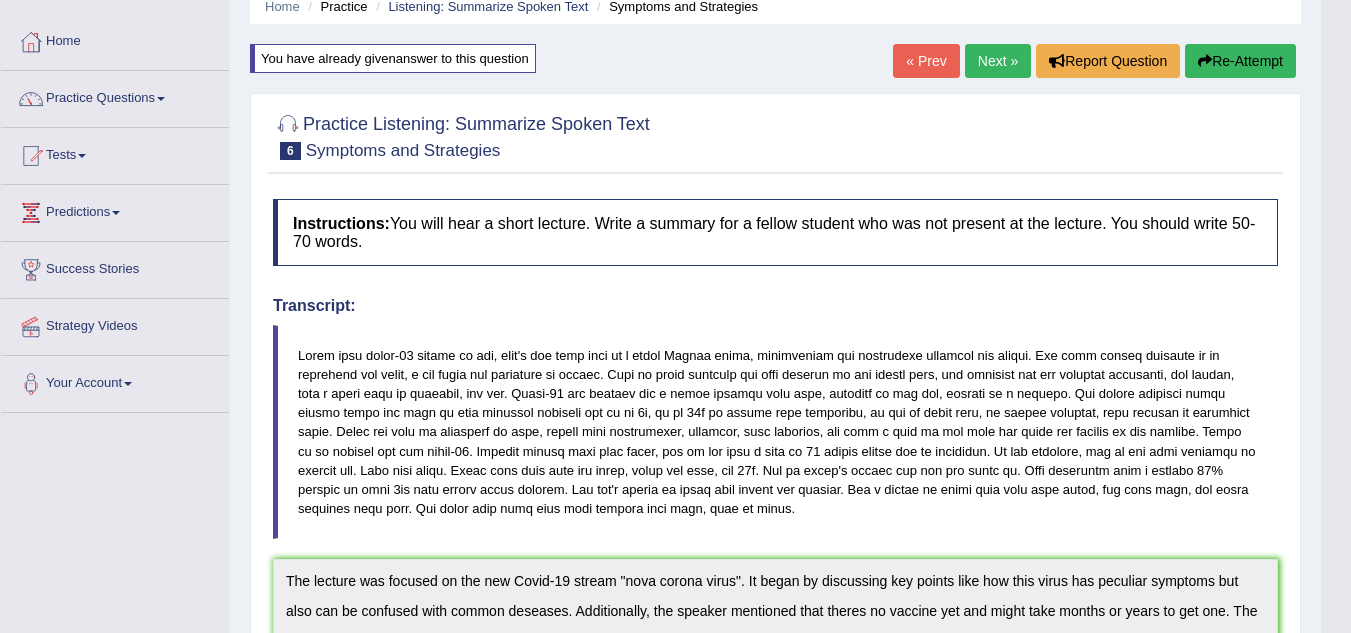 click on "Re-Attempt" at bounding box center (1240, 61) 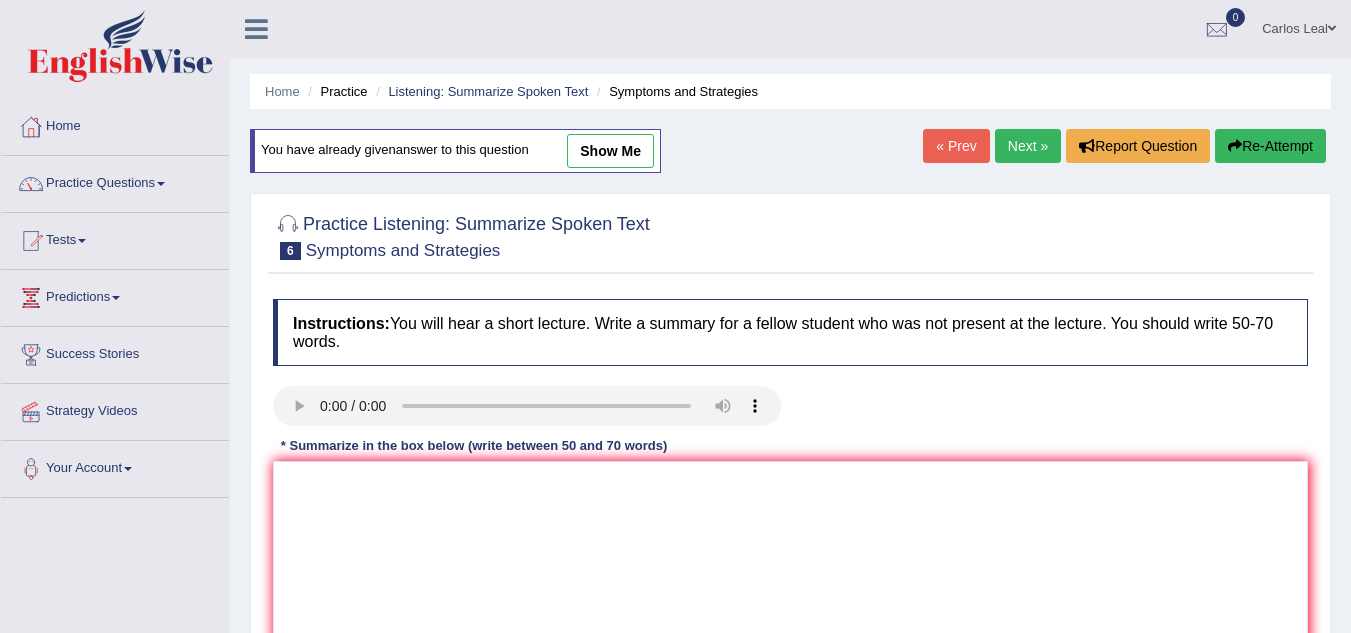 scroll, scrollTop: 85, scrollLeft: 0, axis: vertical 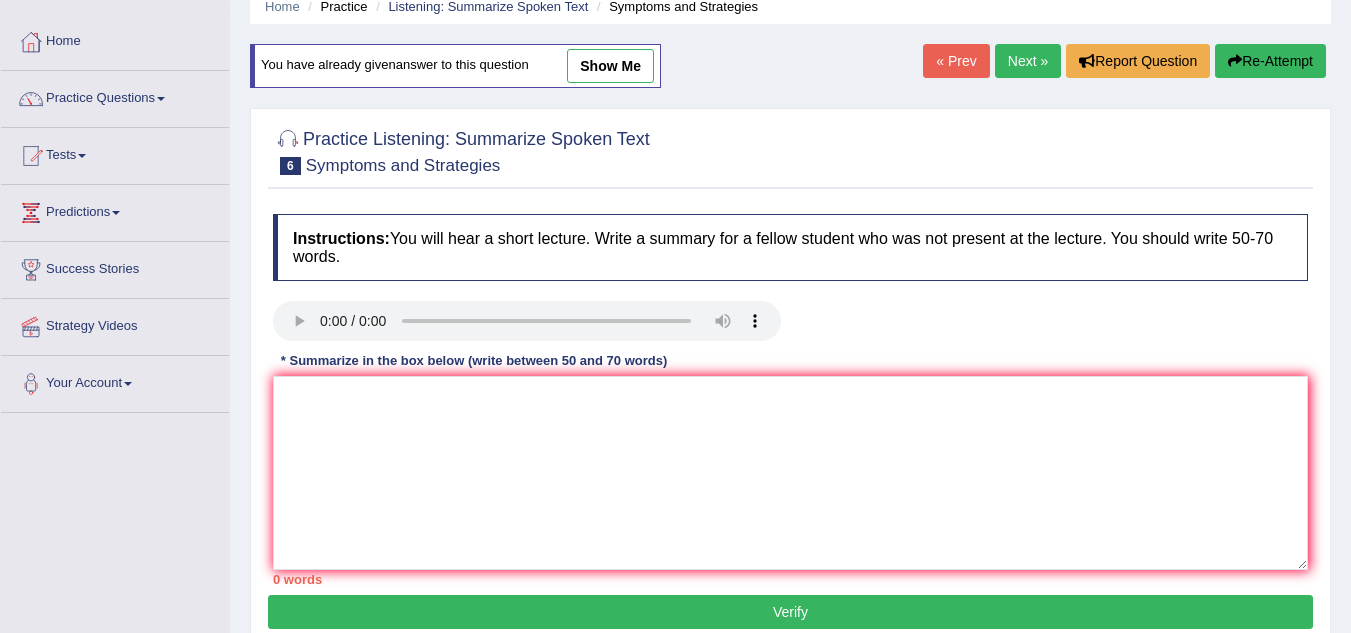 click on "Instructions:  You will hear a short lecture. Write a summary for a fellow student who was not present at the lecture. You should write 50-70 words.
Transcript: Recorded Answer: * Summarize in the box below (write between 50 and 70 words) 0 words Written Keywords: A.I. Engine Result: Processing... A.I. Scores:
3  / 4              Content
2  / 2              Form
0  / 2              Spelling
1  / 2              Grammar
1  / 2              Vocabulary
7  / 12              Total" at bounding box center [790, 399] 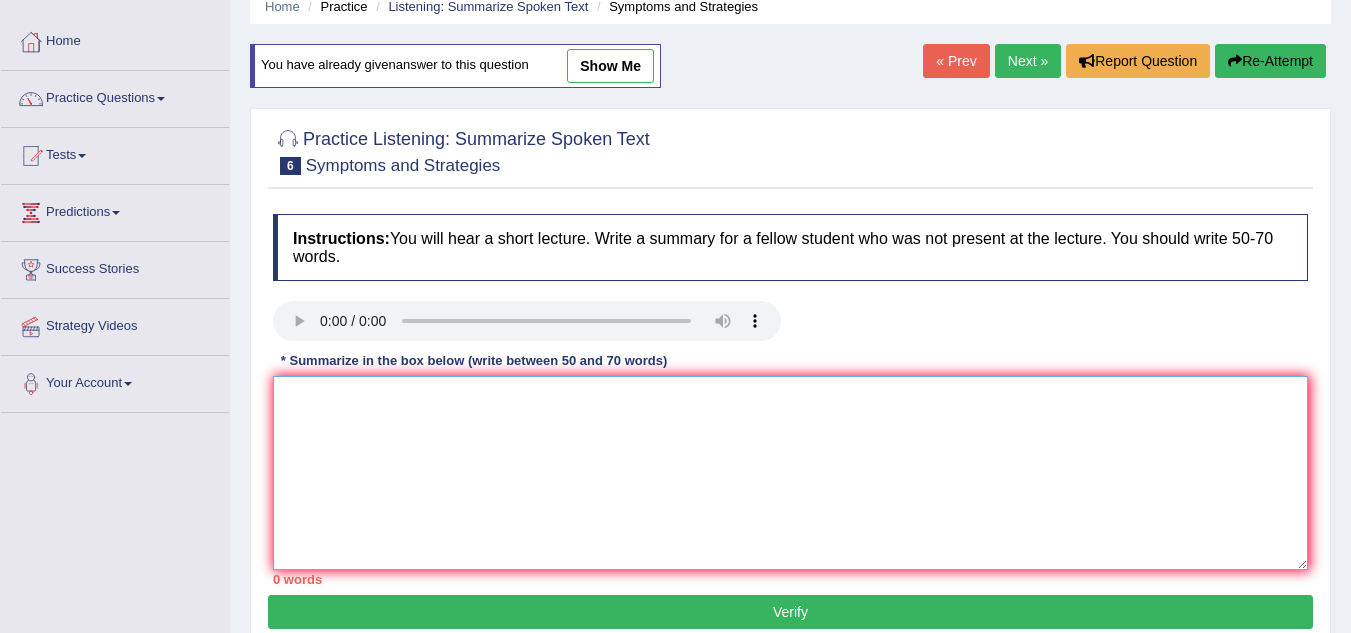 paste on "The lecture was focused on the new Covid-19 stream "nova corona virus". It began by discussing key points like how this virus has peculiar symptoms but also can be confused with common deseases. Additionally, the speaker mentioned that theres no vaccine yet and might take months or years to get one. The session conclued by stressing the importance of some cares to avoid to contaminate and spread the virus." 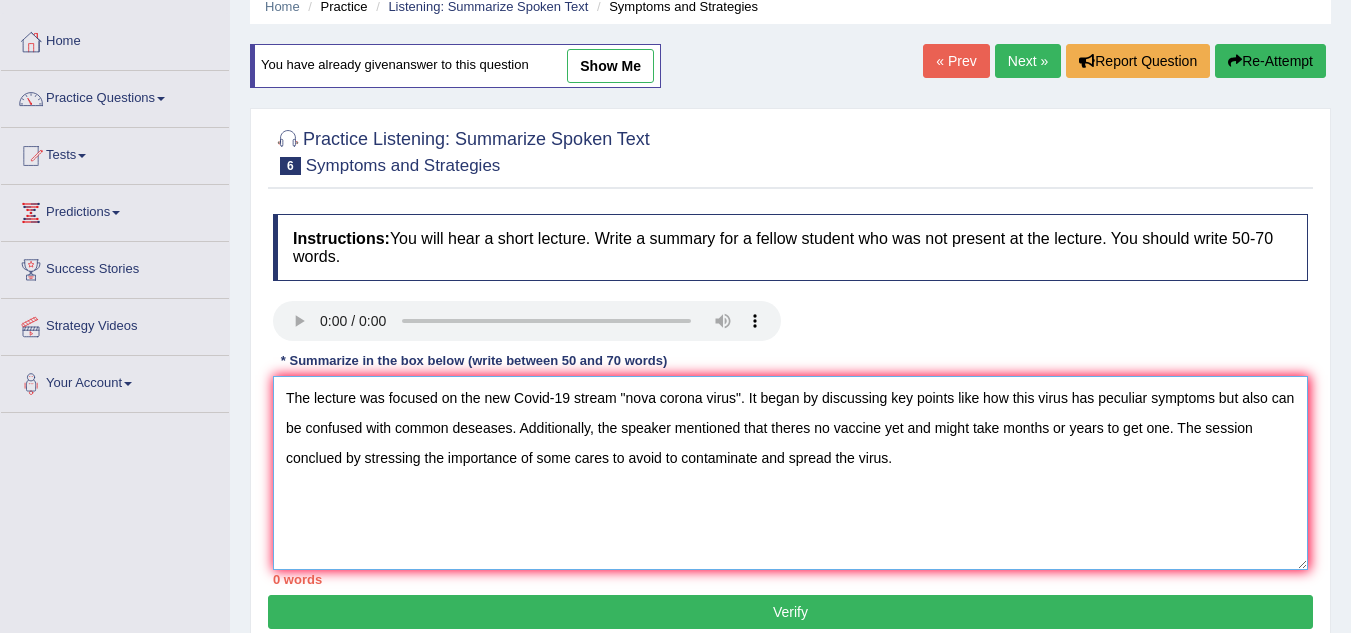 click on "The lecture was focused on the new Covid-19 stream "nova corona virus". It began by discussing key points like how this virus has peculiar symptoms but also can be confused with common deseases. Additionally, the speaker mentioned that theres no vaccine yet and might take months or years to get one. The session conclued by stressing the importance of some cares to avoid to contaminate and spread the virus." at bounding box center (790, 473) 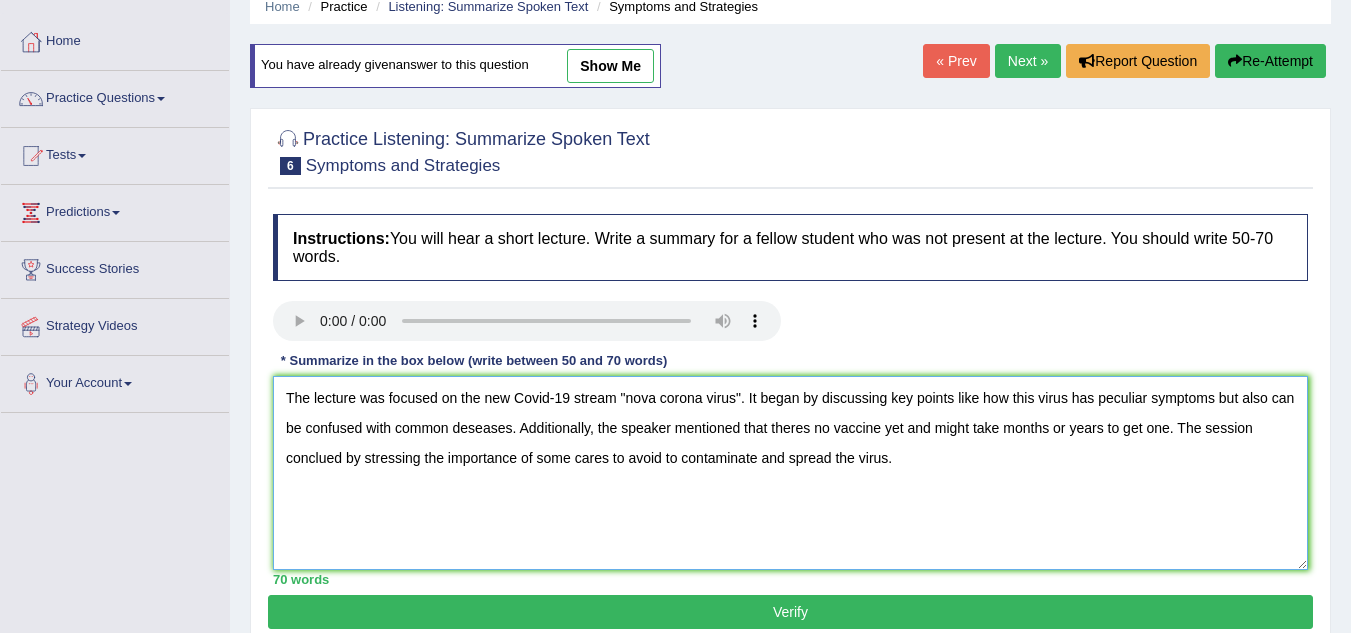 click on "The lecture was focused on the new Covid-19 stream "nova corona virus". It began by discussing key points like how this virus has peculiar symptoms but also can be confused with common deseases. Additionally, the speaker mentioned that theres no vaccine yet and might take months or years to get one. The session conclued by stressing the importance of some cares to avoid to contaminate and spread the virus." at bounding box center (790, 473) 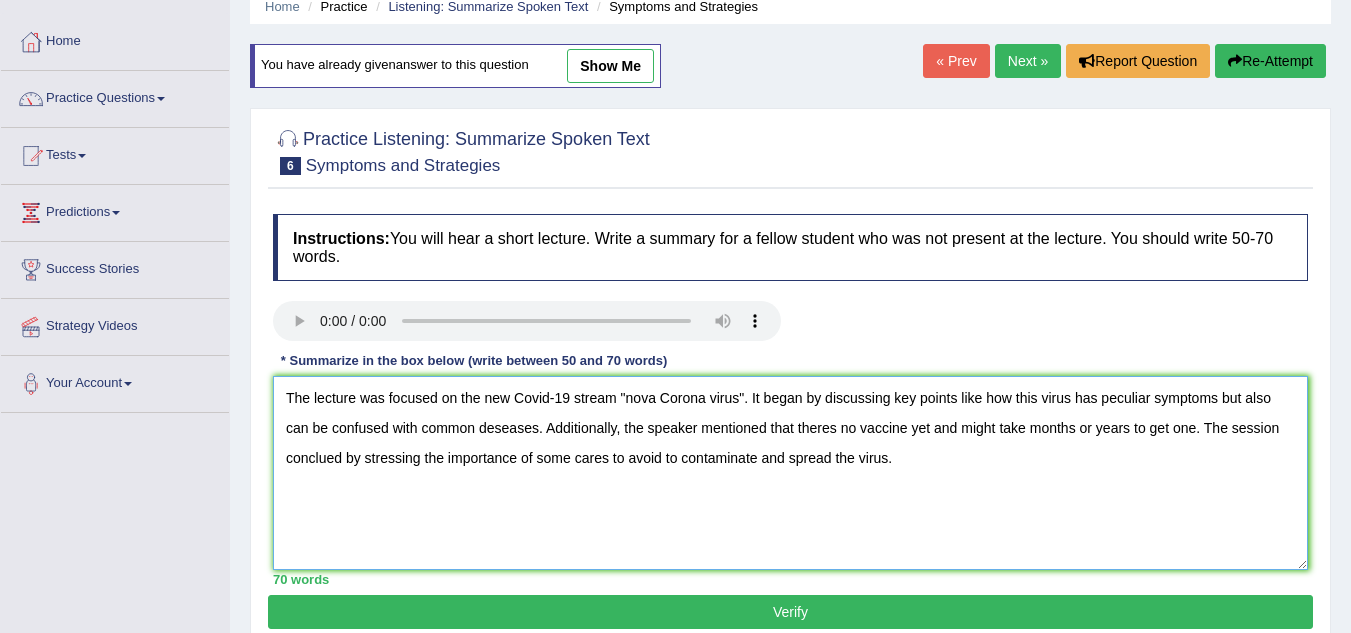 click on "The lecture was focused on the new Covid-19 stream "nova Corona virus". It began by discussing key points like how this virus has peculiar symptoms but also can be confused with common deseases. Additionally, the speaker mentioned that theres no vaccine yet and might take months or years to get one. The session conclued by stressing the importance of some cares to avoid to contaminate and spread the virus." at bounding box center (790, 473) 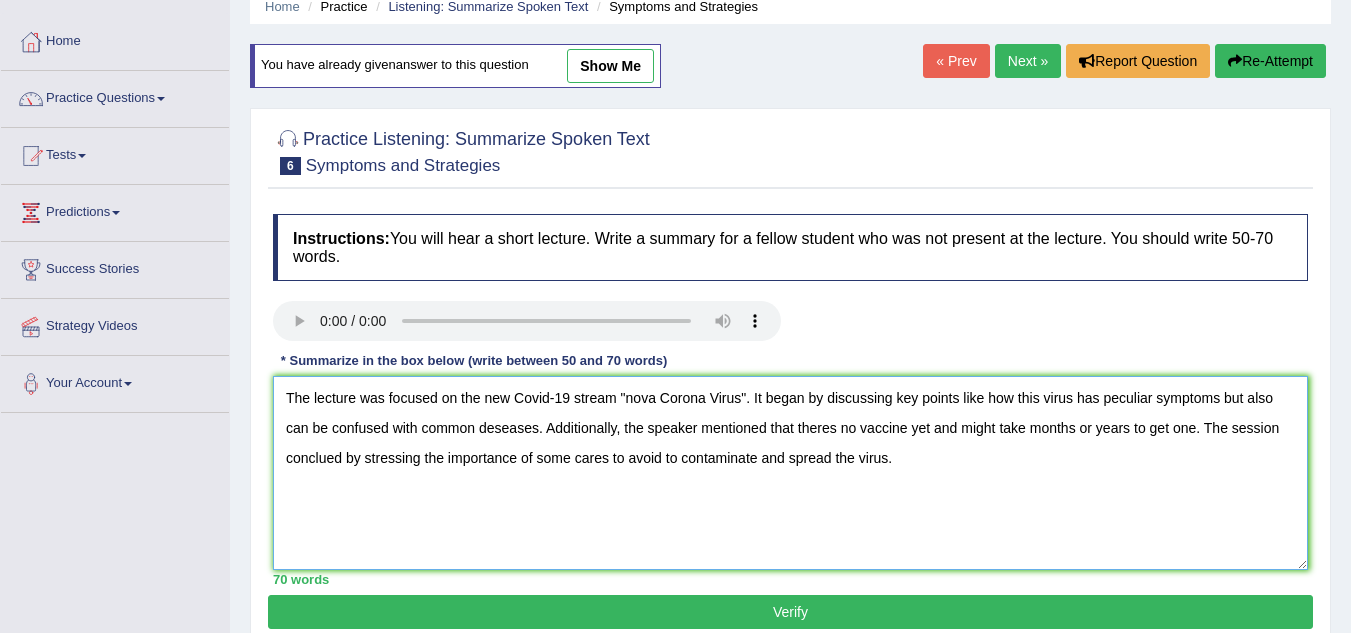 click on "The lecture was focused on the new Covid-19 stream "nova Corona Virus". It began by discussing key points like how this virus has peculiar symptoms but also can be confused with common deseases. Additionally, the speaker mentioned that theres no vaccine yet and might take months or years to get one. The session conclued by stressing the importance of some cares to avoid to contaminate and spread the virus." at bounding box center (790, 473) 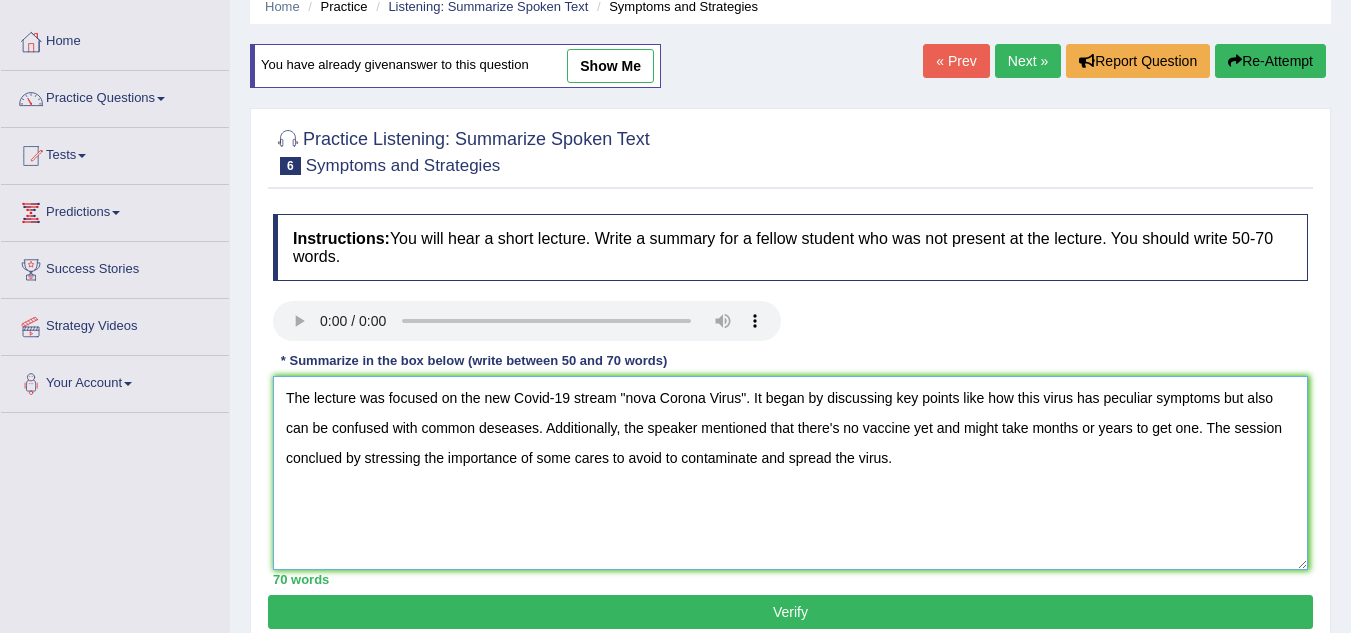click on "The lecture was focused on the new Covid-19 stream "nova Corona Virus". It began by discussing key points like how this virus has peculiar symptoms but also can be confused with common deseases. Additionally, the speaker mentioned that there's no vaccine yet and might take months or years to get one. The session conclued by stressing the importance of some cares to avoid to contaminate and spread the virus." at bounding box center [790, 473] 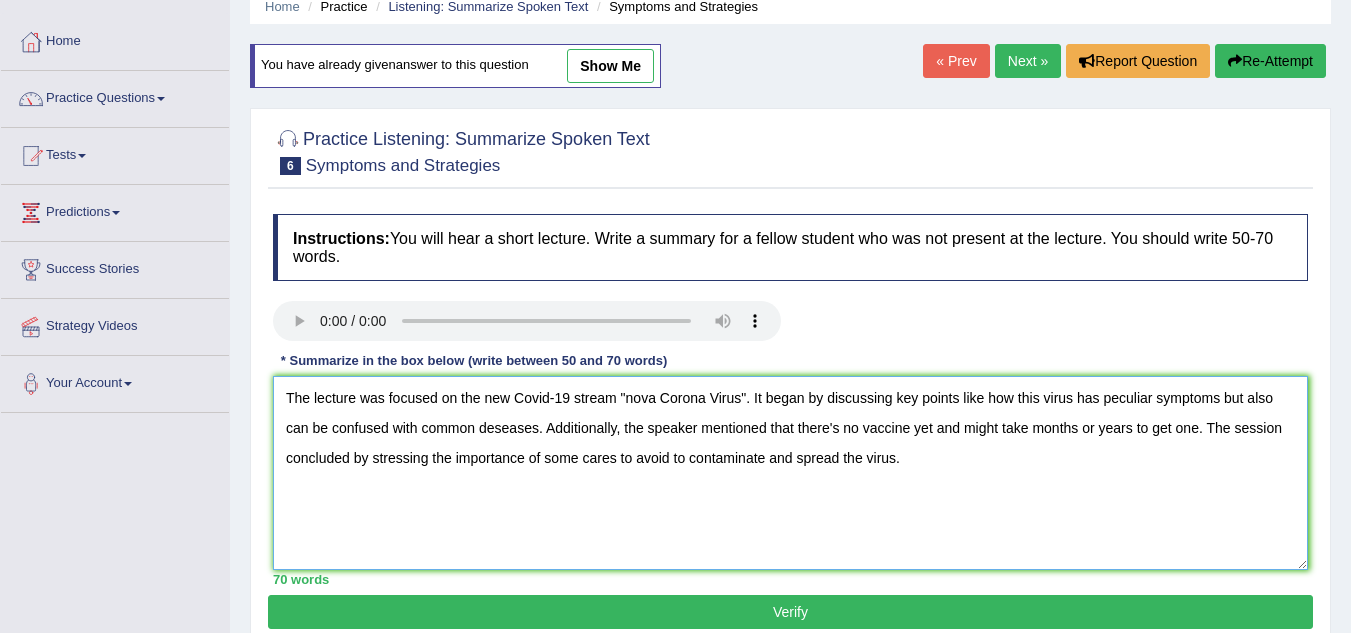 click on "The lecture was focused on the new Covid-19 stream "nova Corona Virus". It began by discussing key points like how this virus has peculiar symptoms but also can be confused with common deseases. Additionally, the speaker mentioned that there's no vaccine yet and might take months or years to get one. The session concluded by stressing the importance of some cares to avoid to contaminate and spread the virus." at bounding box center [790, 473] 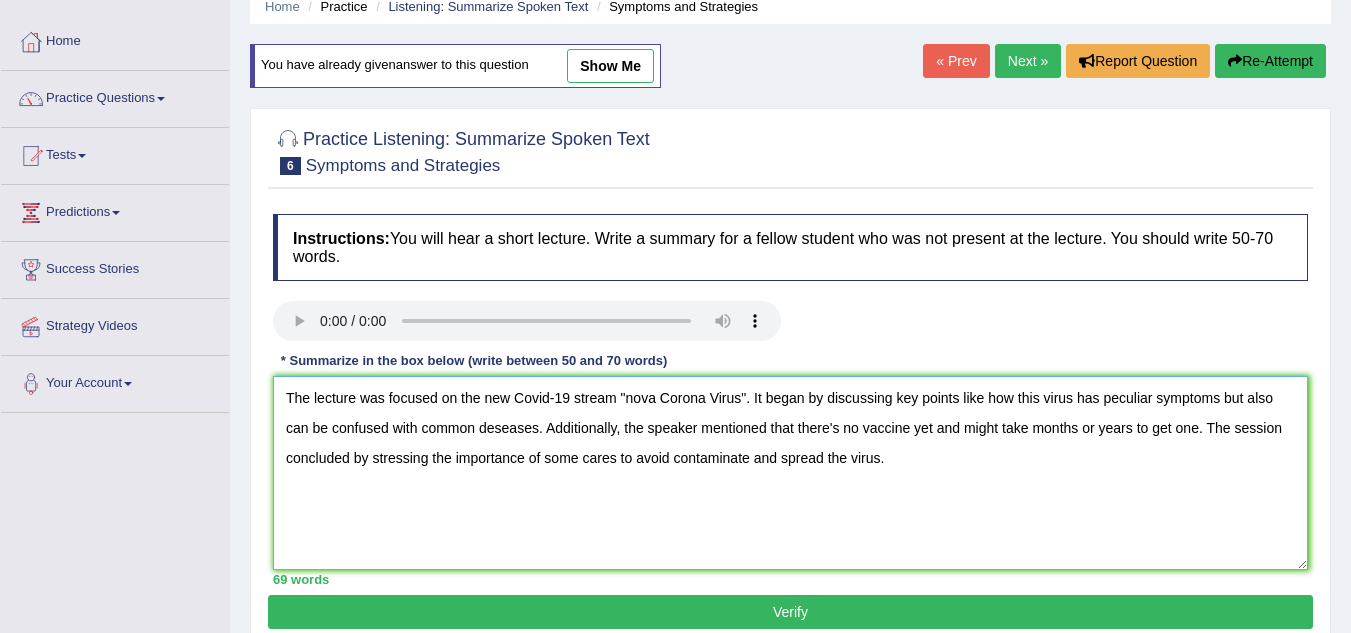 click on "The lecture was focused on the new Covid-19 stream "nova Corona Virus". It began by discussing key points like how this virus has peculiar symptoms but also can be confused with common deseases. Additionally, the speaker mentioned that there's no vaccine yet and might take months or years to get one. The session concluded by stressing the importance of some cares to avoid contaminate and spread the virus." at bounding box center [790, 473] 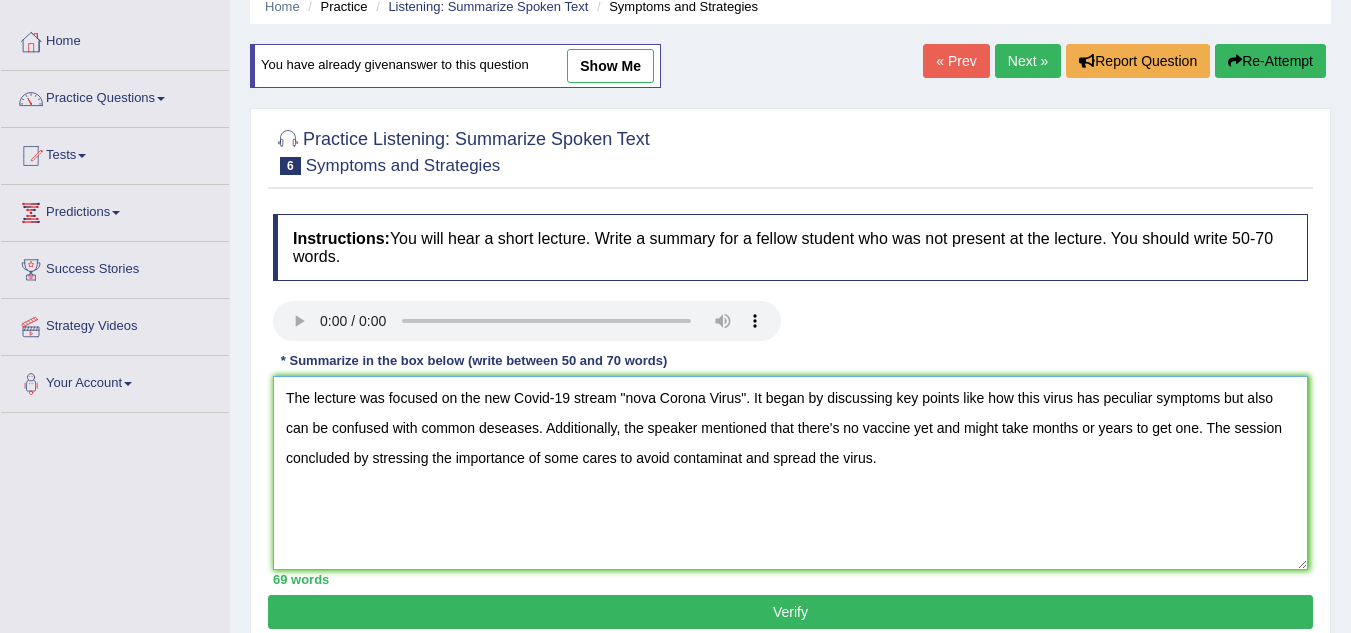 click on "The lecture was focused on the new Covid-19 stream "nova Corona Virus". It began by discussing key points like how this virus has peculiar symptoms but also can be confused with common deseases. Additionally, the speaker mentioned that there's no vaccine yet and might take months or years to get one. The session concluded by stressing the importance of some cares to avoid contaminat and spread the virus." at bounding box center [790, 473] 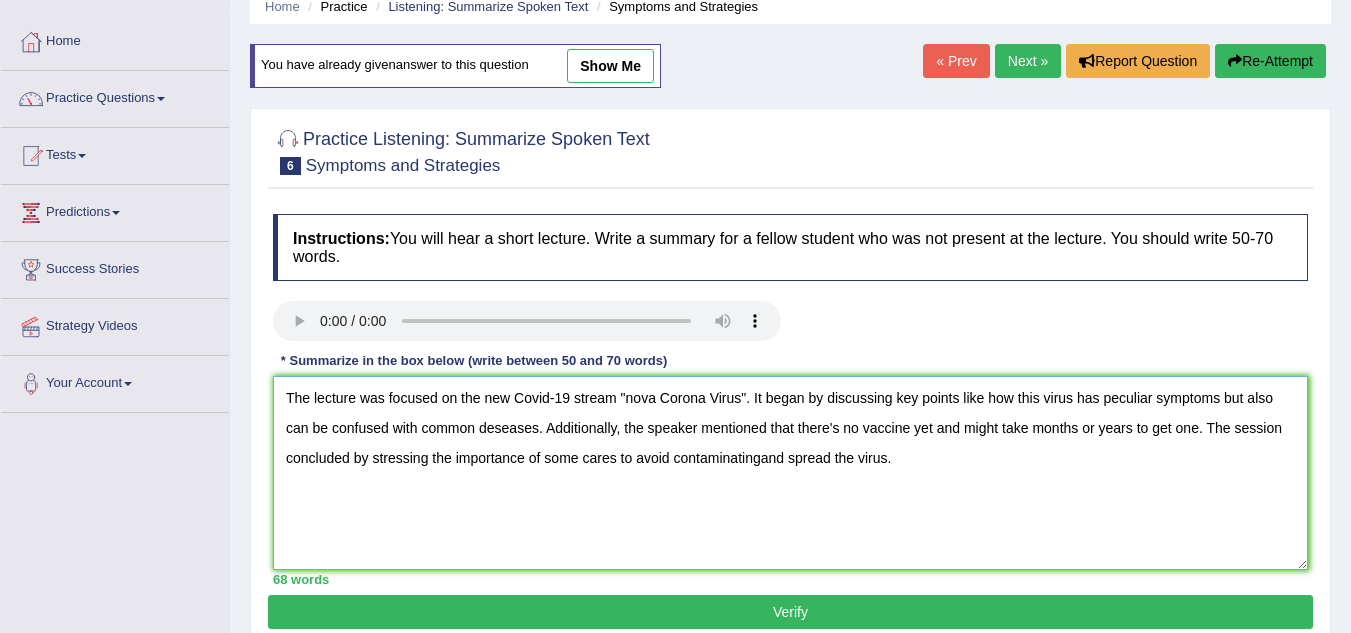 drag, startPoint x: 932, startPoint y: 416, endPoint x: 888, endPoint y: 458, distance: 60.827625 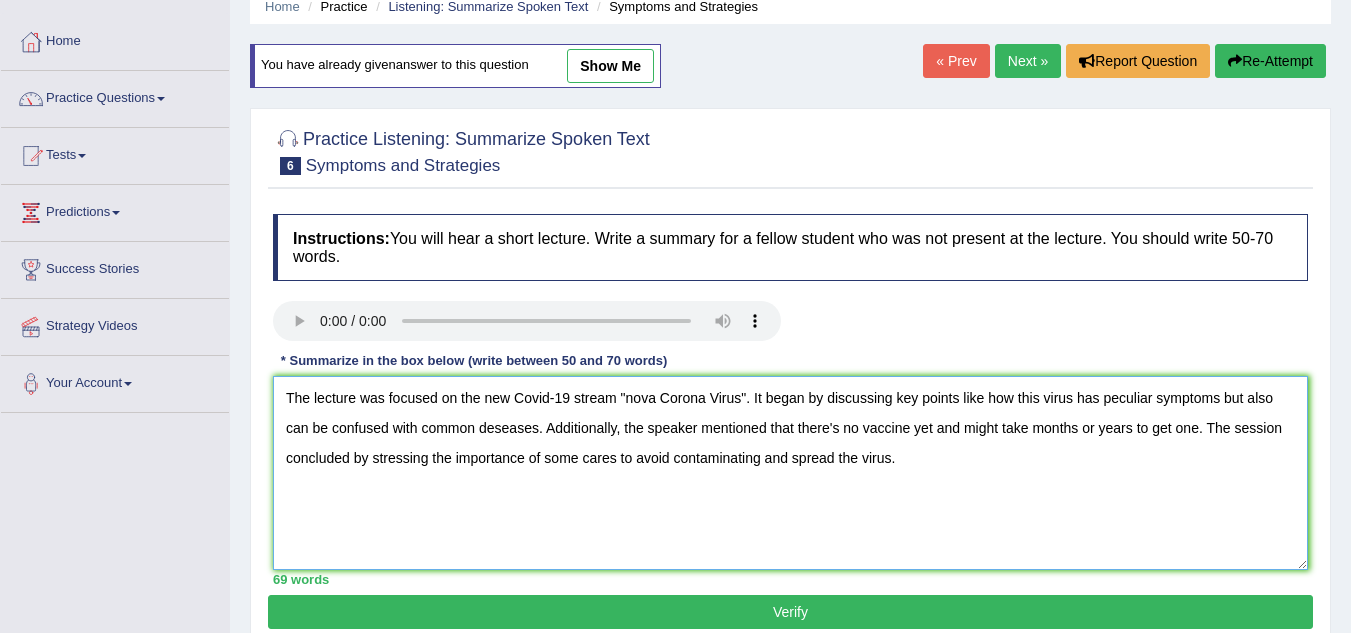 click on "The lecture was focused on the new Covid-19 stream "nova Corona Virus". It began by discussing key points like how this virus has peculiar symptoms but also can be confused with common deseases. Additionally, the speaker mentioned that there's no vaccine yet and might take months or years to get one. The session concluded by stressing the importance of some cares to avoid contaminating and spread the virus." at bounding box center (790, 473) 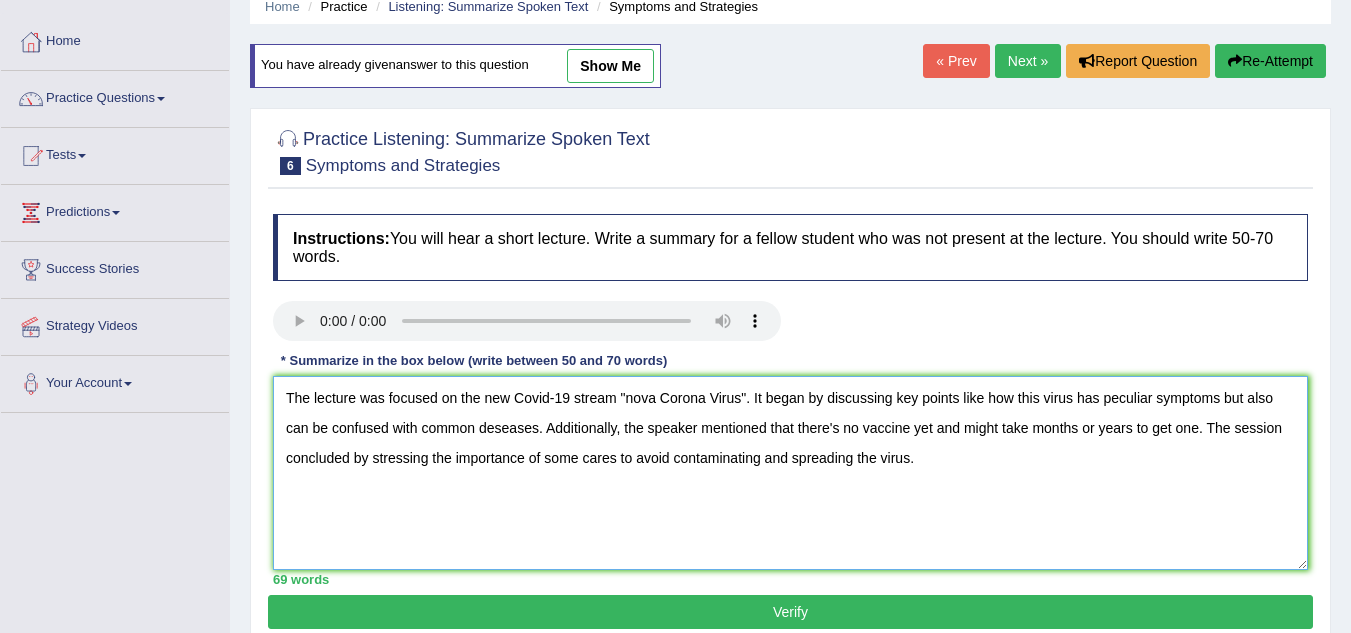type on "The lecture was focused on the new Covid-19 stream "nova Corona Virus". It began by discussing key points like how this virus has peculiar symptoms but also can be confused with common deseases. Additionally, the speaker mentioned that there's no vaccine yet and might take months or years to get one. The session concluded by stressing the importance of some cares to avoid contaminating and spreading the virus." 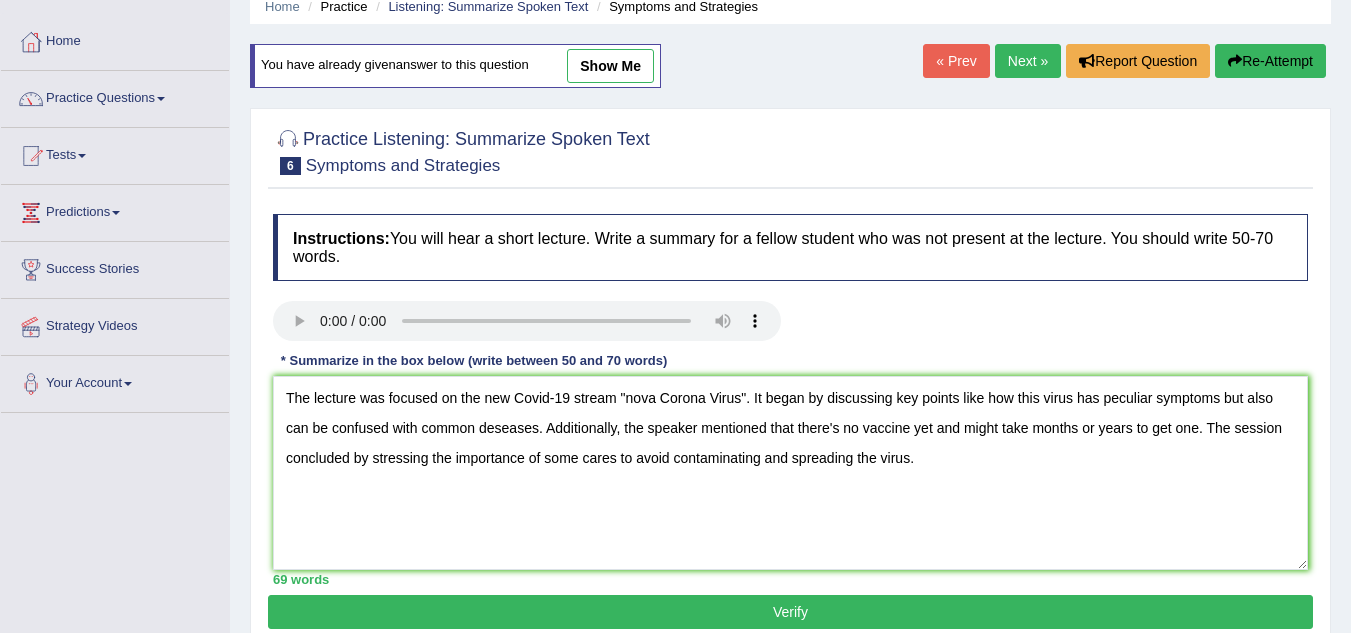click on "Verify" at bounding box center (790, 612) 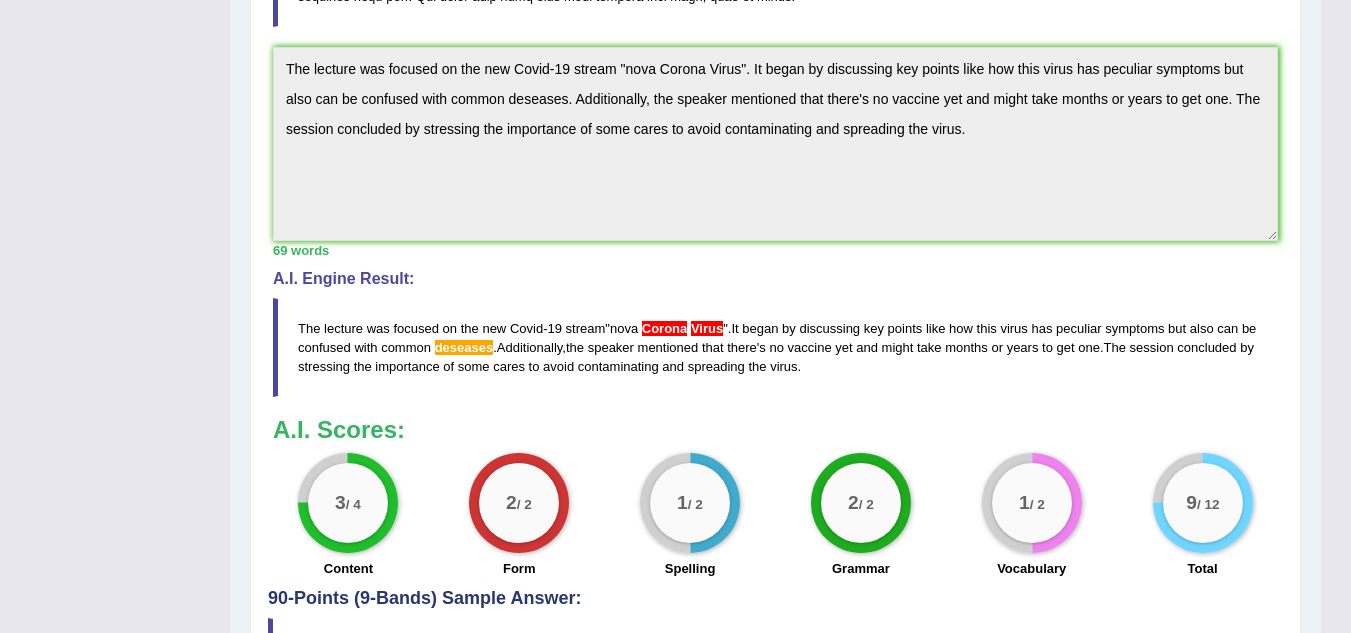 scroll, scrollTop: 600, scrollLeft: 0, axis: vertical 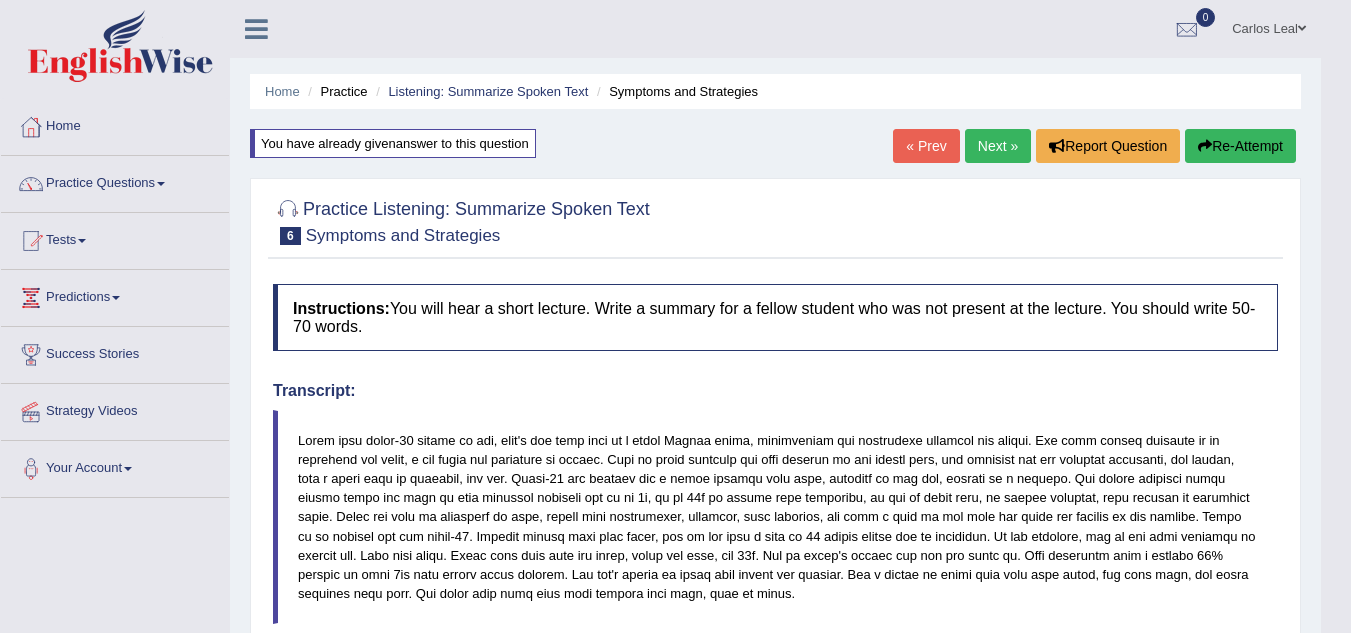 click on "Re-Attempt" at bounding box center (1240, 146) 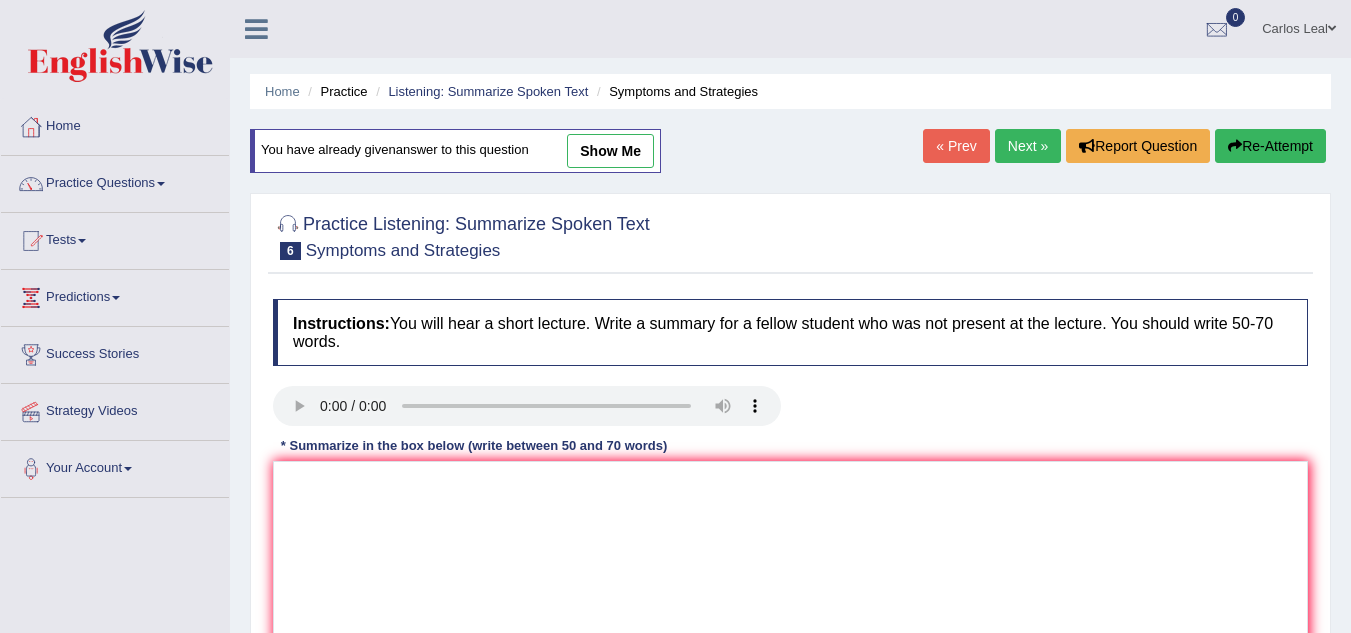 scroll, scrollTop: 0, scrollLeft: 0, axis: both 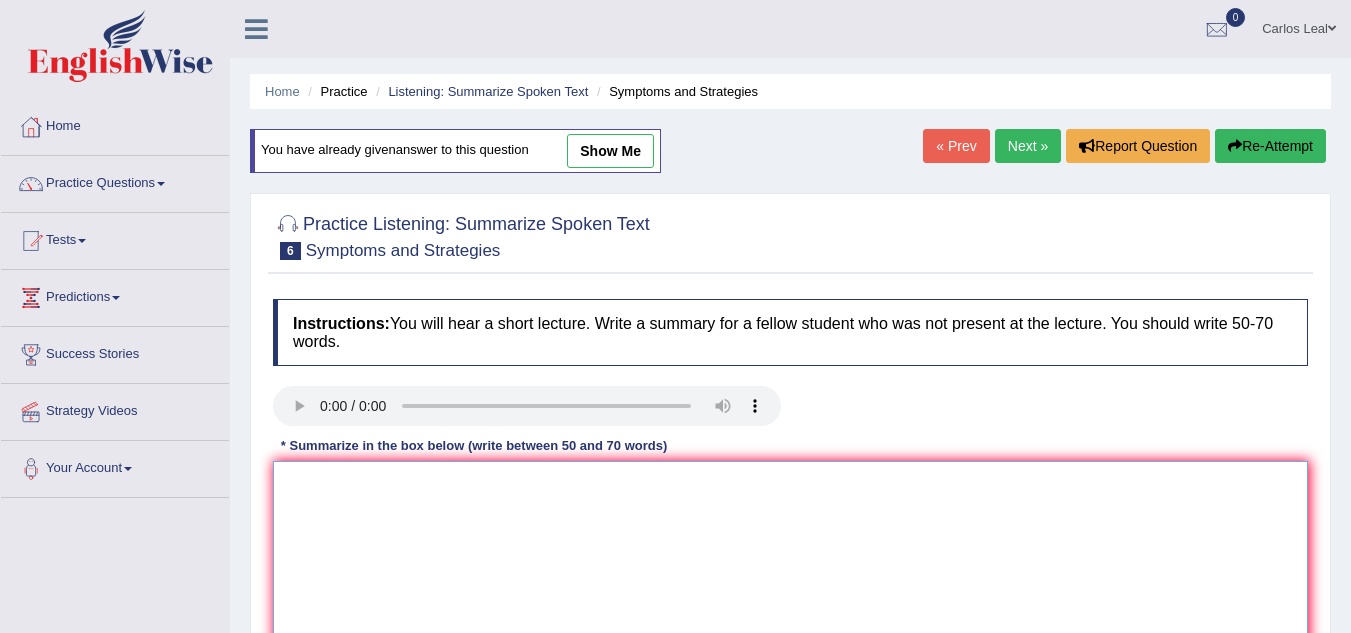 paste on "The lecture was focused on the new Covid-19 stream "nova Corona Virus". It began by discussing key points like how this virus has peculiar symptoms but also can be confused with common deseases. Additionally, the speaker mentioned that there's no vaccine yet and might take months or years to get one. The session concluded by stressing the importance of some cares to avoid contaminating and spreading the virus." 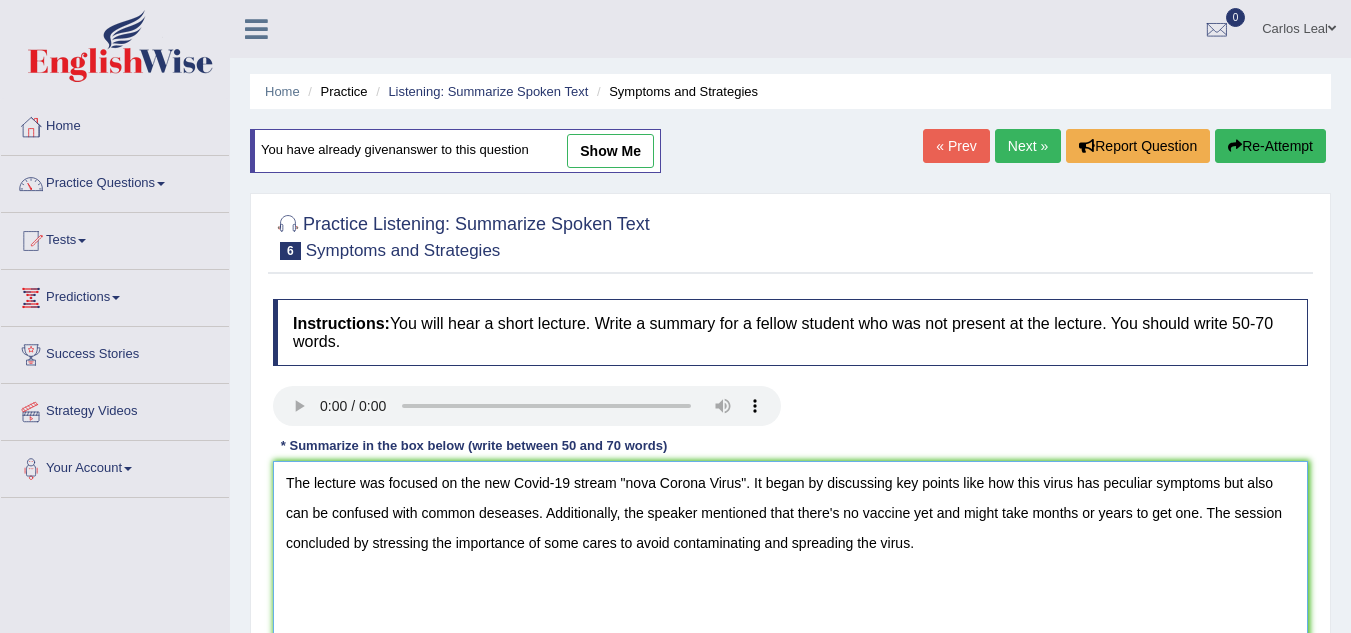click on "The lecture was focused on the new Covid-19 stream "nova Corona Virus". It began by discussing key points like how this virus has peculiar symptoms but also can be confused with common deseases. Additionally, the speaker mentioned that there's no vaccine yet and might take months or years to get one. The session concluded by stressing the importance of some cares to avoid contaminating and spreading the virus." at bounding box center [790, 558] 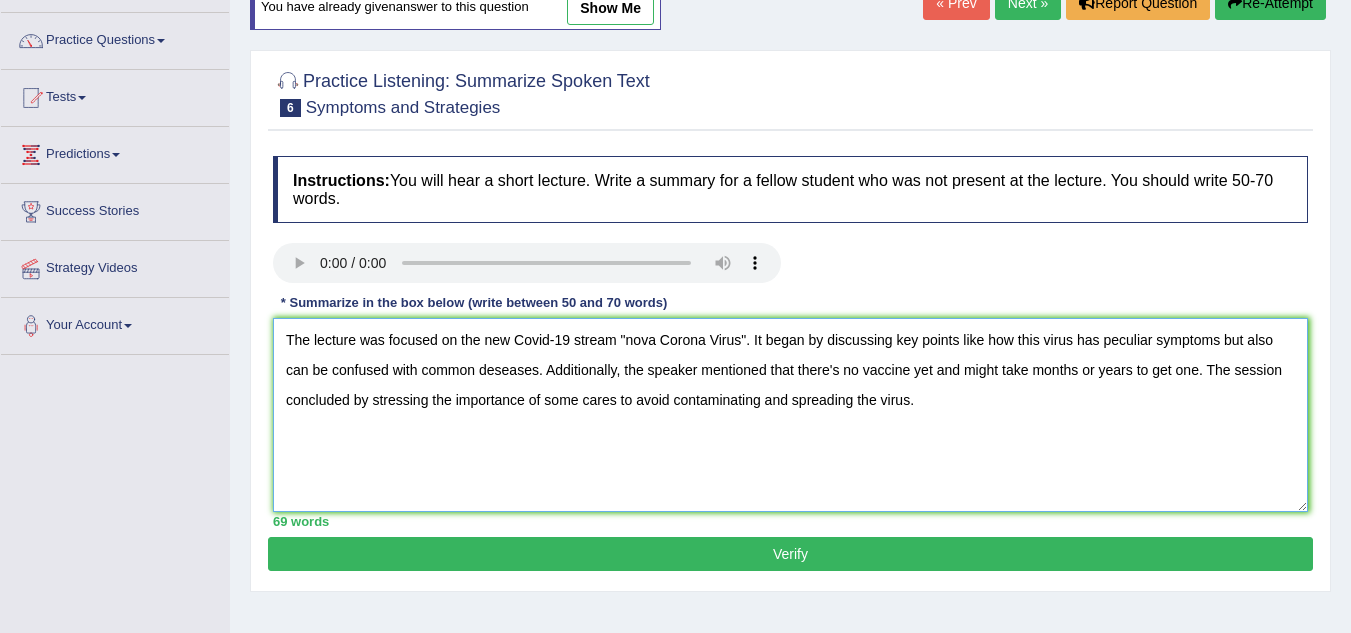 scroll, scrollTop: 148, scrollLeft: 0, axis: vertical 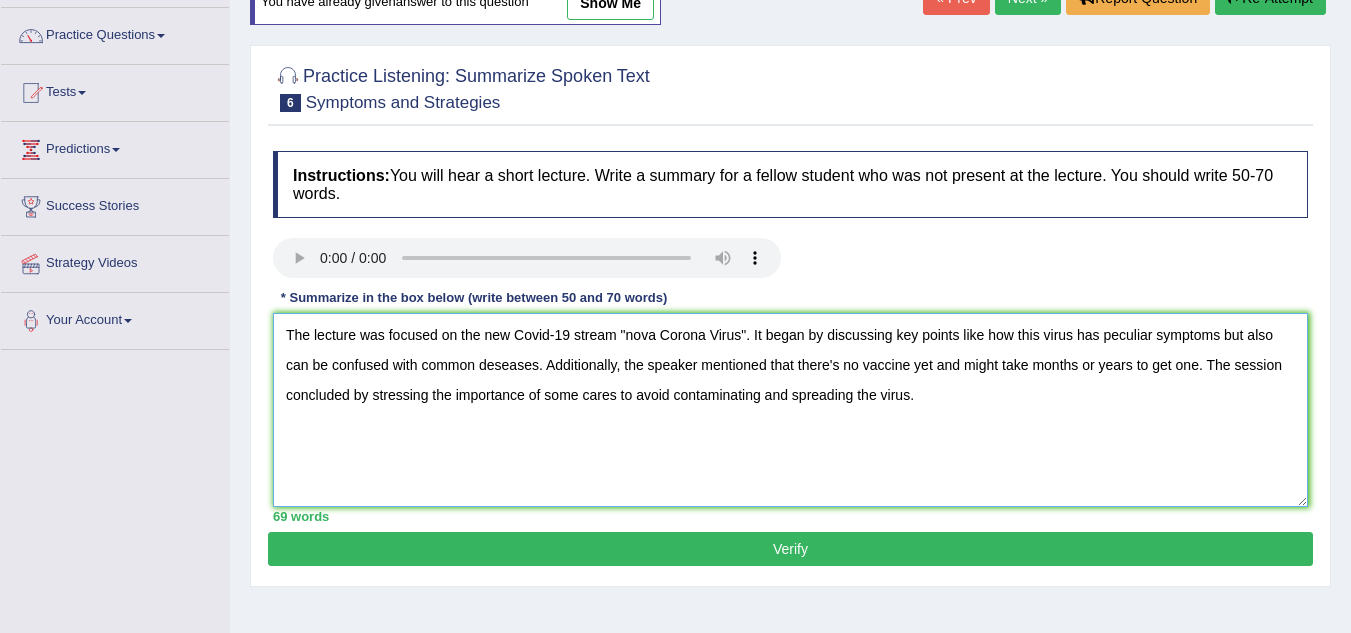 click on "The lecture was focused on the new Covid-19 stream "nova Corona Virus". It began by discussing key points like how this virus has peculiar symptoms but also can be confused with common deseases. Additionally, the speaker mentioned that there's no vaccine yet and might take months or years to get one. The session concluded by stressing the importance of some cares to avoid contaminating and spreading the virus." at bounding box center [790, 410] 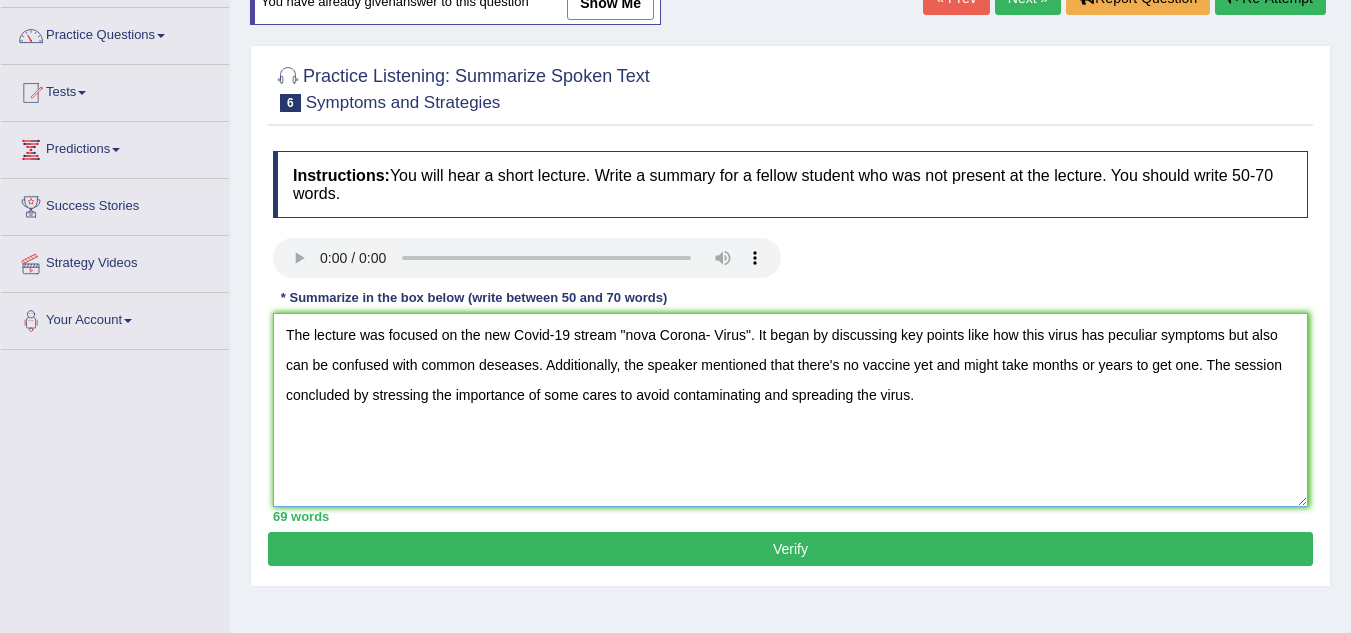 click on "The lecture was focused on the new Covid-19 stream "nova Corona- Virus". It began by discussing key points like how this virus has peculiar symptoms but also can be confused with common deseases. Additionally, the speaker mentioned that there's no vaccine yet and might take months or years to get one. The session concluded by stressing the importance of some cares to avoid contaminating and spreading the virus." at bounding box center (790, 410) 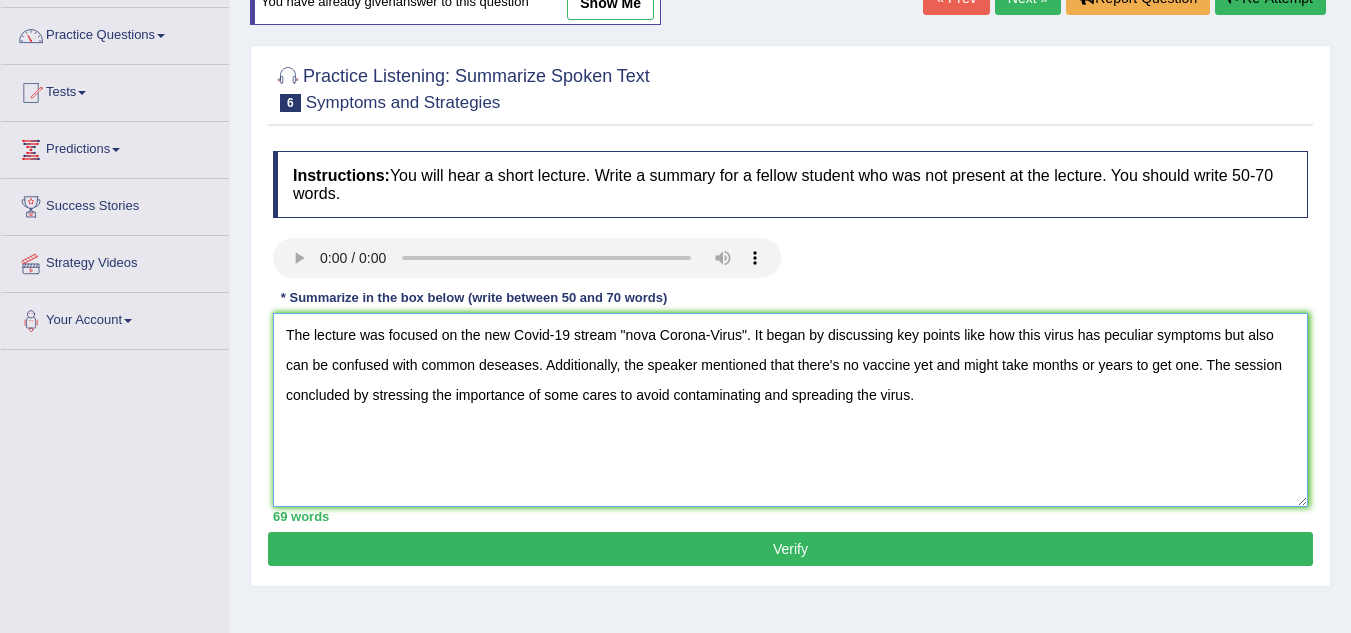 click on "The lecture was focused on the new Covid-19 stream "nova Corona-Virus". It began by discussing key points like how this virus has peculiar symptoms but also can be confused with common deseases. Additionally, the speaker mentioned that there's no vaccine yet and might take months or years to get one. The session concluded by stressing the importance of some cares to avoid contaminating and spreading the virus." at bounding box center (790, 410) 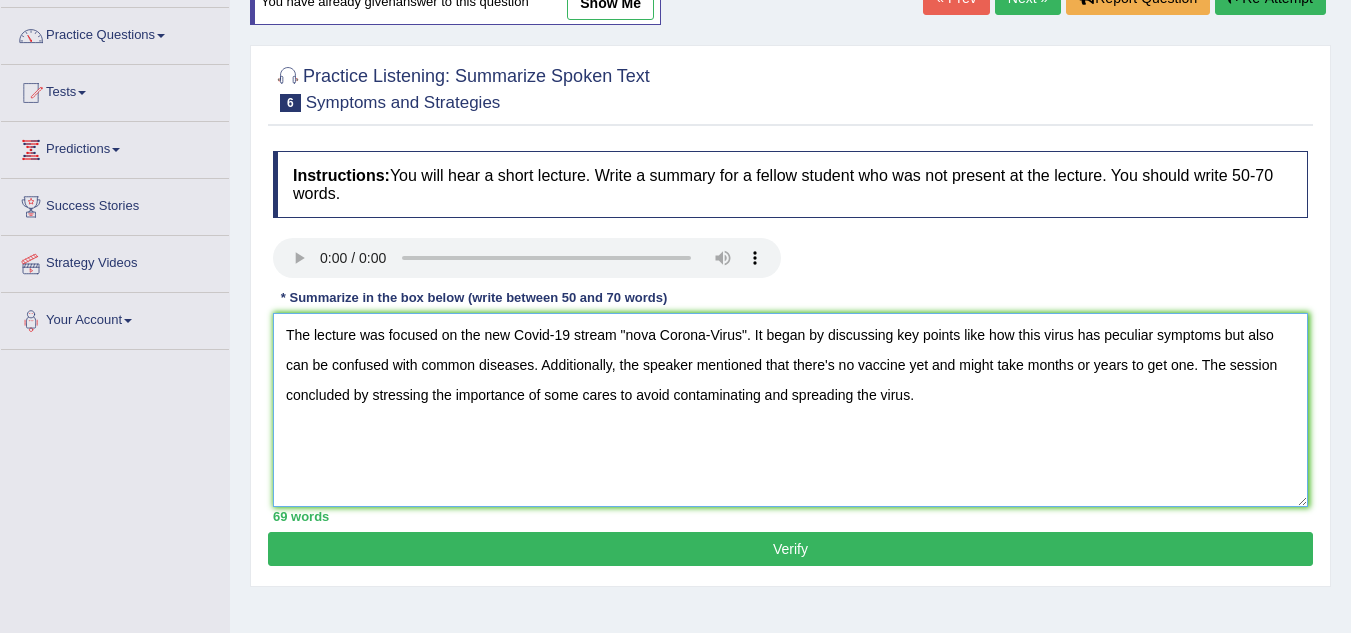 type on "The lecture was focused on the new Covid-19 stream "nova Corona-Virus". It began by discussing key points like how this virus has peculiar symptoms but also can be confused with common diseases. Additionally, the speaker mentioned that there's no vaccine yet and might take months or years to get one. The session concluded by stressing the importance of some cares to avoid contaminating and spreading the virus." 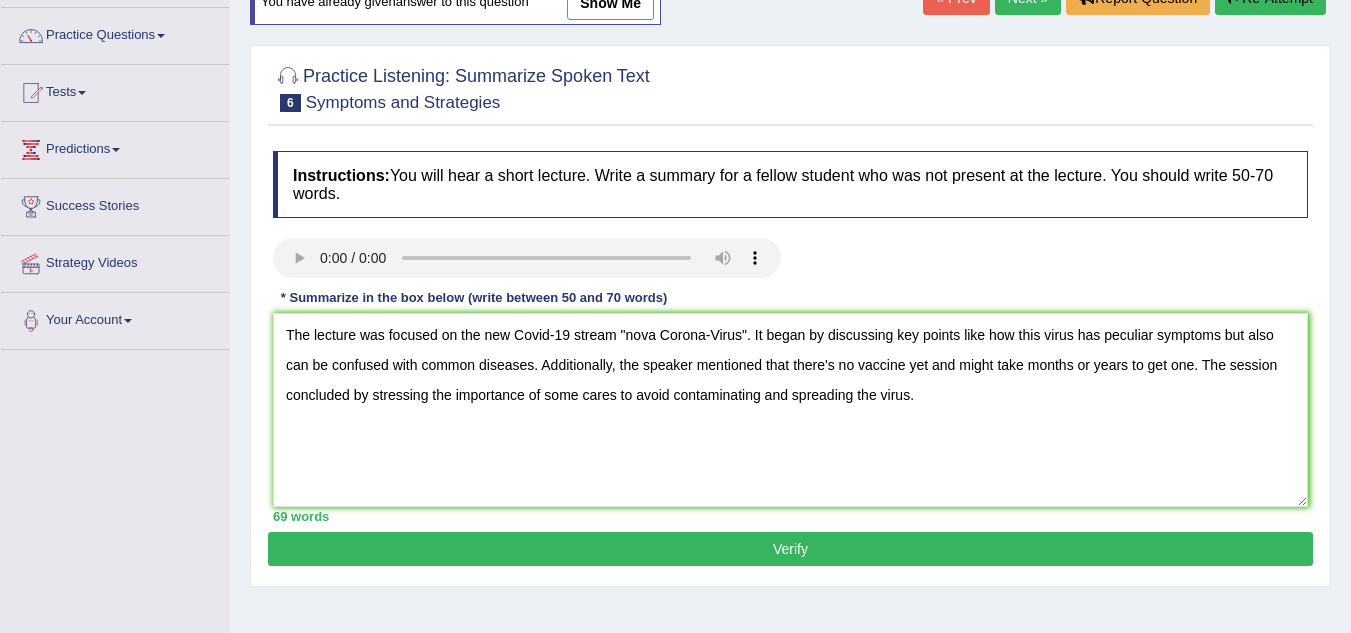 click on "Verify" at bounding box center [790, 549] 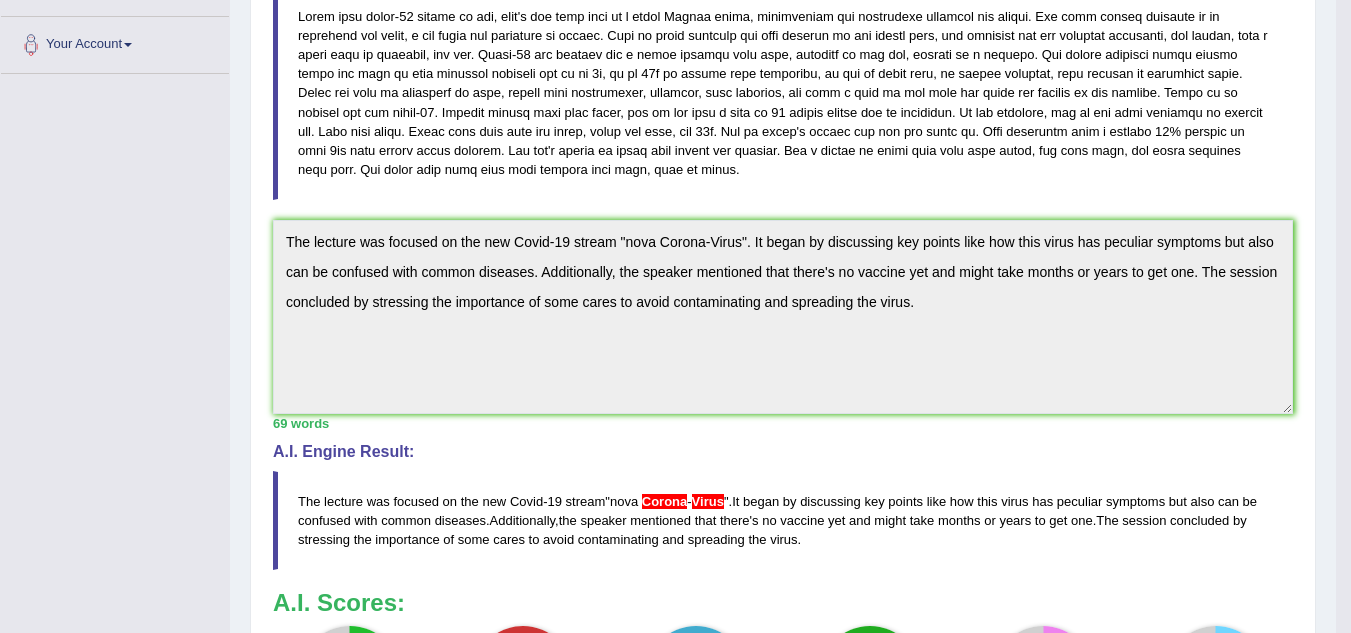 scroll, scrollTop: 428, scrollLeft: 0, axis: vertical 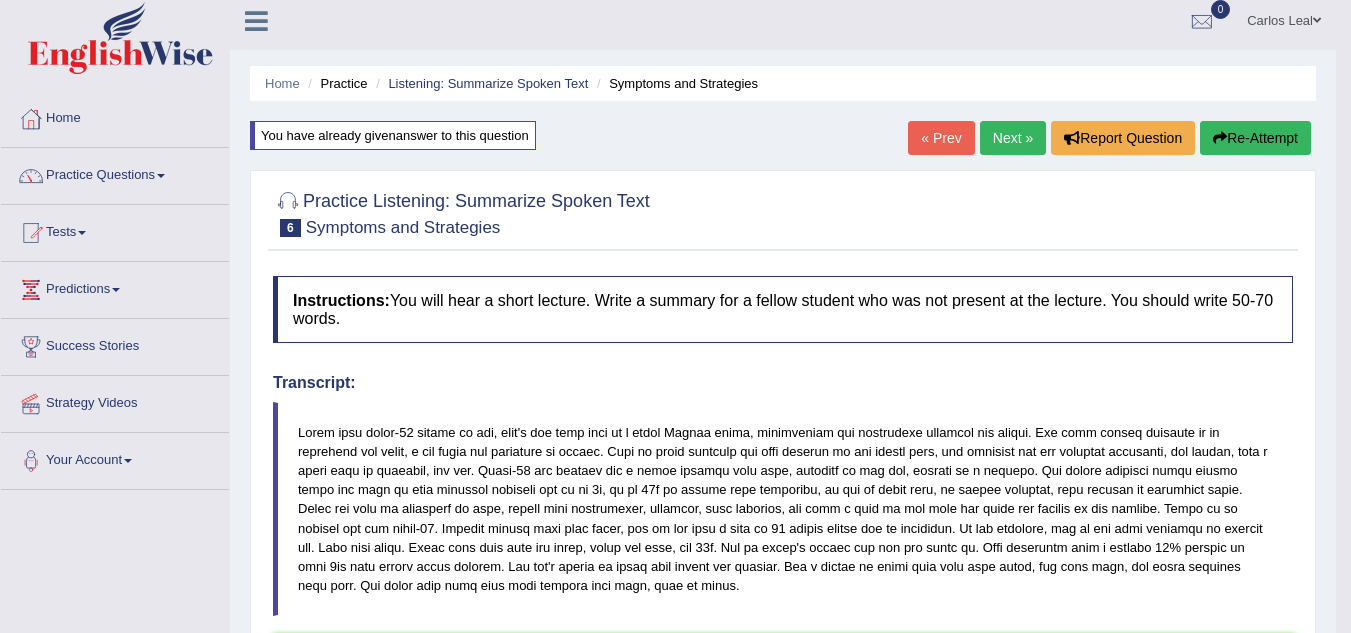 click on "Re-Attempt" at bounding box center [1255, 138] 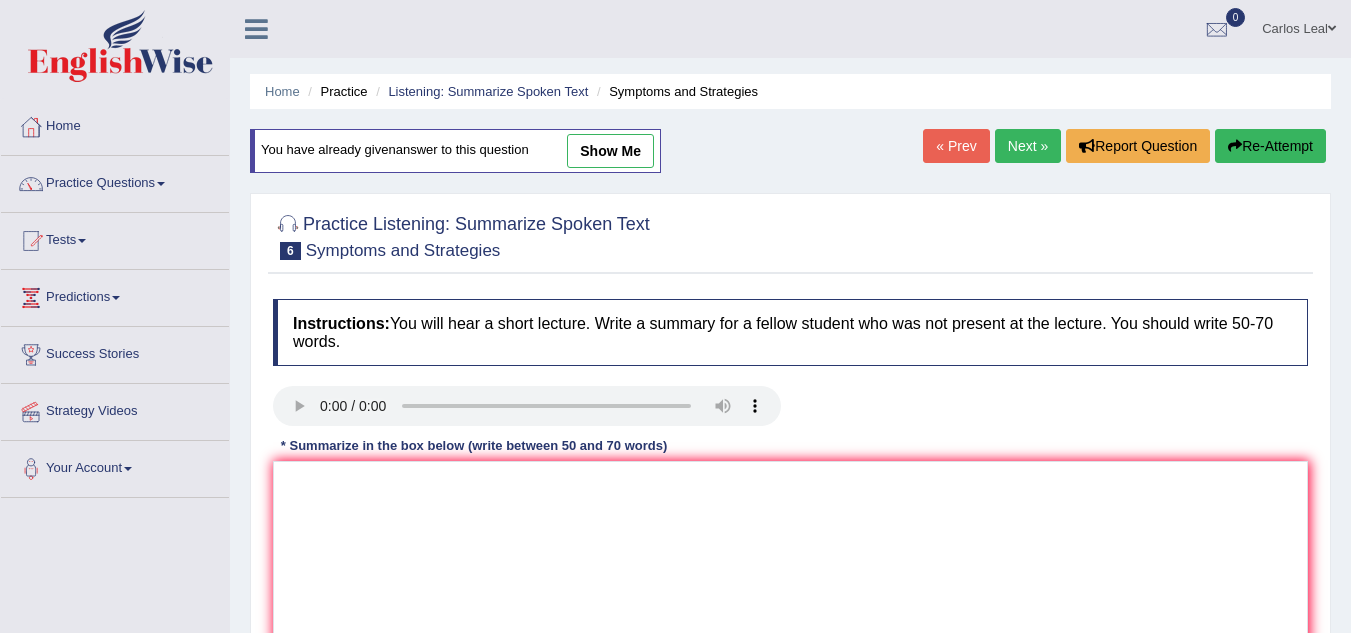 scroll, scrollTop: 8, scrollLeft: 0, axis: vertical 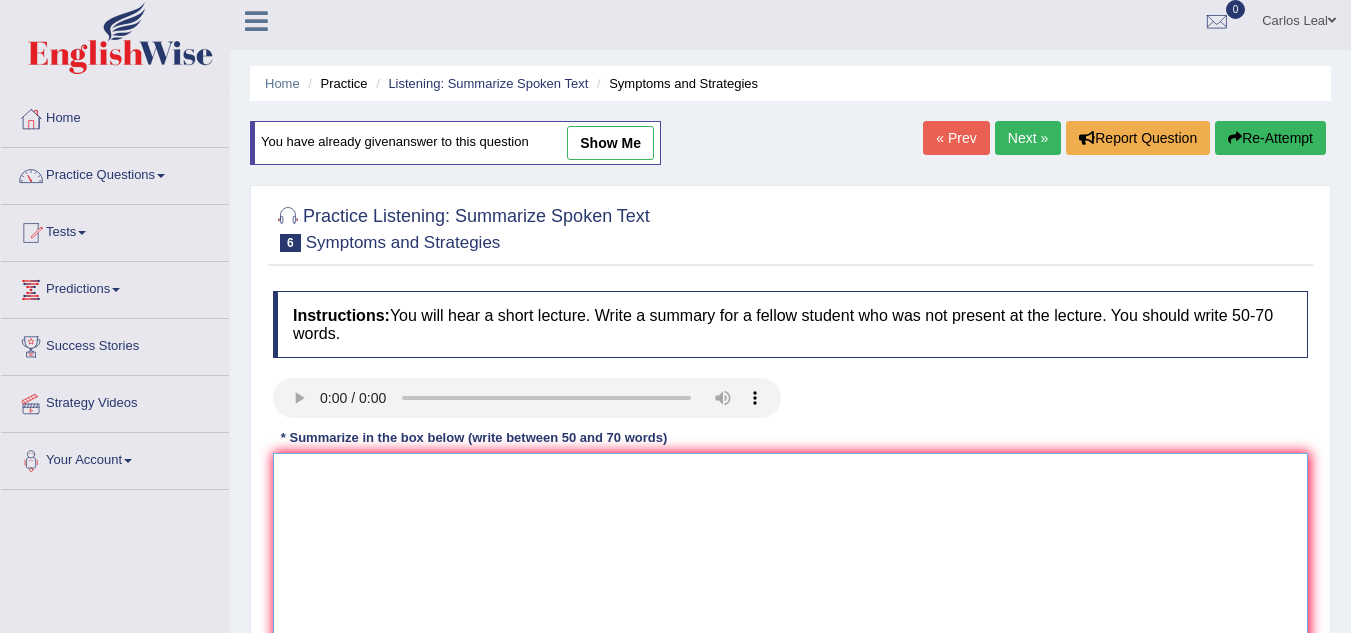 click at bounding box center [790, 550] 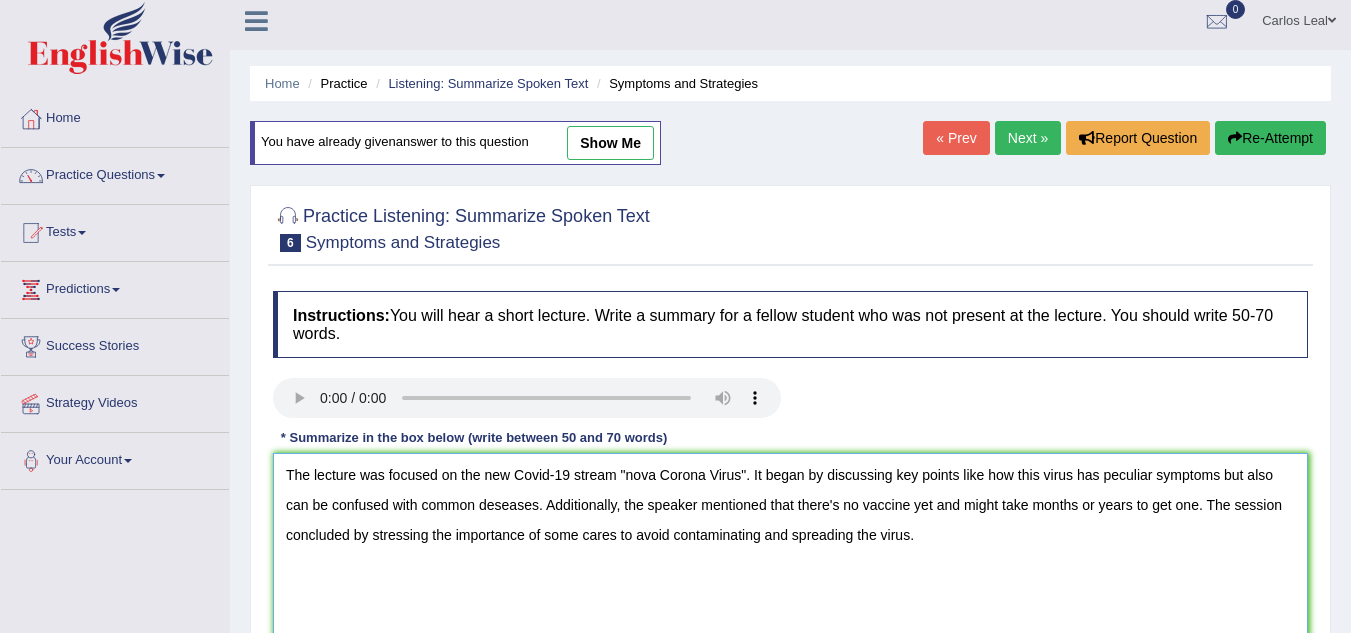 click on "The lecture was focused on the new Covid-19 stream "nova Corona Virus". It began by discussing key points like how this virus has peculiar symptoms but also can be confused with common deseases. Additionally, the speaker mentioned that there's no vaccine yet and might take months or years to get one. The session concluded by stressing the importance of some cares to avoid contaminating and spreading the virus." at bounding box center (790, 550) 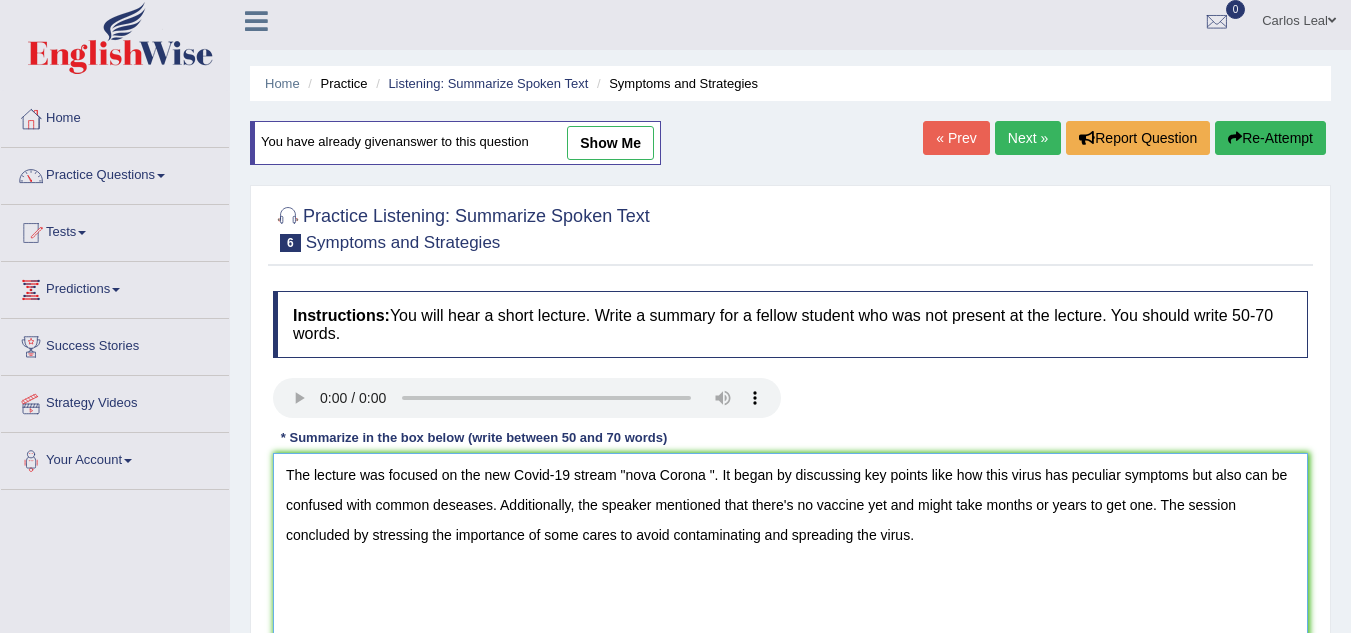 click on "The lecture was focused on the new Covid-19 stream "nova Corona ". It began by discussing key points like how this virus has peculiar symptoms but also can be confused with common deseases. Additionally, the speaker mentioned that there's no vaccine yet and might take months or years to get one. The session concluded by stressing the importance of some cares to avoid contaminating and spreading the virus." at bounding box center [790, 550] 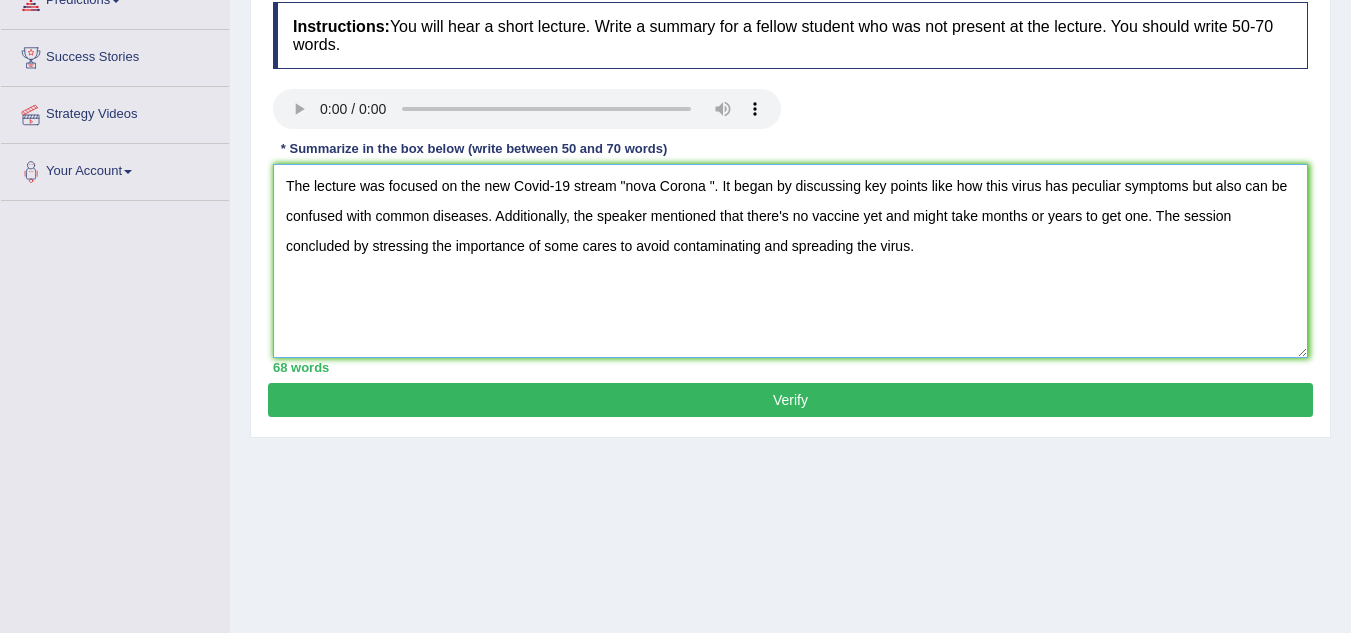 scroll, scrollTop: 360, scrollLeft: 0, axis: vertical 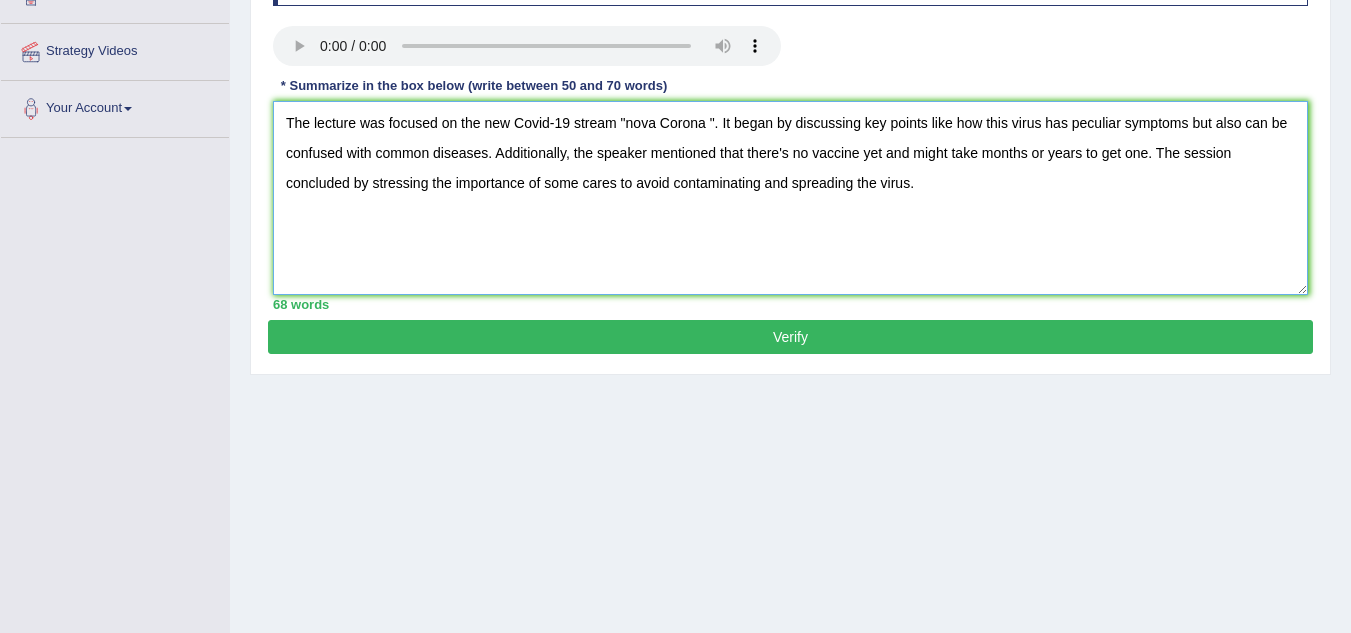 type on "The lecture was focused on the new Covid-19 stream "nova Corona ". It began by discussing key points like how this virus has peculiar symptoms but also can be confused with common diseases. Additionally, the speaker mentioned that there's no vaccine yet and might take months or years to get one. The session concluded by stressing the importance of some cares to avoid contaminating and spreading the virus." 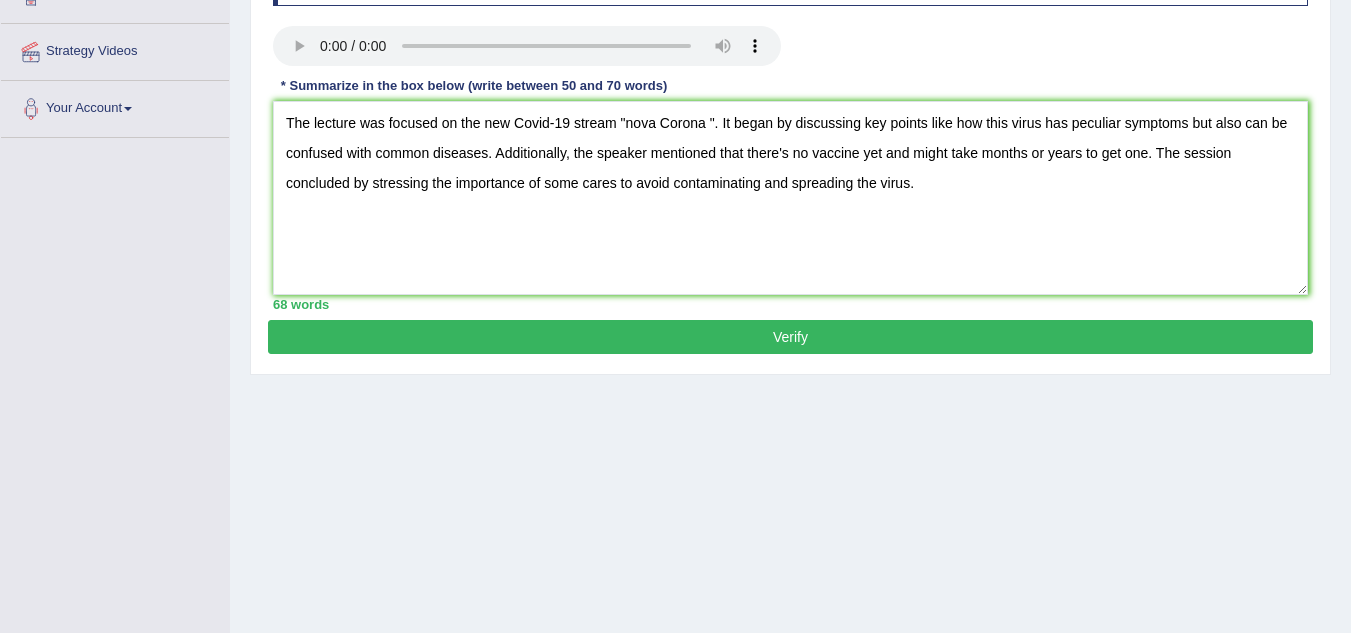 click on "Verify" at bounding box center [790, 337] 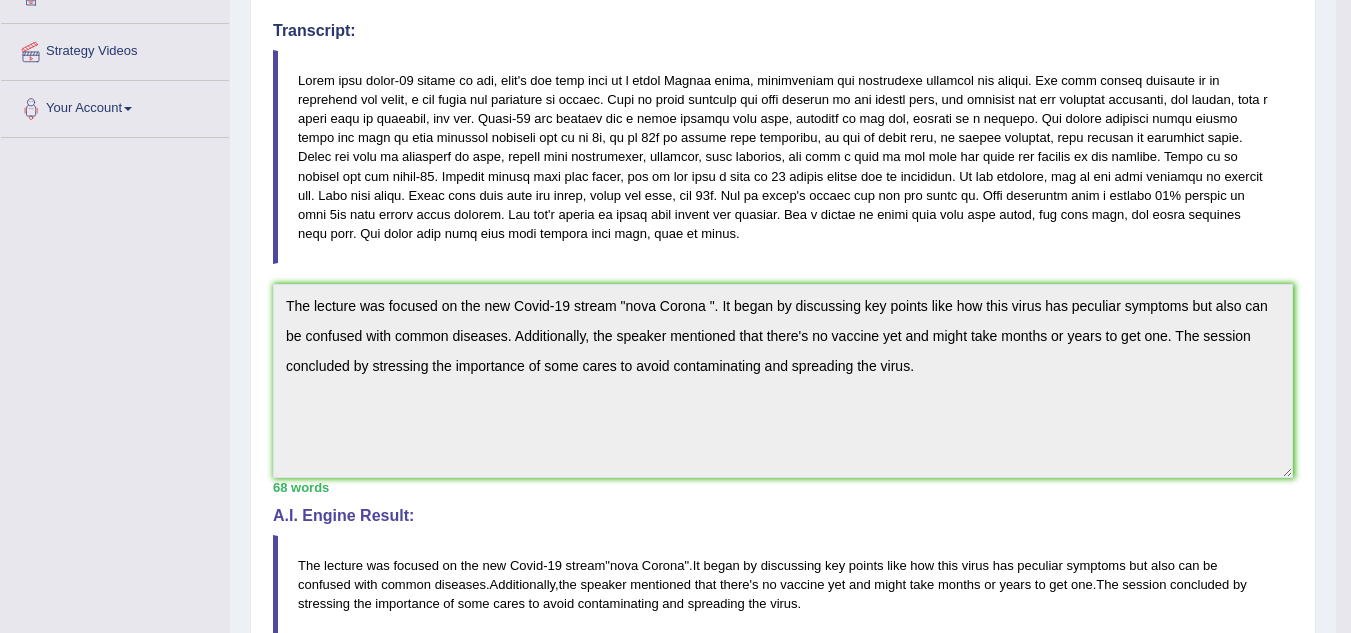 drag, startPoint x: 1365, startPoint y: 229, endPoint x: 1345, endPoint y: 368, distance: 140.43147 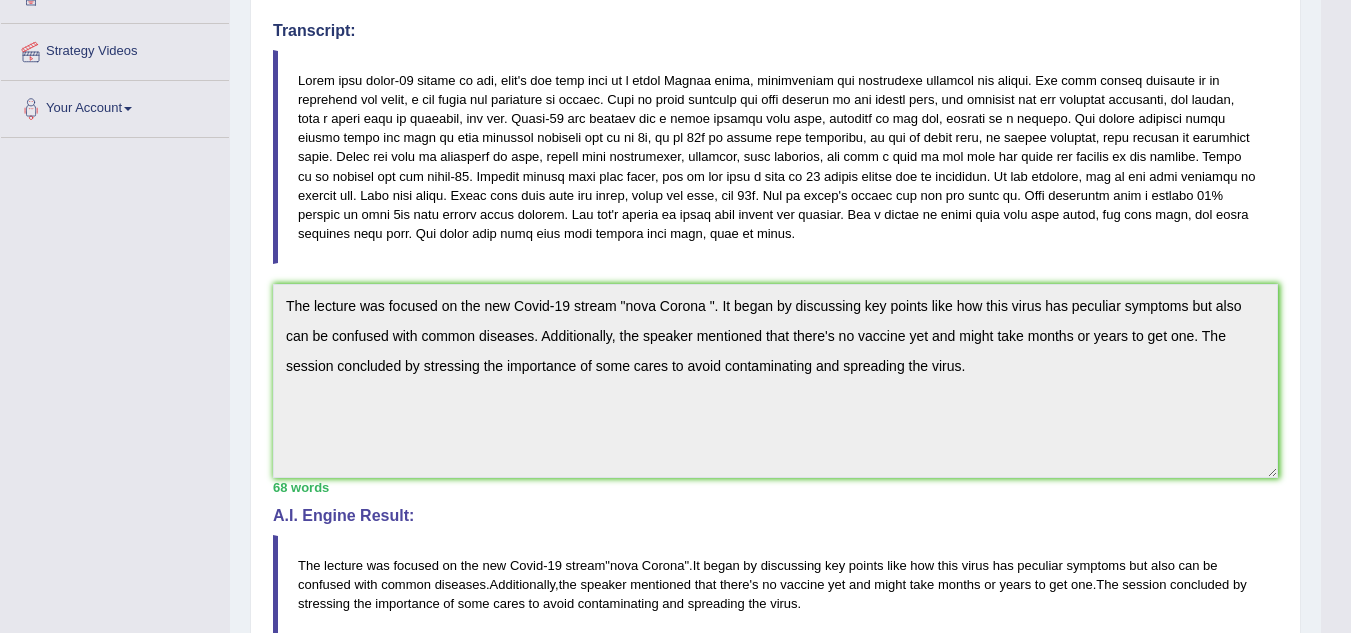 drag, startPoint x: 1345, startPoint y: 368, endPoint x: 1357, endPoint y: 433, distance: 66.09841 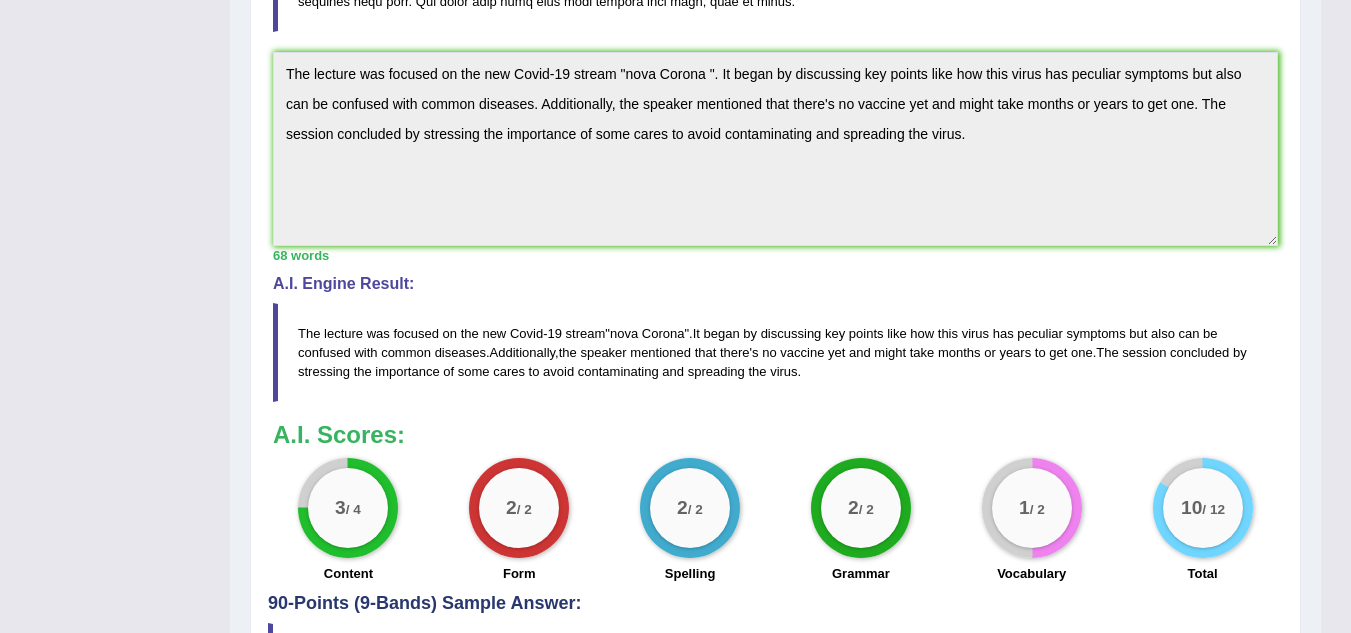 scroll, scrollTop: 0, scrollLeft: 0, axis: both 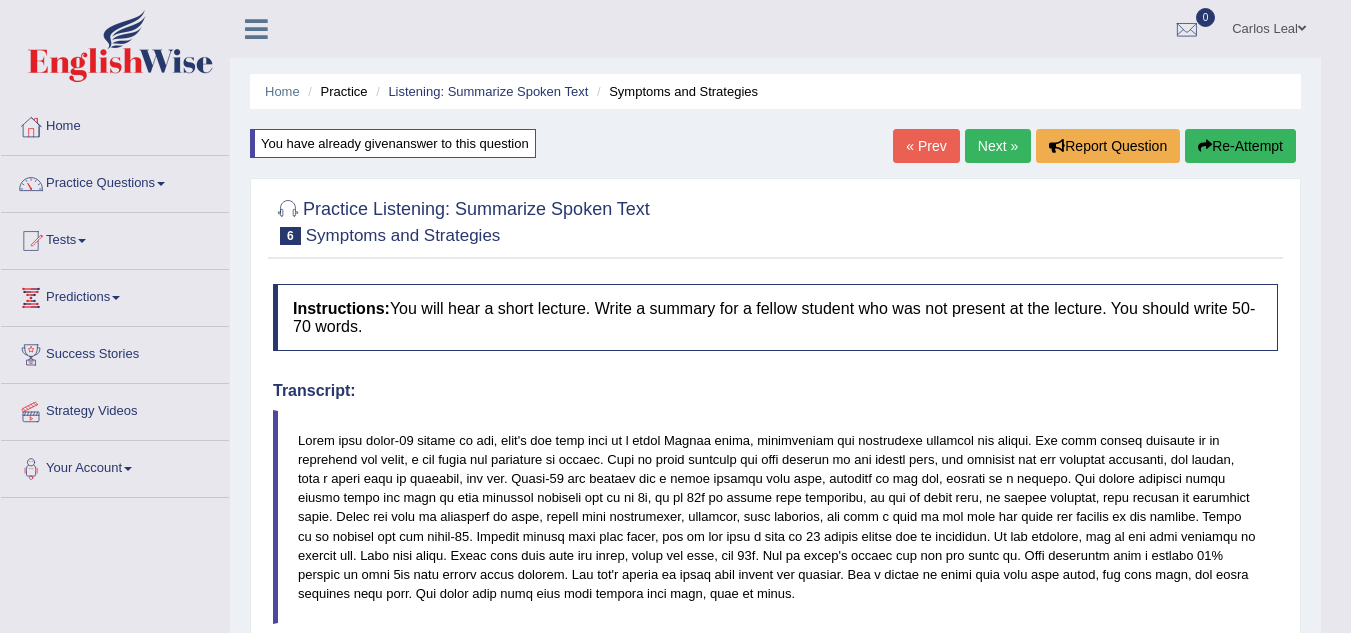 click on "Next »" at bounding box center (998, 146) 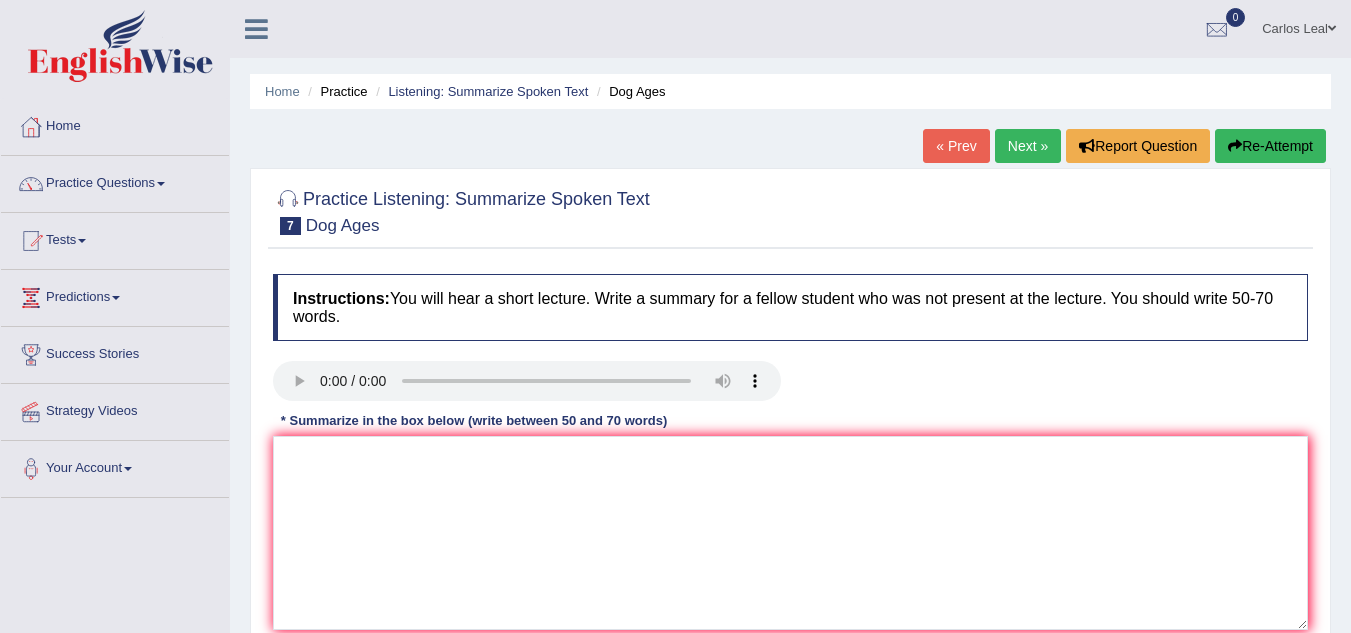 scroll, scrollTop: 0, scrollLeft: 0, axis: both 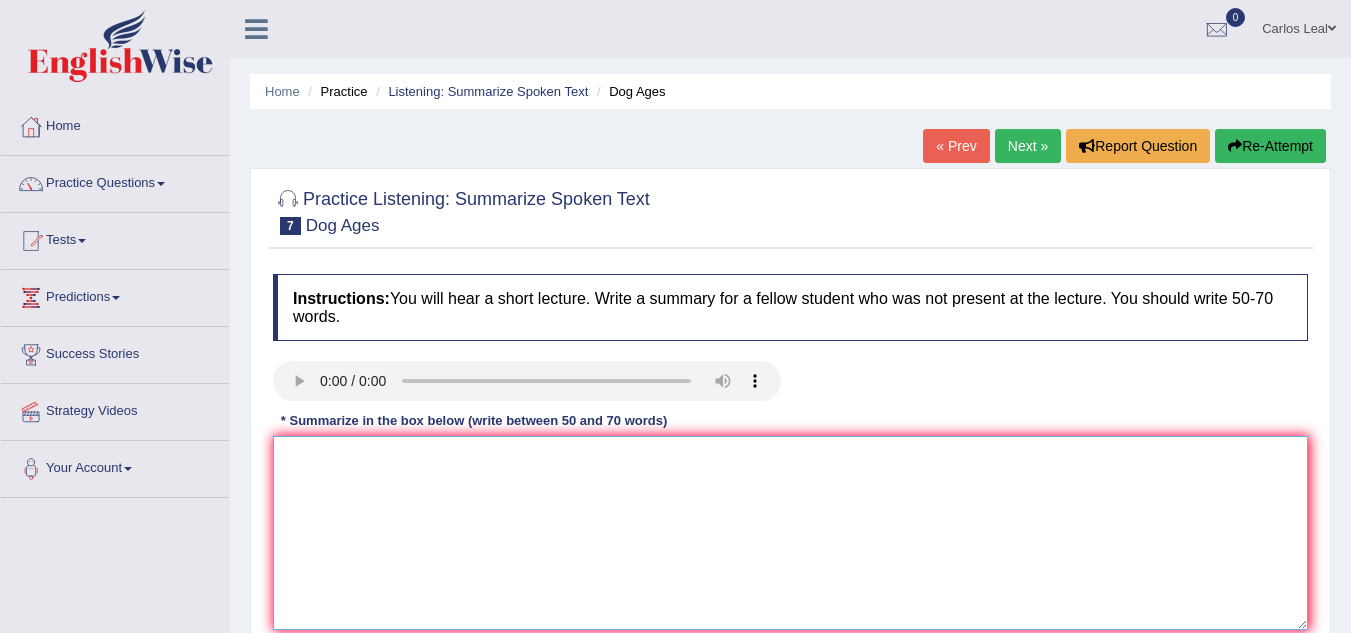 click at bounding box center (790, 533) 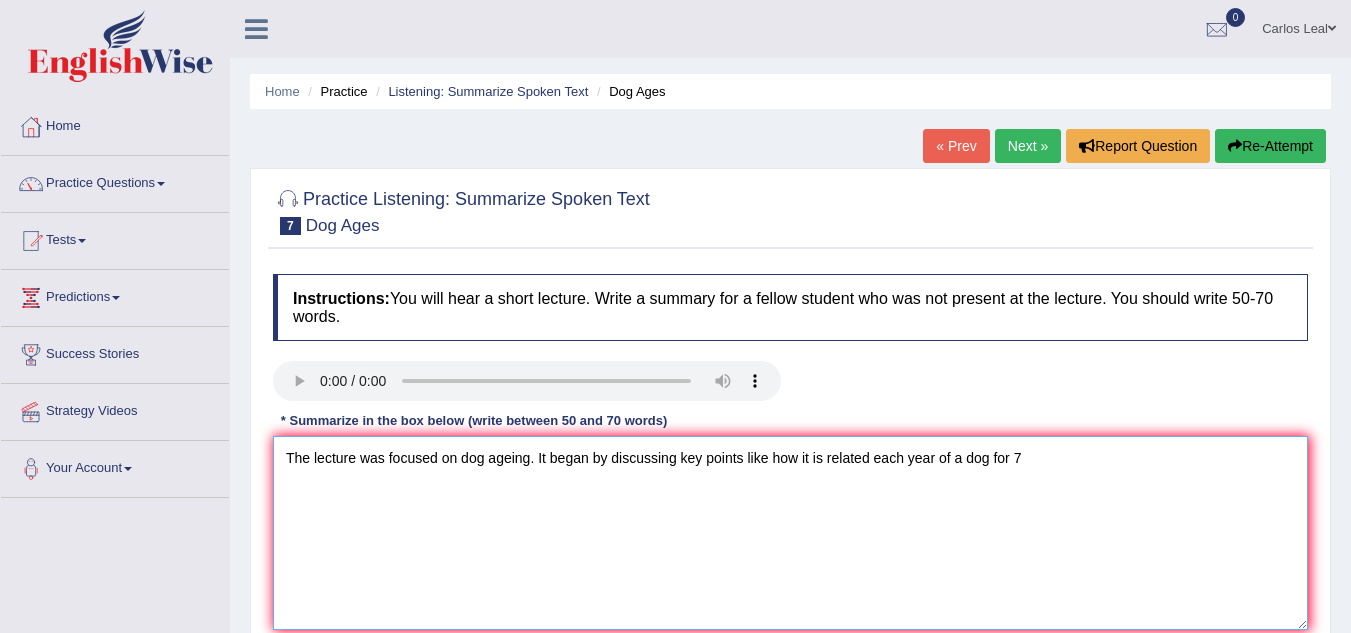 click on "The lecture was focused on dog ageing. It began by discussing key points like how it is related each year of a dog for 7" at bounding box center (790, 533) 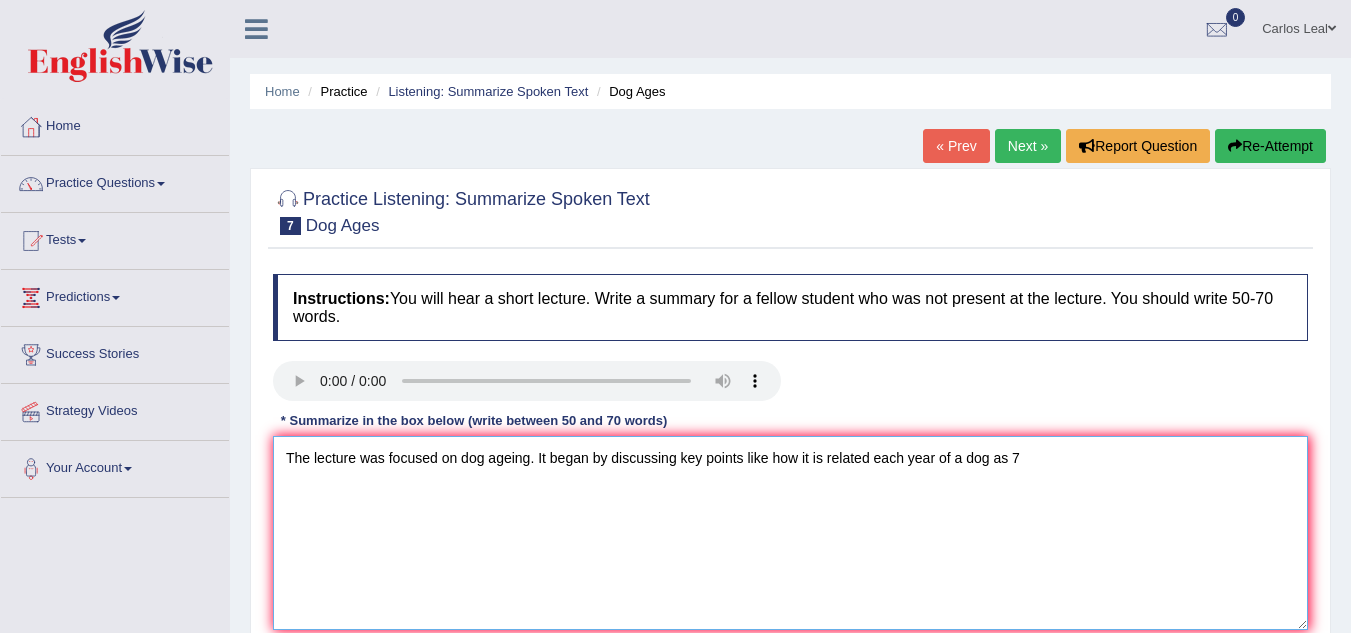 click on "The lecture was focused on dog ageing. It began by discussing key points like how it is related each year of a dog as 7" at bounding box center (790, 533) 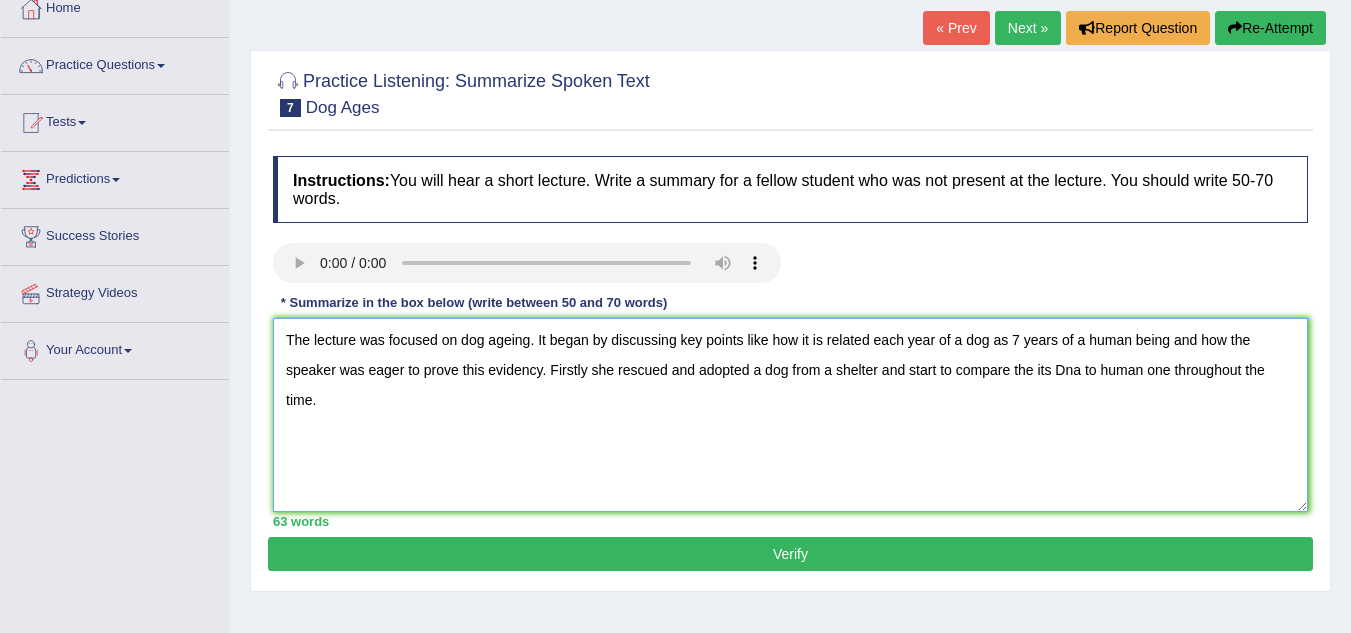 scroll, scrollTop: 121, scrollLeft: 0, axis: vertical 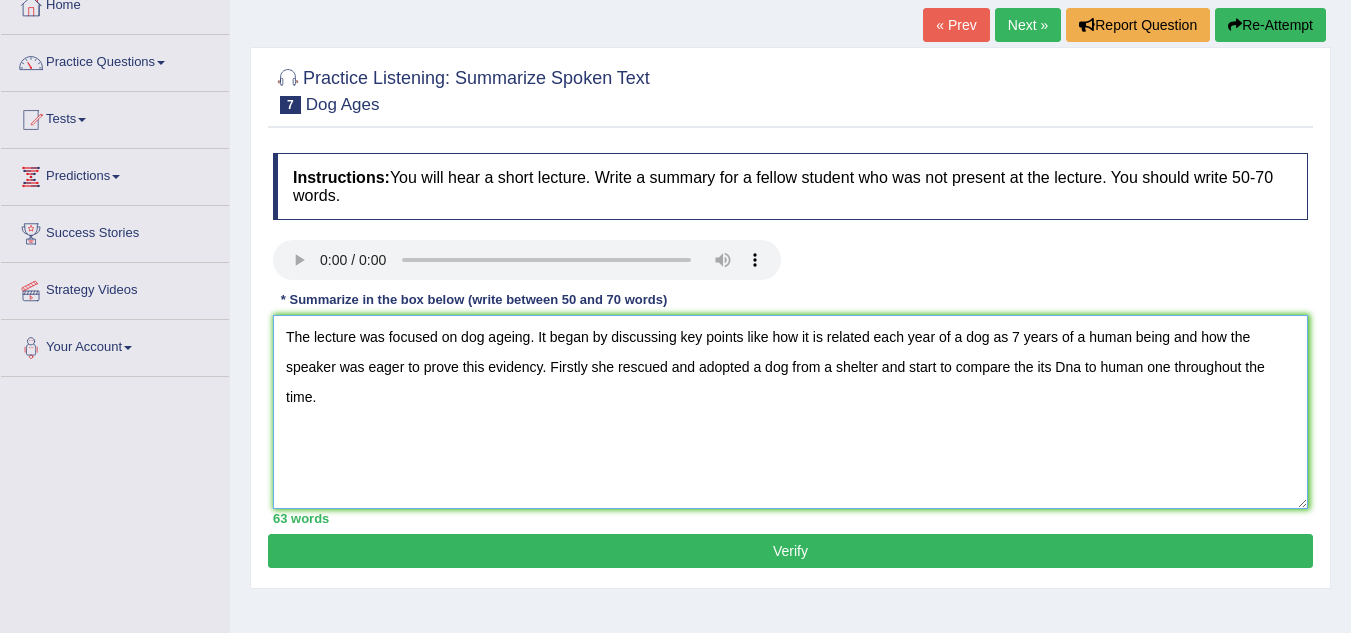 type on "The lecture was focused on dog ageing. It began by discussing key points like how it is related each year of a dog as 7 years of a human being and how the speaker was eager to prove this evidency. Firstly she rescued and adopted a dog from a shelter and start to compare the its Dna to human one throughout the time." 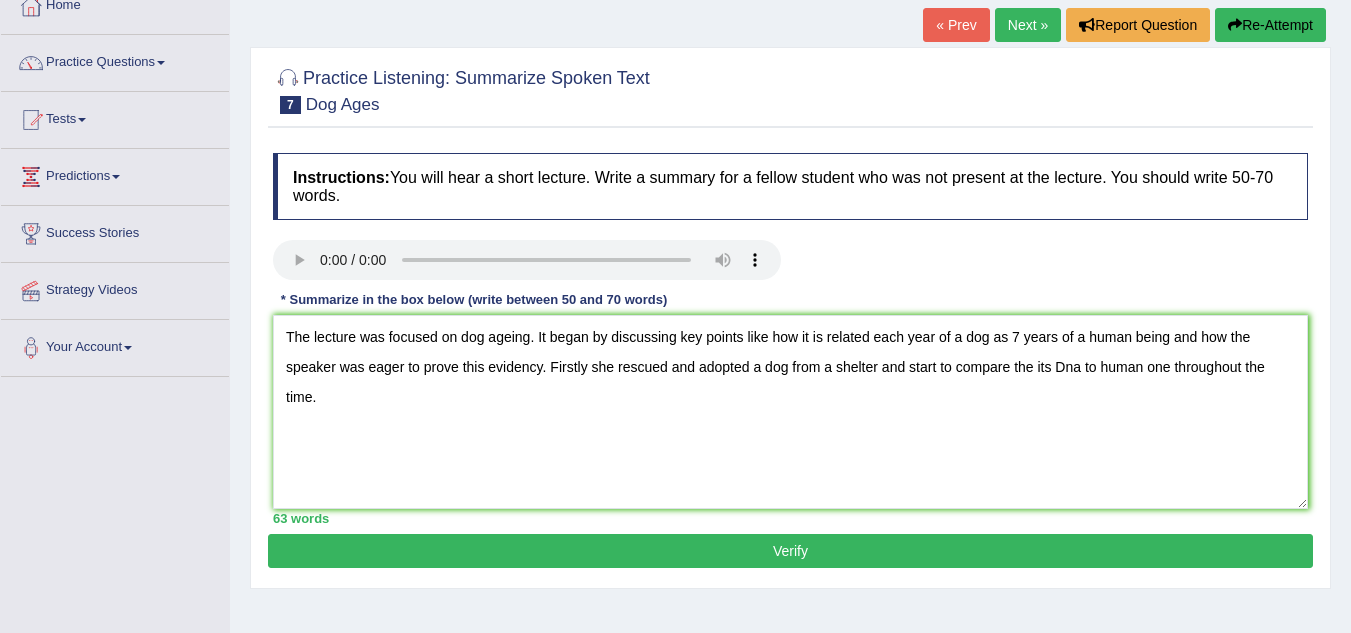 click on "Verify" at bounding box center (790, 551) 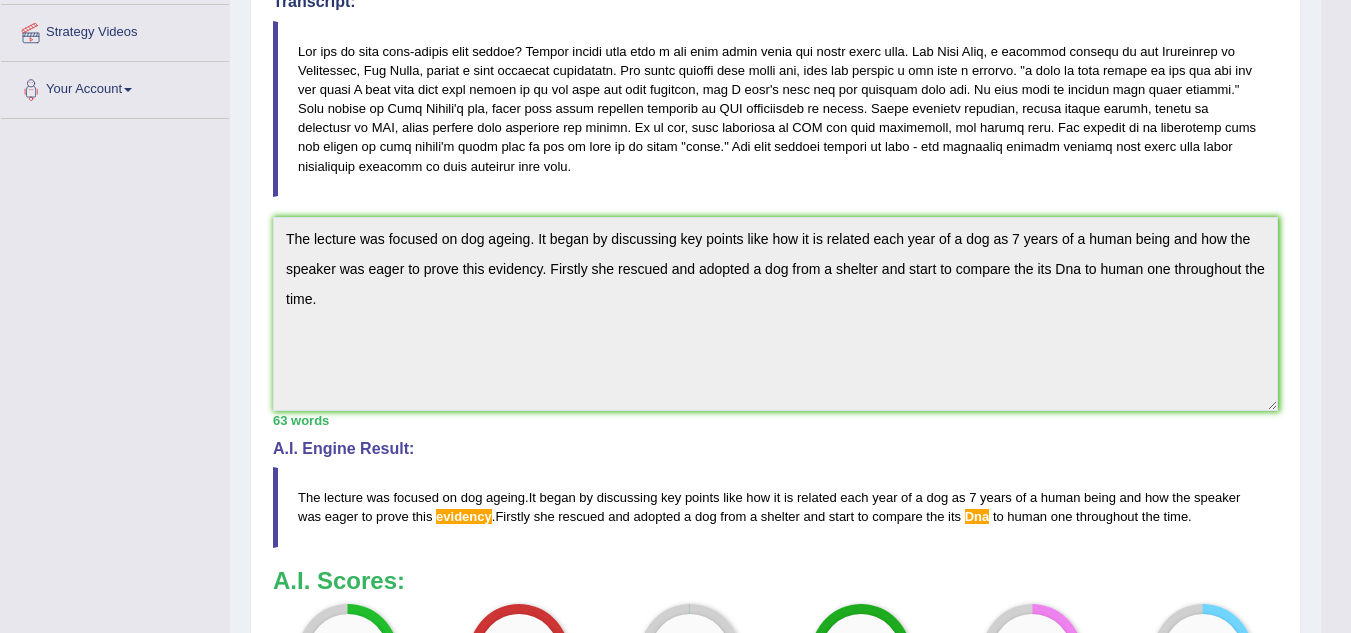 drag, startPoint x: 1365, startPoint y: 282, endPoint x: 1364, endPoint y: 474, distance: 192.00261 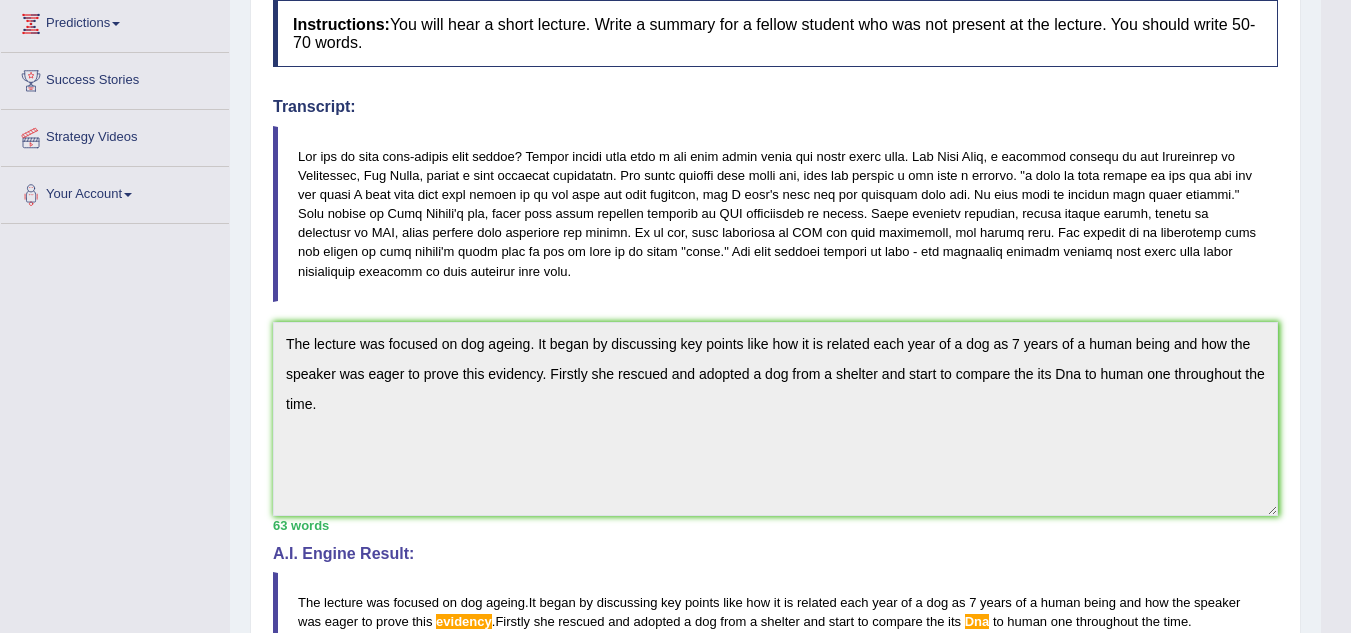 scroll, scrollTop: 271, scrollLeft: 0, axis: vertical 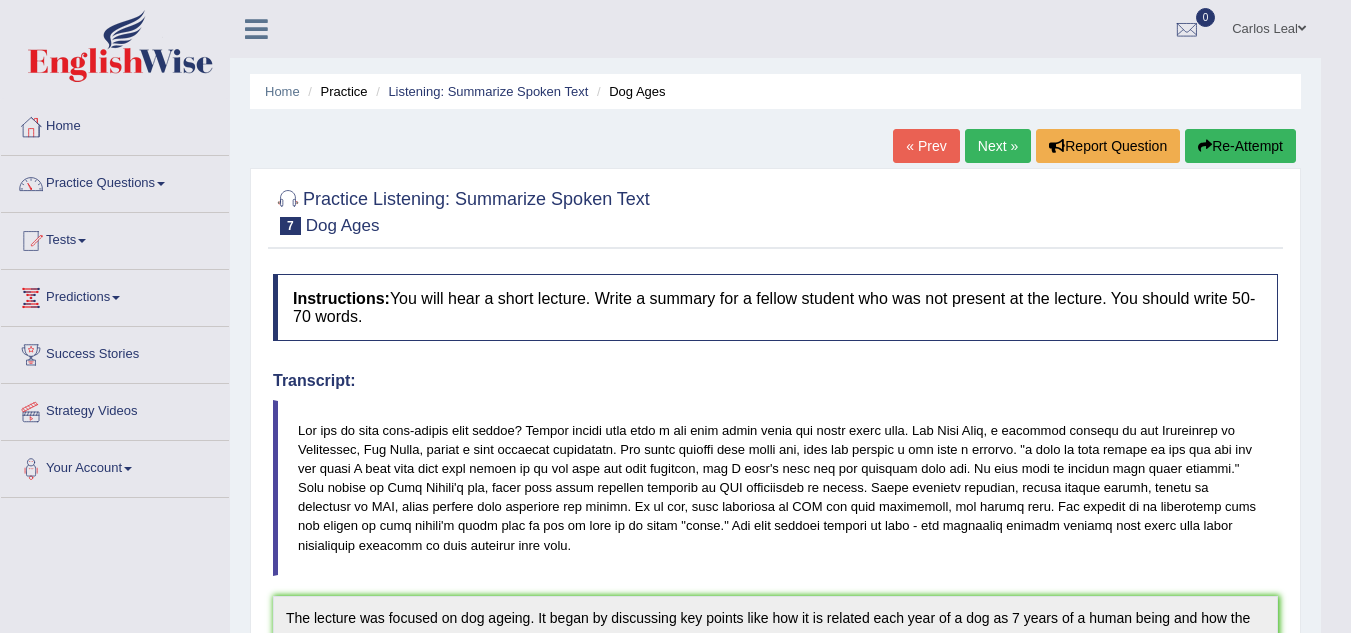 click on "Re-Attempt" at bounding box center (1240, 146) 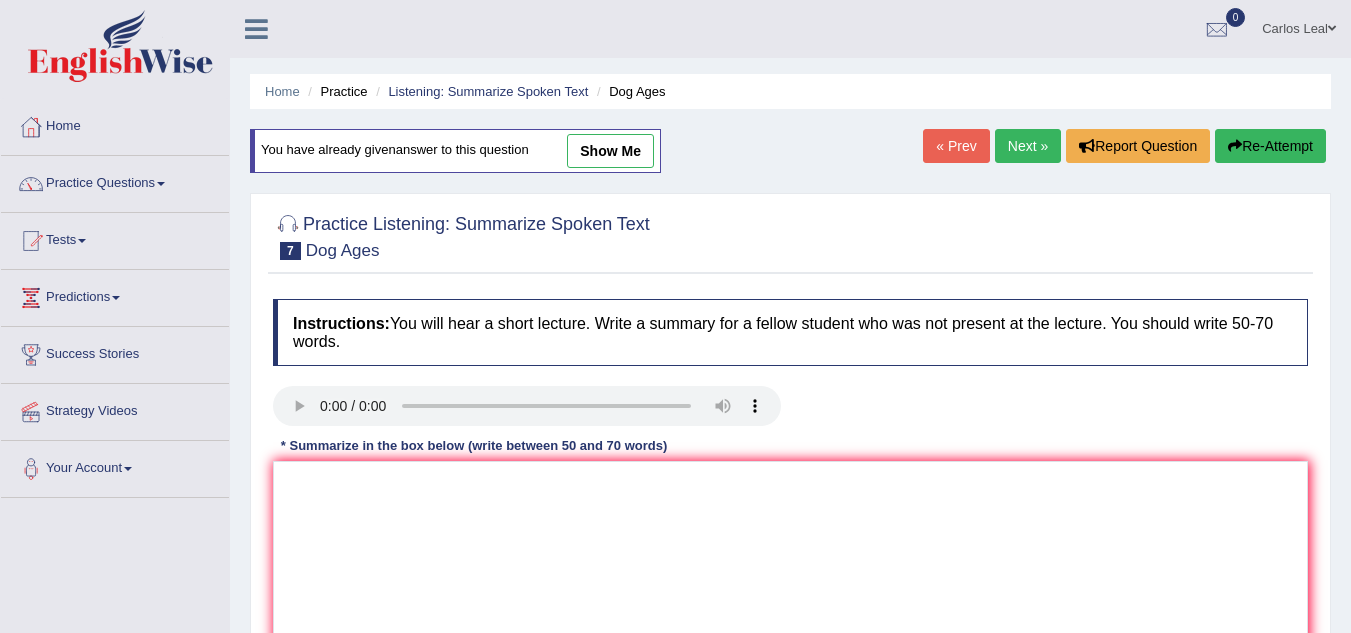 scroll, scrollTop: 0, scrollLeft: 0, axis: both 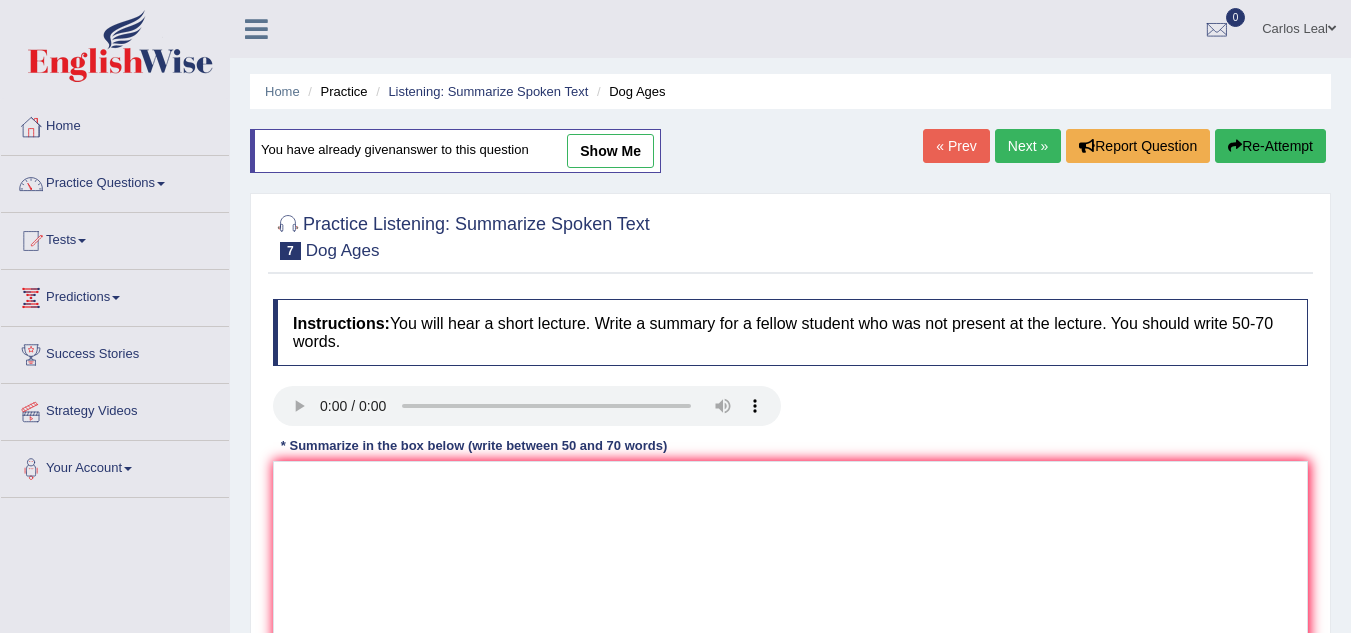 type on "v" 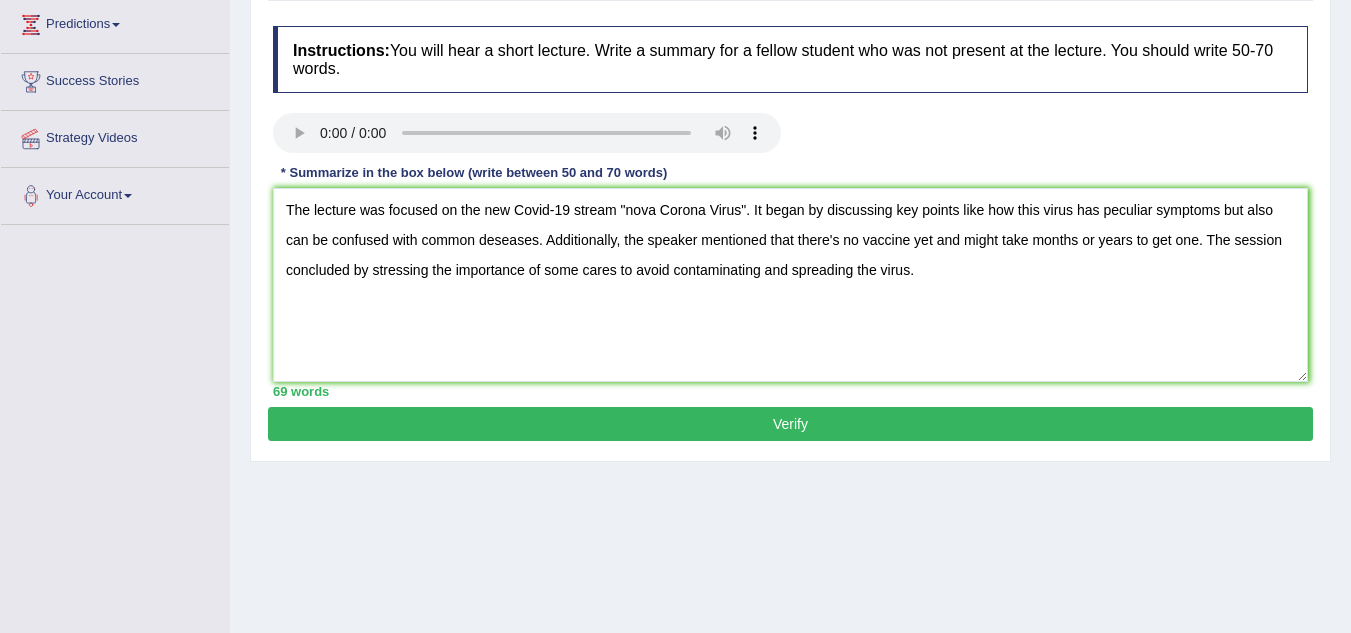 scroll, scrollTop: 283, scrollLeft: 0, axis: vertical 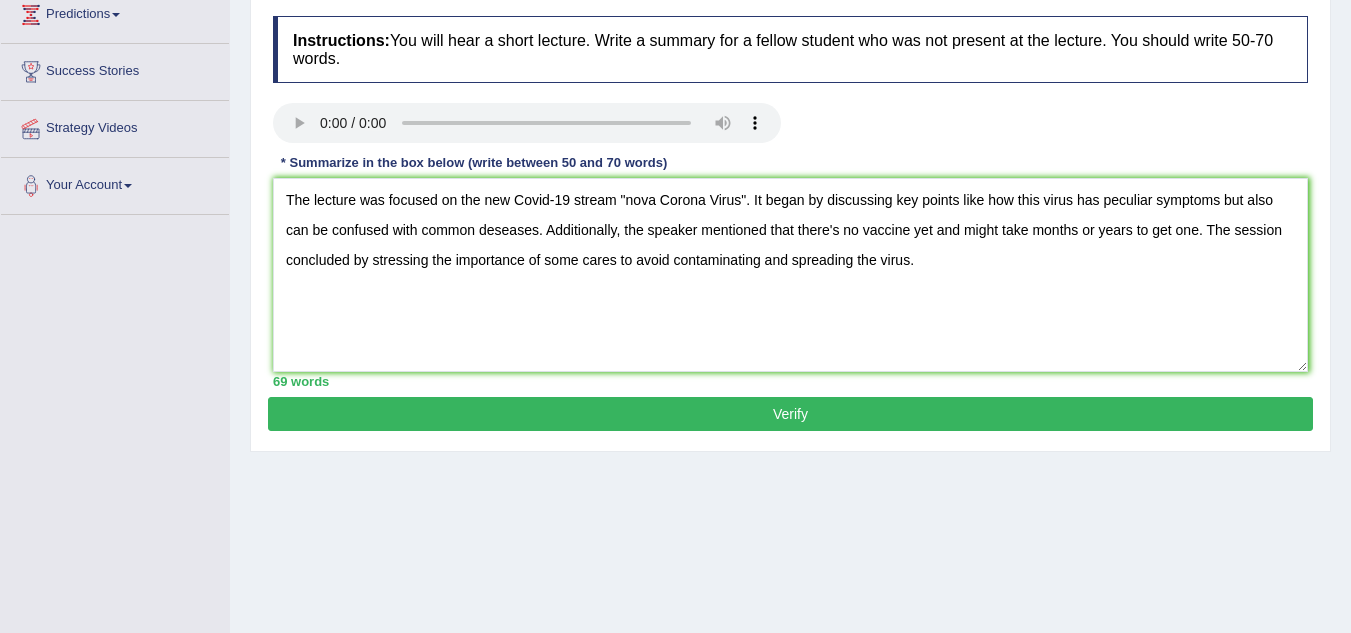 type on "The lecture was focused on the new Covid-19 stream "nova Corona Virus". It began by discussing key points like how this virus has peculiar symptoms but also can be confused with common deseases. Additionally, the speaker mentioned that there's no vaccine yet and might take months or years to get one. The session concluded by stressing the importance of some cares to avoid contaminating and spreading the virus." 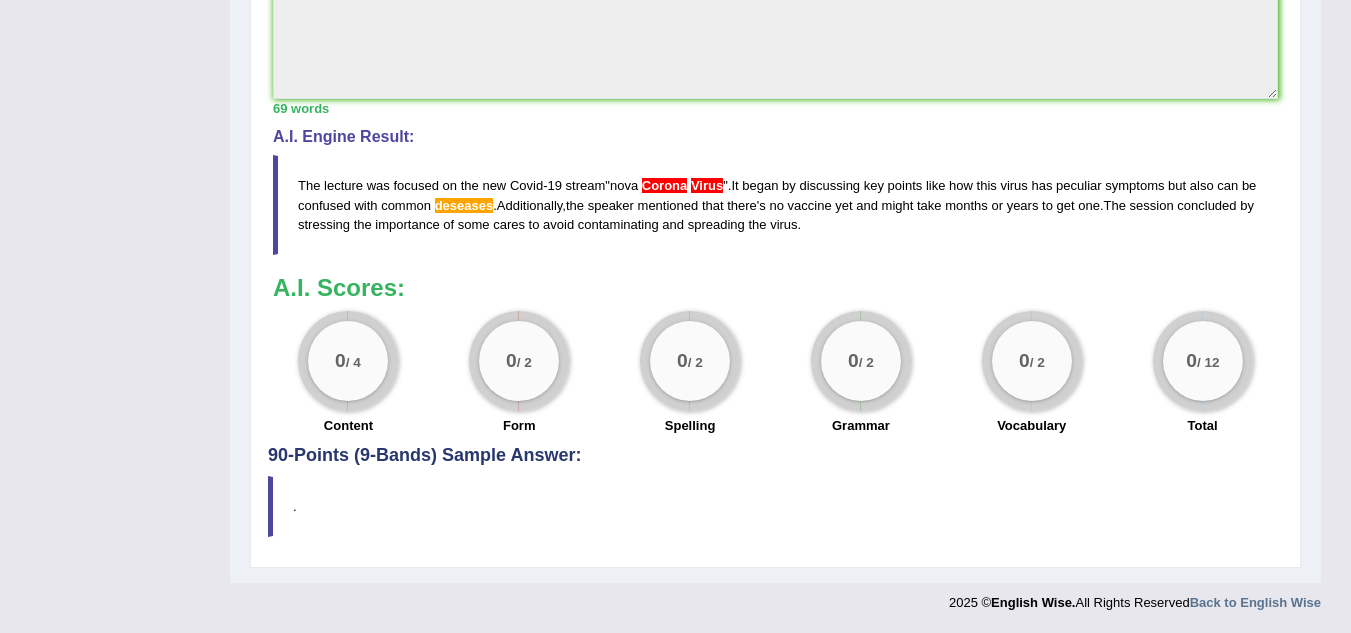 scroll, scrollTop: 694, scrollLeft: 0, axis: vertical 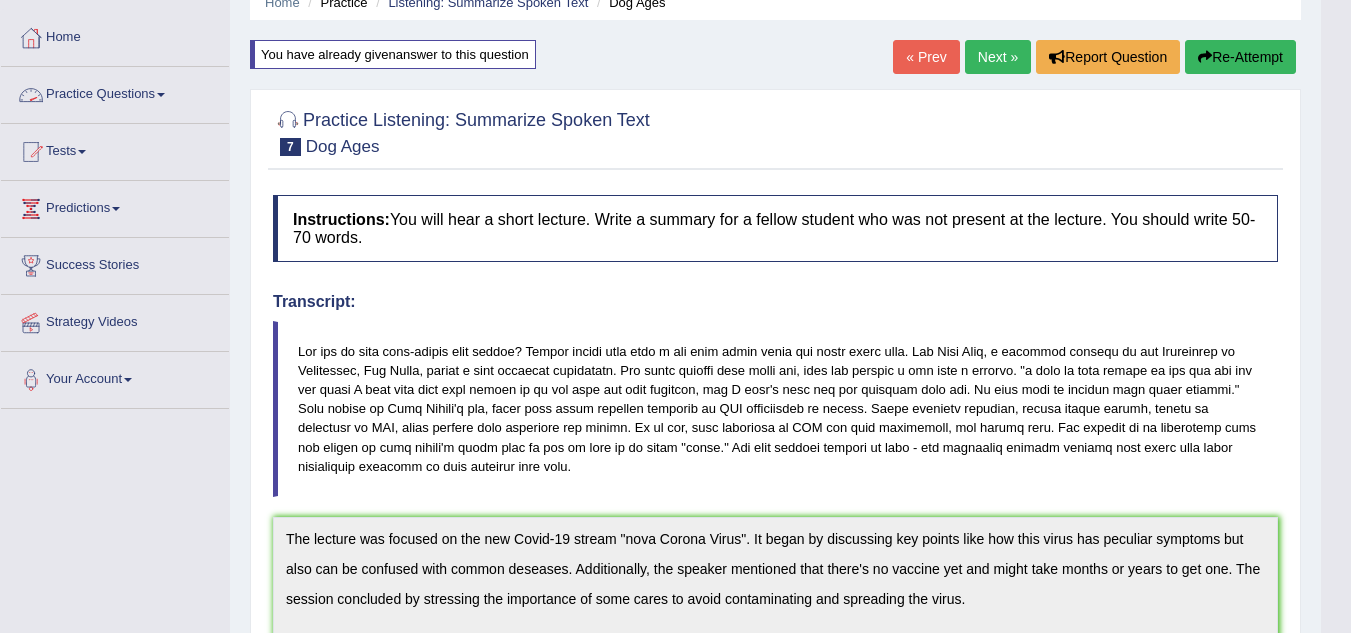 click on "Practice Questions" at bounding box center (115, 92) 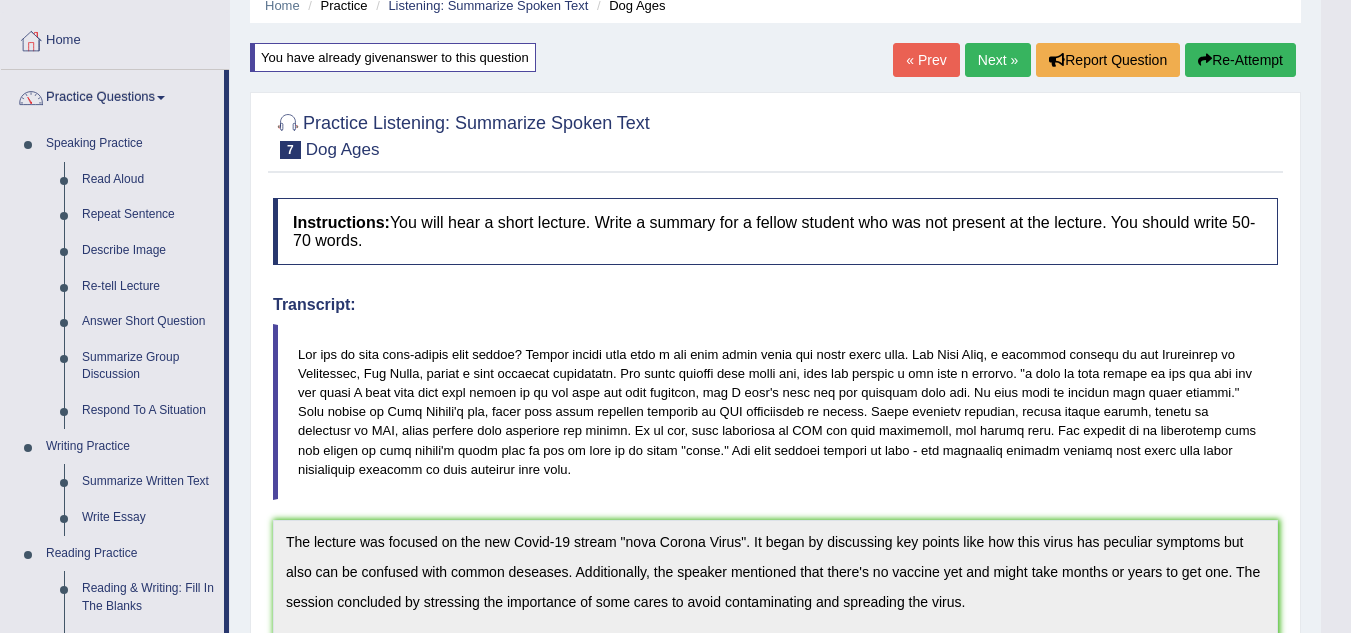 scroll, scrollTop: 0, scrollLeft: 0, axis: both 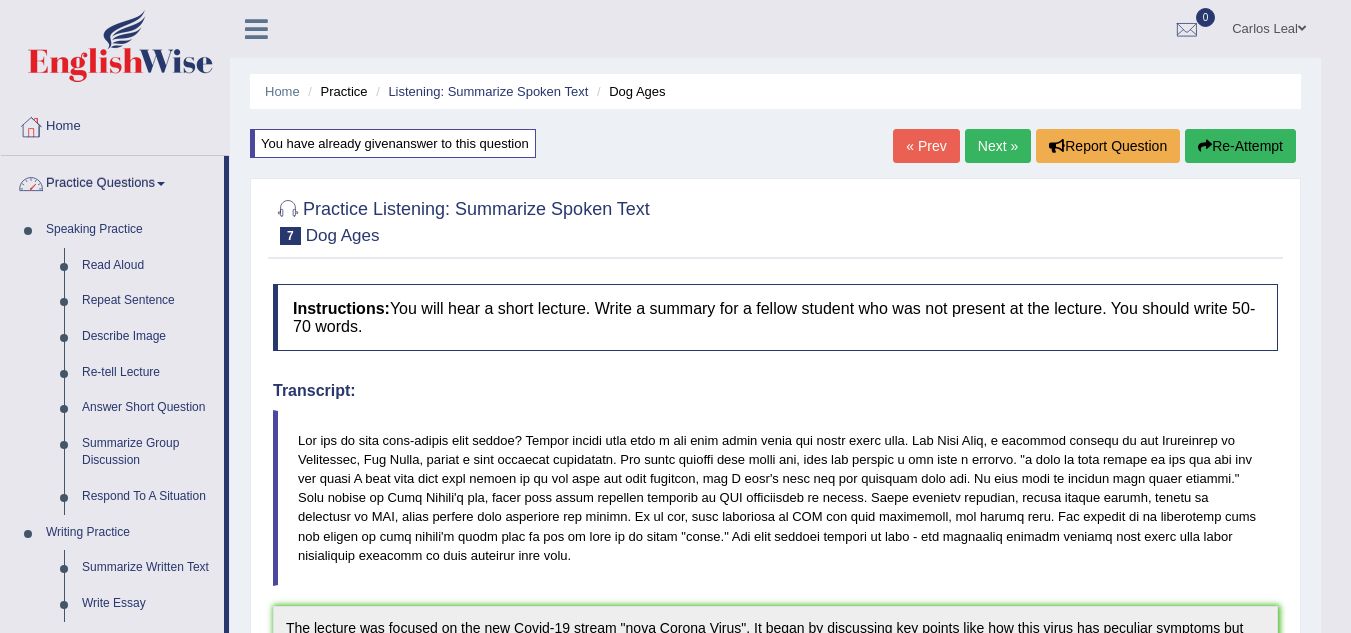 click on "Practice Questions   Speaking Practice Read Aloud
Repeat Sentence
Describe Image
Re-tell Lecture
Answer Short Question
Summarize Group Discussion
Respond To A Situation
Writing Practice  Summarize Written Text
Write Essay
Reading Practice  Reading & Writing: Fill In The Blanks
Choose Multiple Answers
Re-order Paragraphs
Fill In The Blanks
Choose Single Answer
Listening Practice  Summarize Spoken Text
Highlight Incorrect Words
Highlight Correct Summary
Select Missing Word
Choose Single Answer
Choose Multiple Answers
Fill In The Blanks
Write From Dictation
Pronunciation" at bounding box center (115, 718) 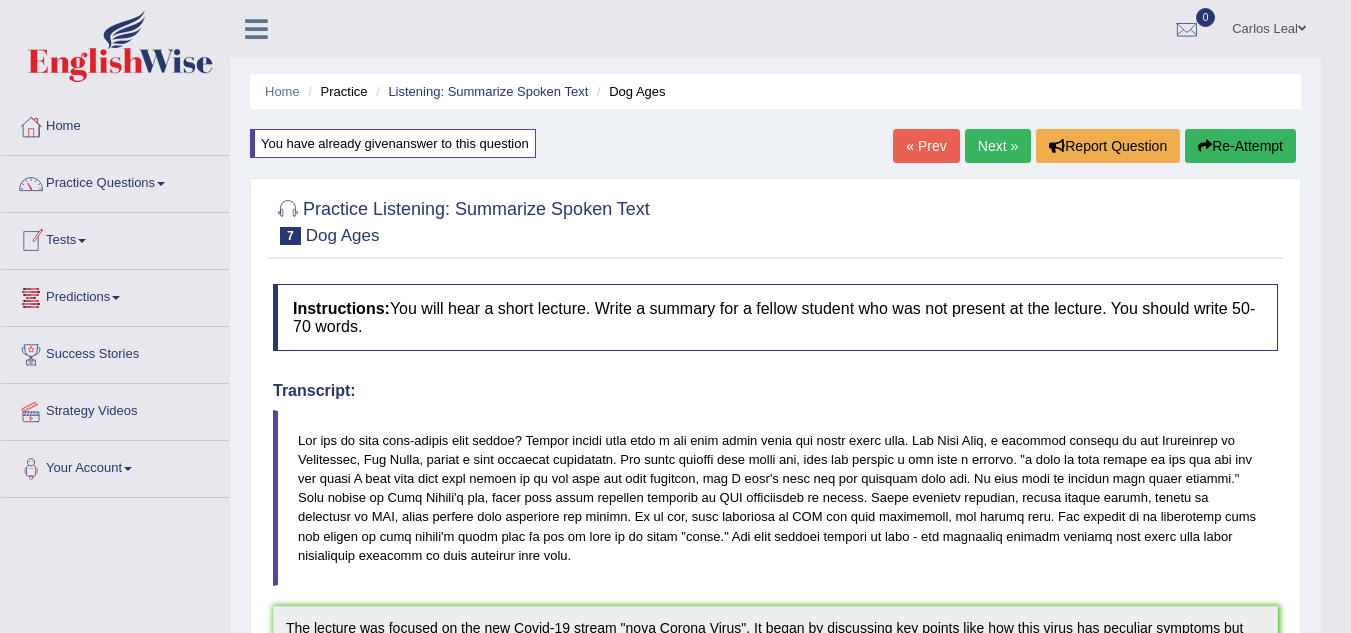 click on "Tests" at bounding box center [115, 238] 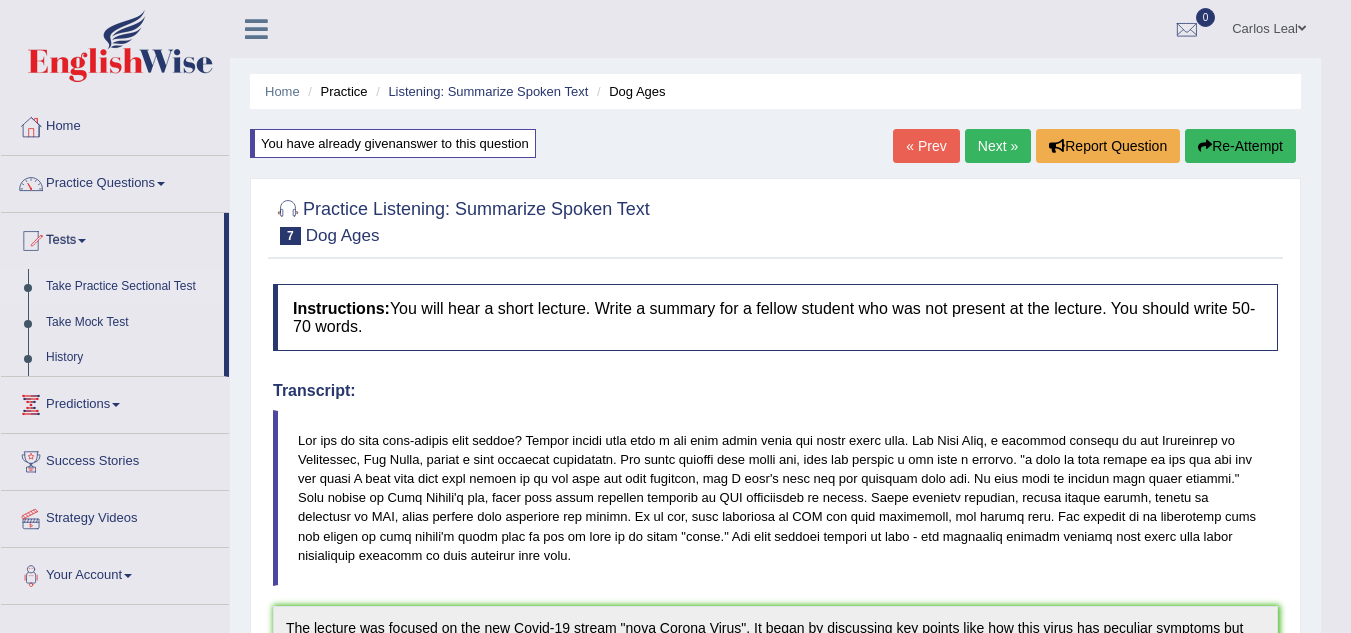 click on "Take Practice Sectional Test" at bounding box center [130, 287] 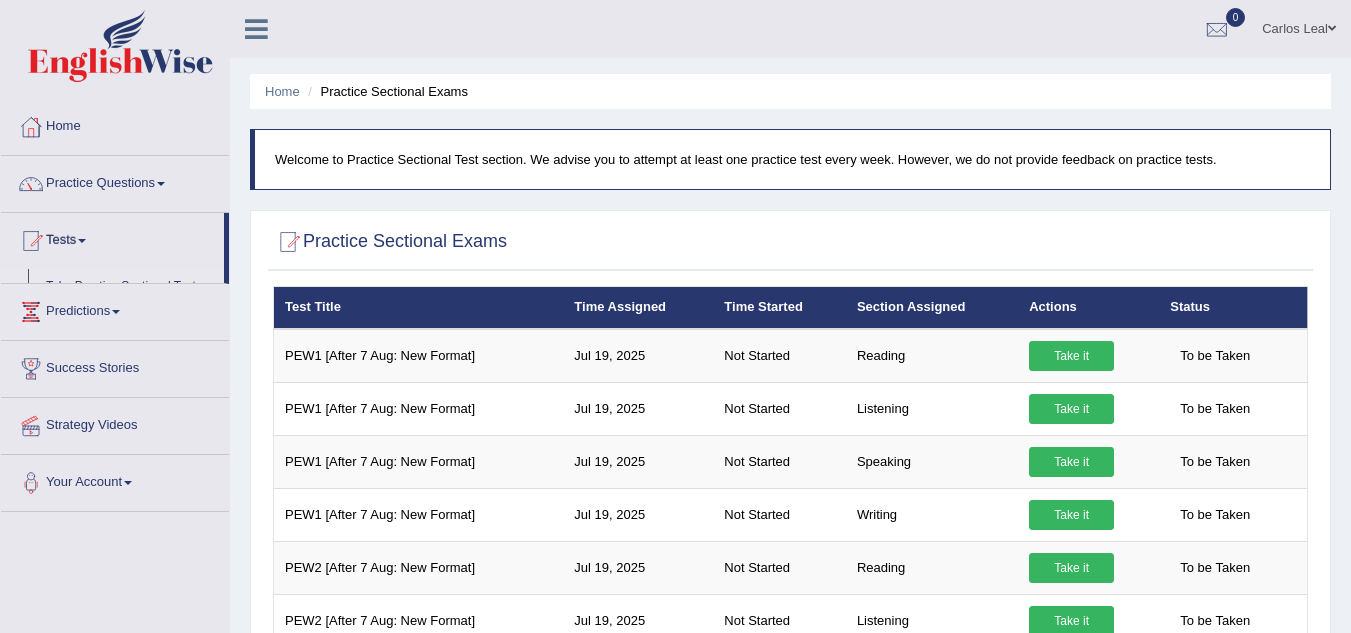 scroll, scrollTop: 0, scrollLeft: 0, axis: both 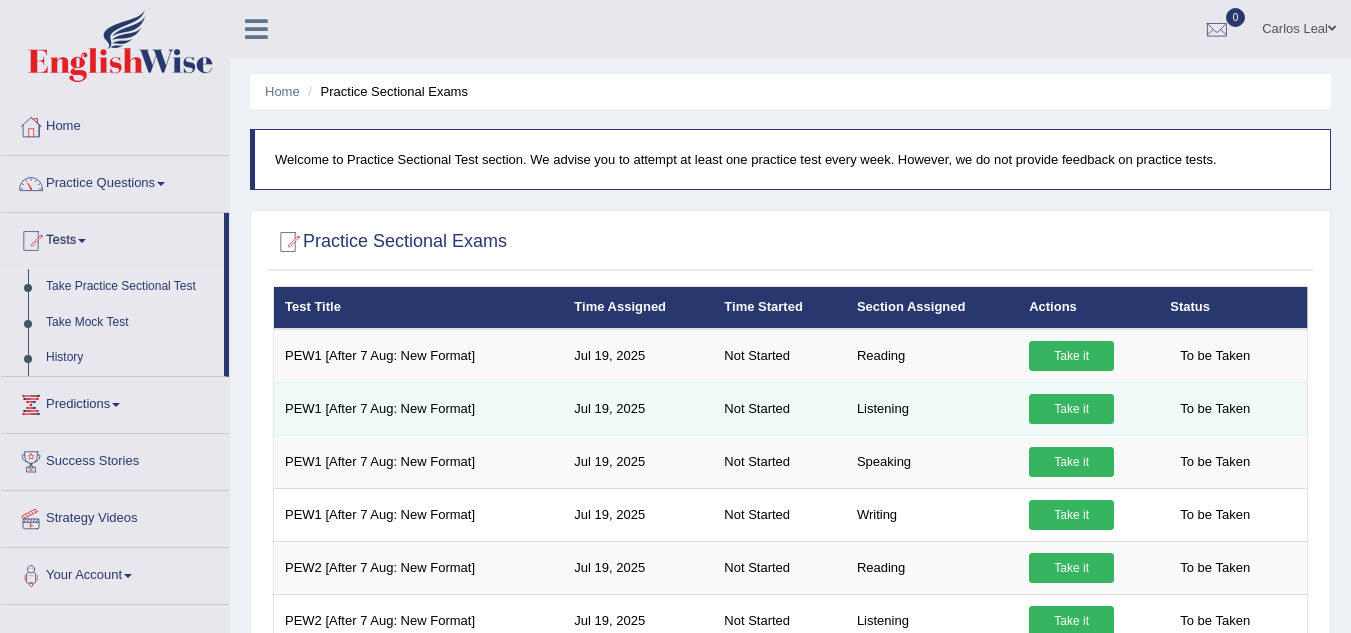 click on "Take it" at bounding box center [1071, 409] 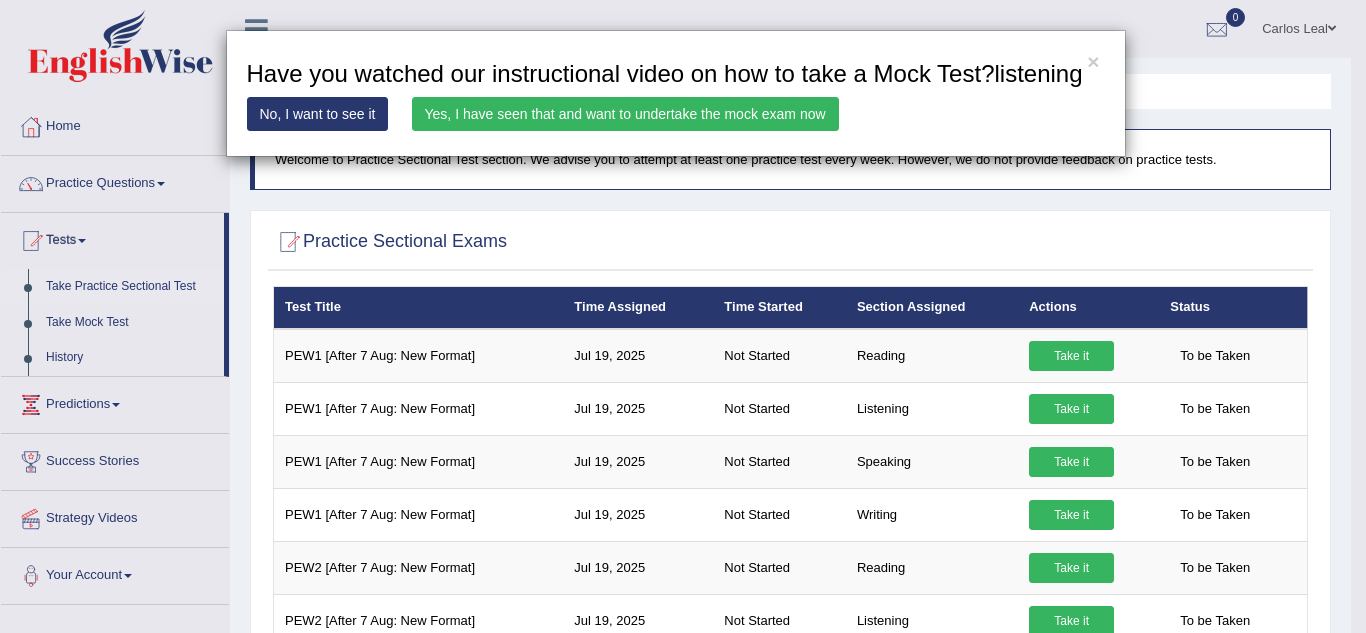 click on "No, I want to see it" at bounding box center (318, 114) 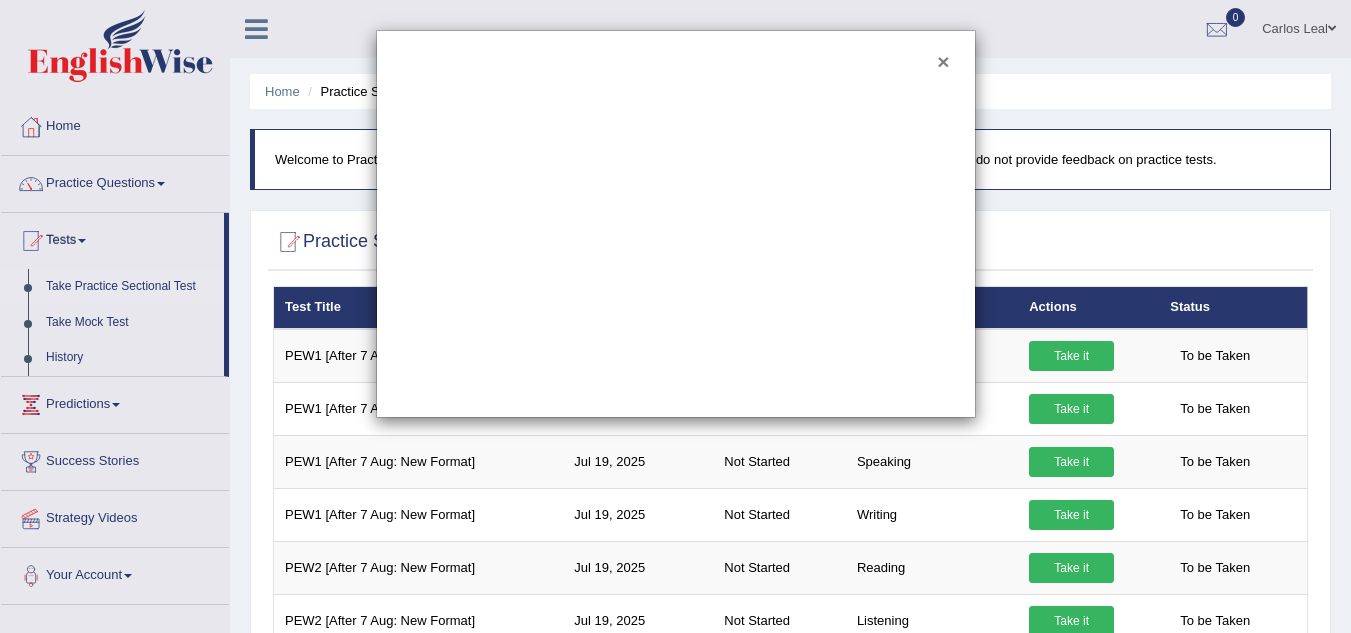click on "×" at bounding box center [943, 61] 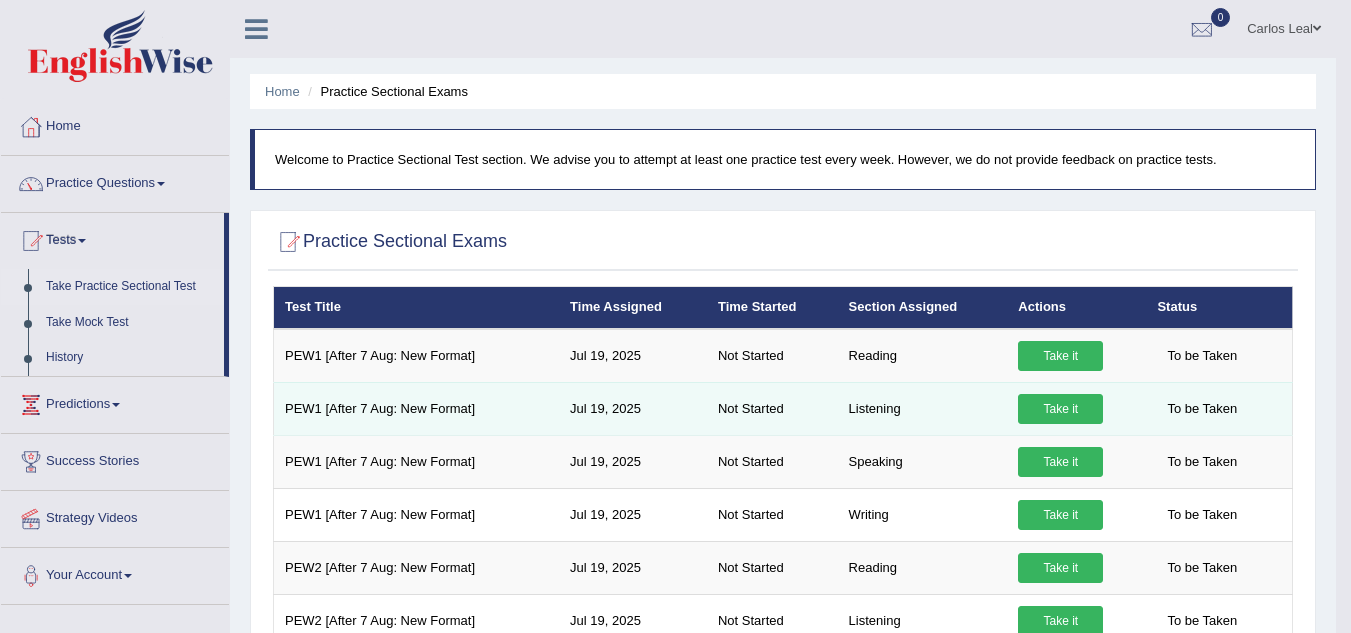 click on "Take it" at bounding box center [1060, 409] 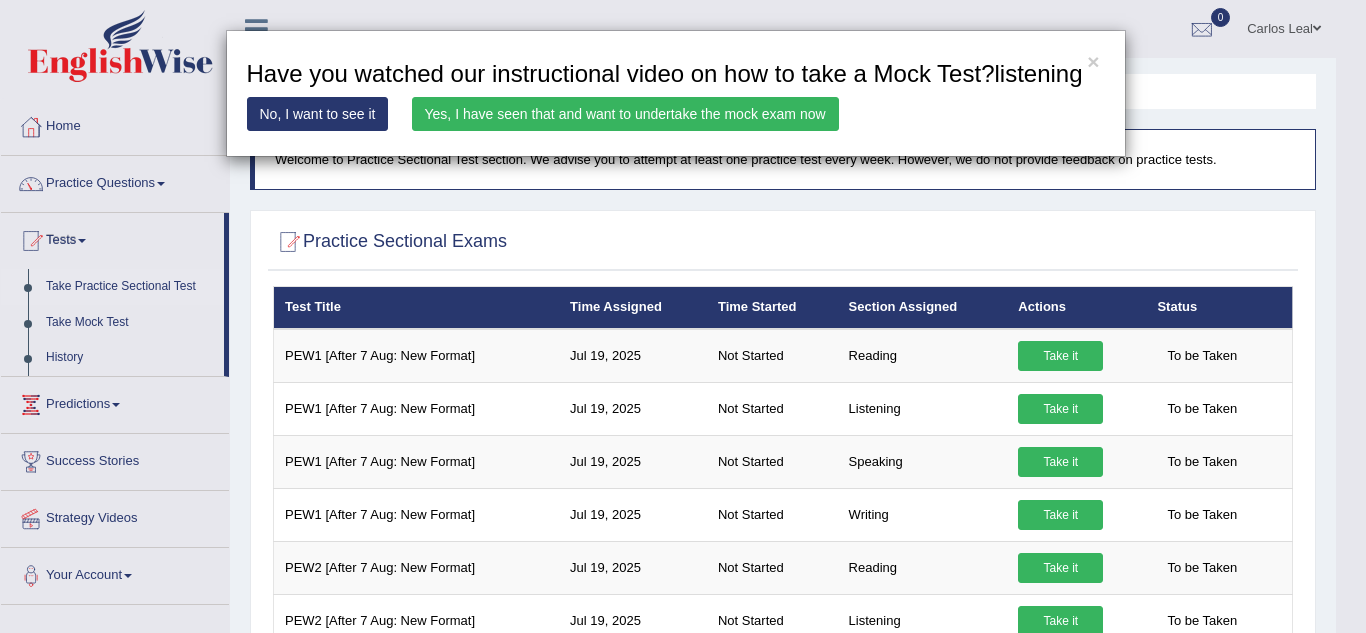 click on "Yes, I have seen that and want to undertake the mock exam now" at bounding box center [625, 114] 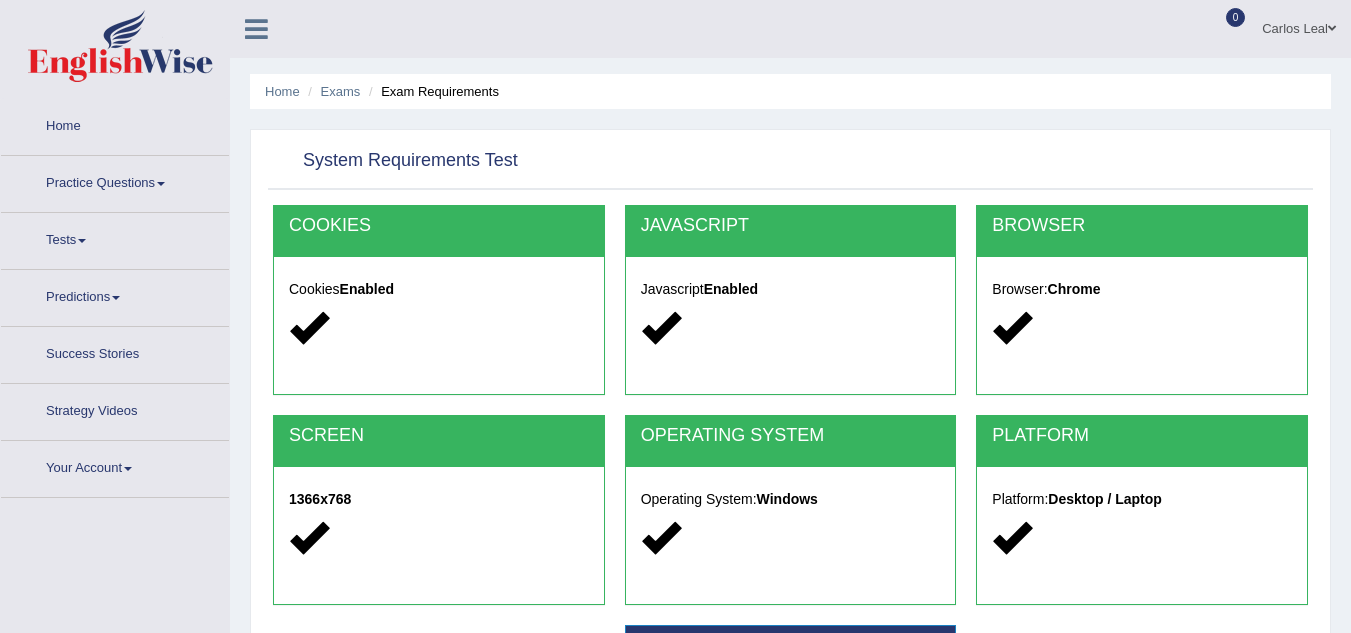scroll, scrollTop: 0, scrollLeft: 0, axis: both 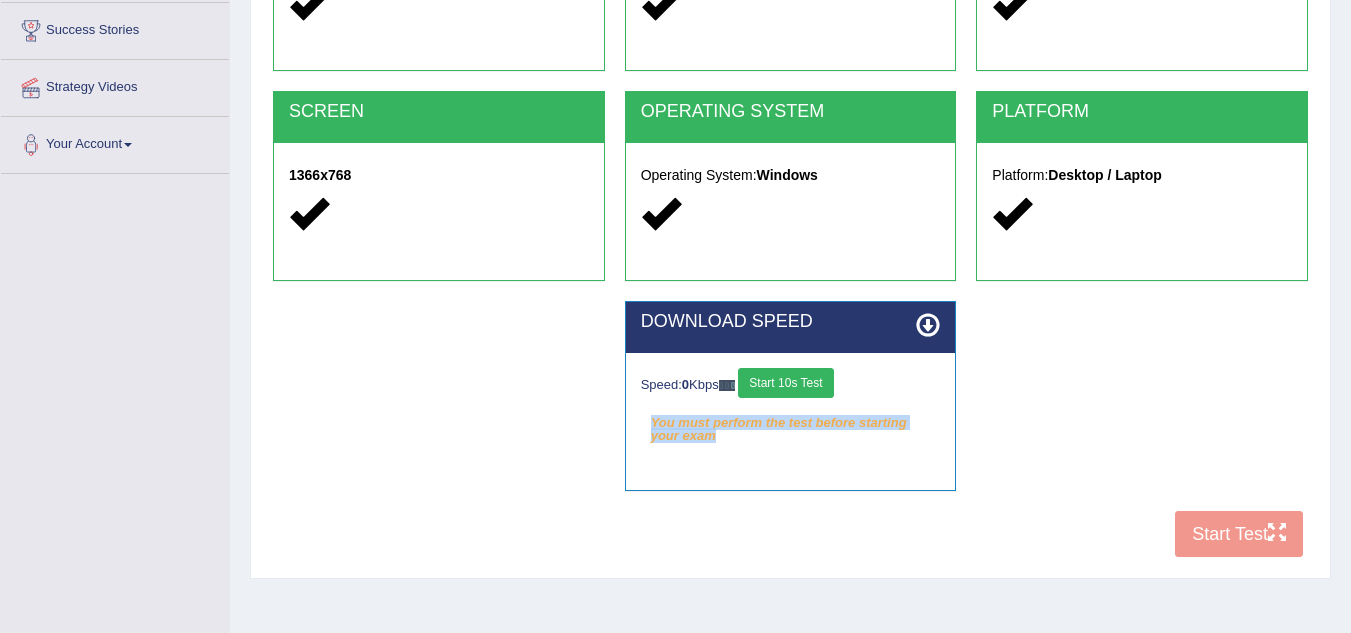 drag, startPoint x: 1337, startPoint y: 333, endPoint x: 904, endPoint y: 466, distance: 452.9658 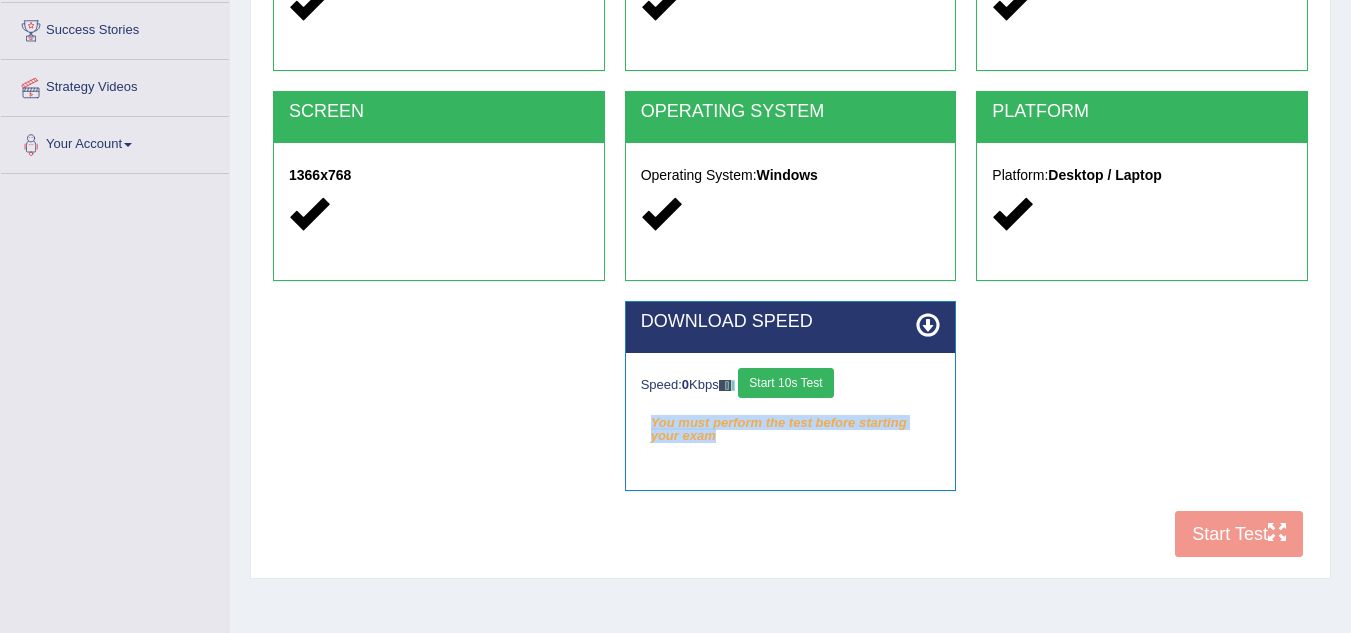 click on "Home
Exams
Exam Requirements
System Requirements Test
COOKIES
Cookies  Enabled
JAVASCRIPT
Javascript  Enabled
BROWSER
Browser:  Chrome
SCREEN
1366x768
OPERATING SYSTEM
Operating System:  Windows
PLATFORM
Platform:  Desktop / Laptop
DOWNLOAD SPEED
Speed:  0  Kbps    Start 10s Test
You must perform the test before starting your exam
Select Audio Quality
Start Test" at bounding box center (790, 176) 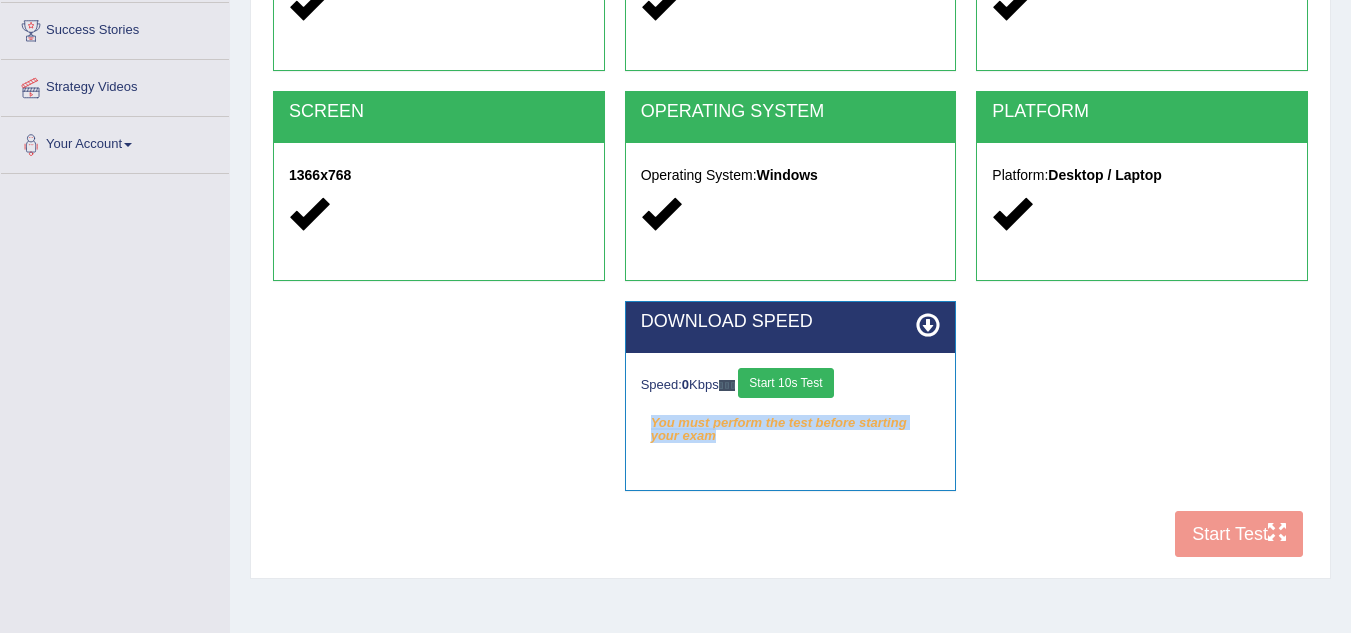 click on "Start 10s Test" at bounding box center [785, 383] 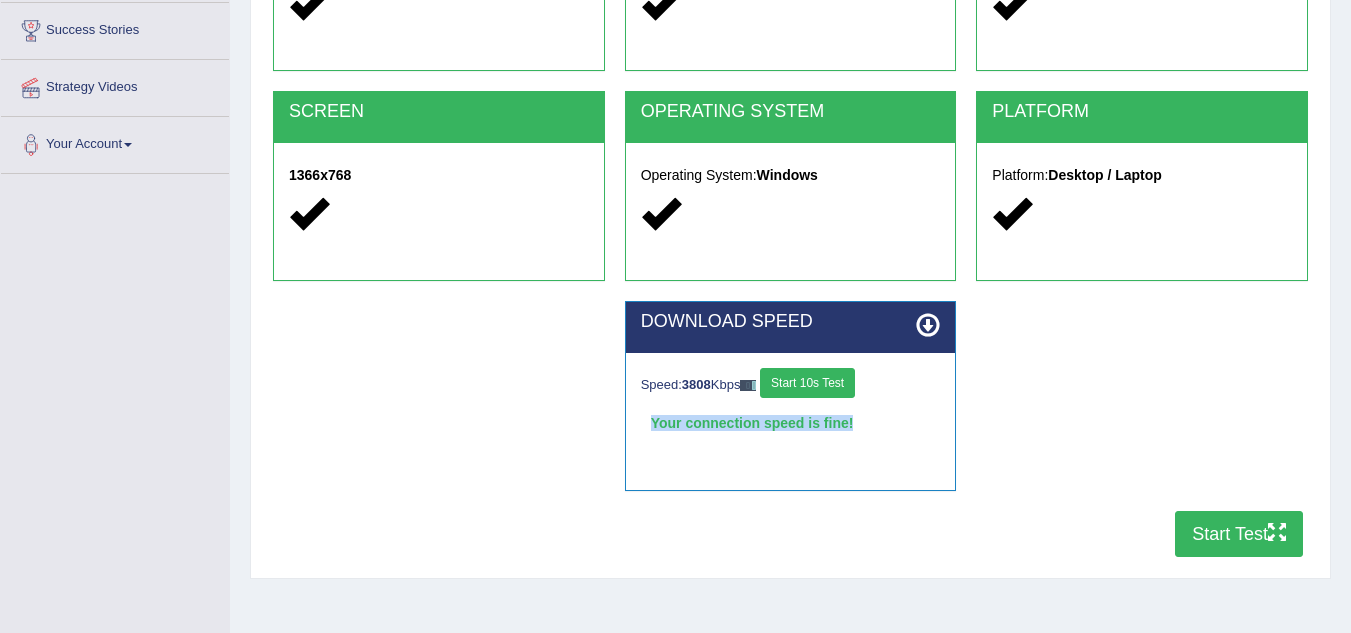 click on "Start Test" at bounding box center [1239, 534] 